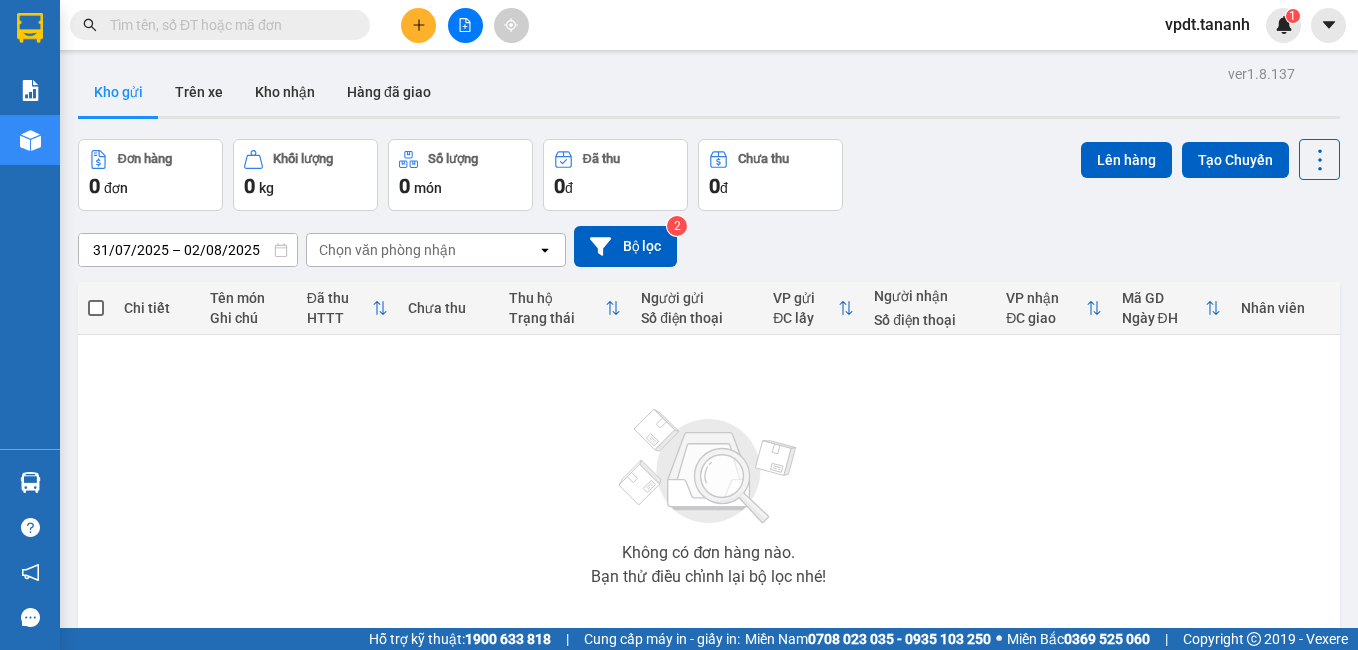 scroll, scrollTop: 0, scrollLeft: 0, axis: both 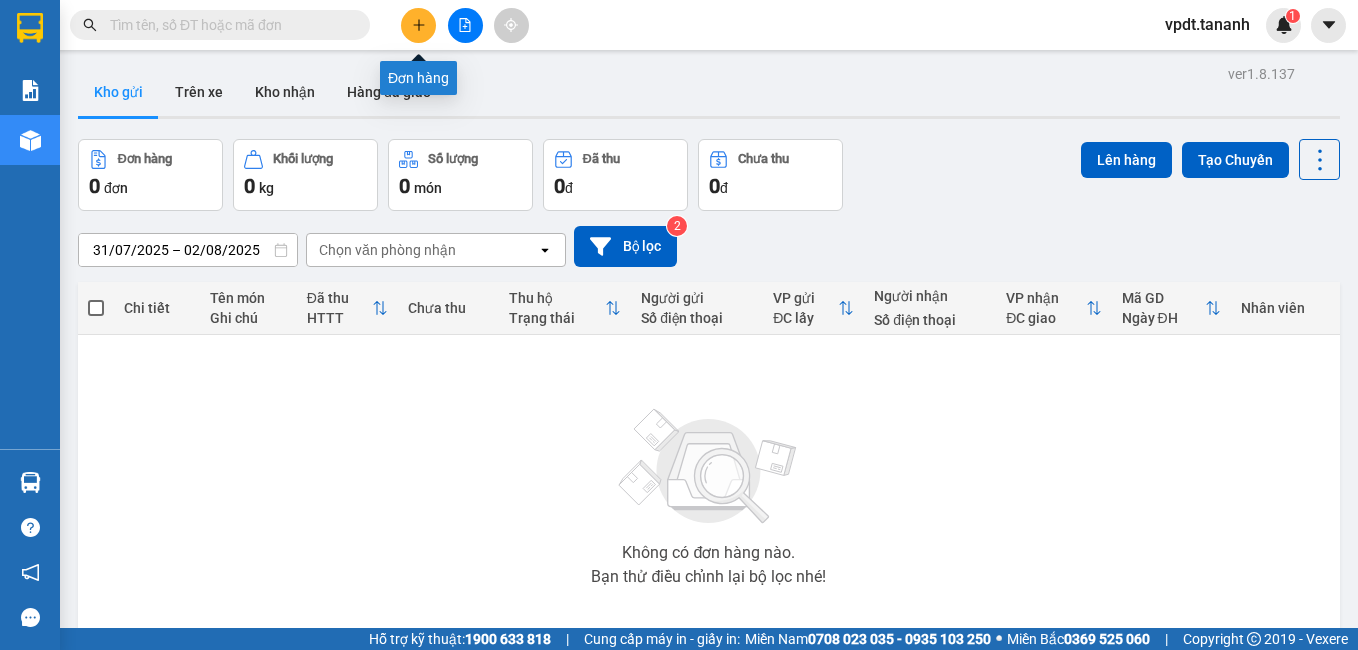 click 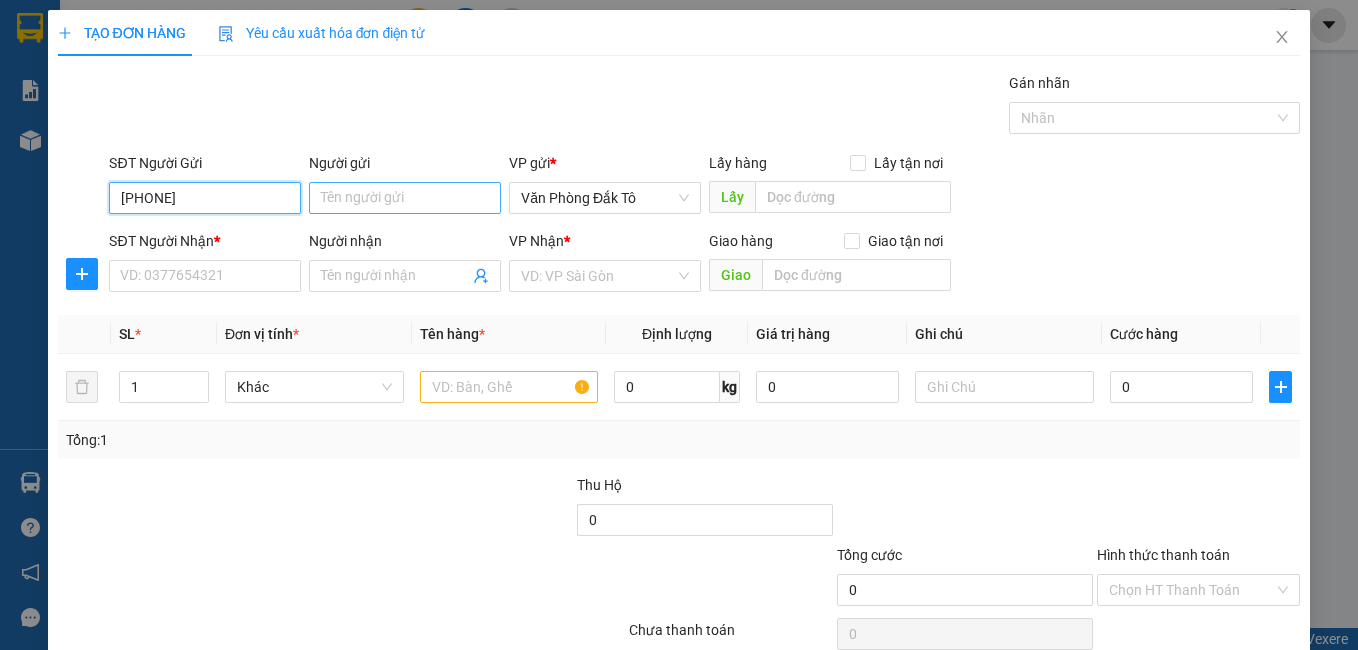 type on "[PHONE]" 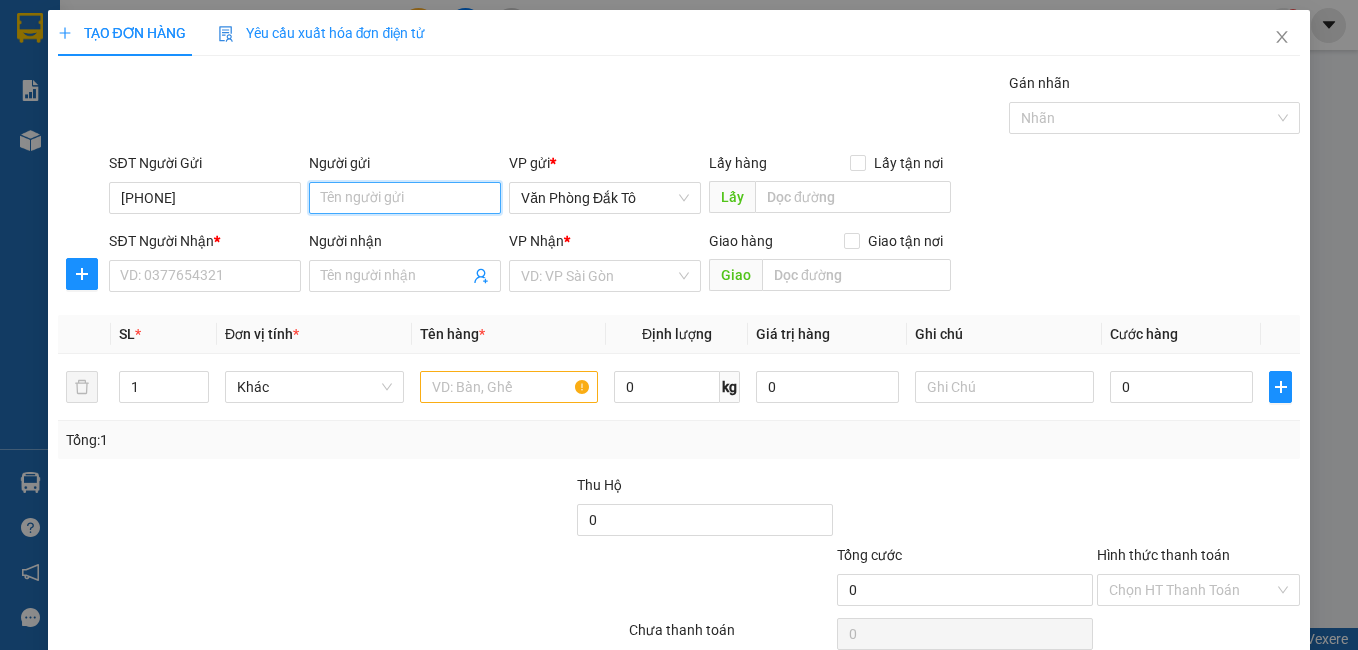 click on "Người gửi" at bounding box center (405, 198) 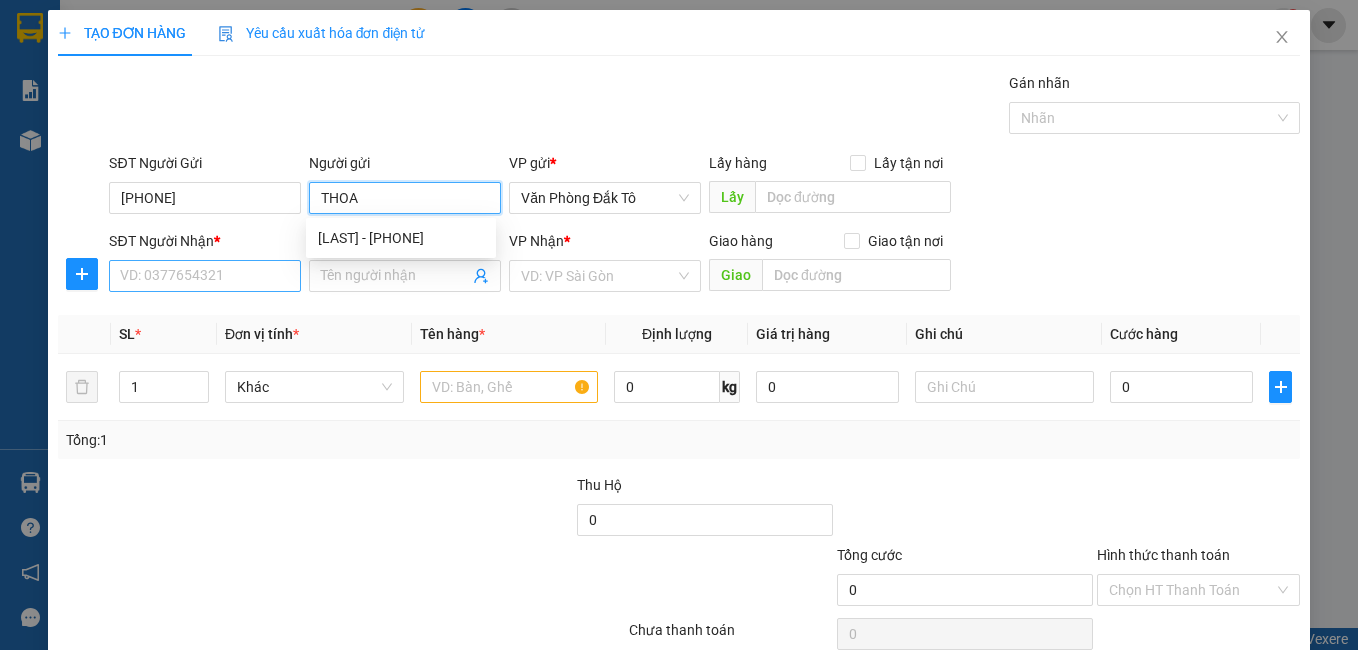 type on "THOA" 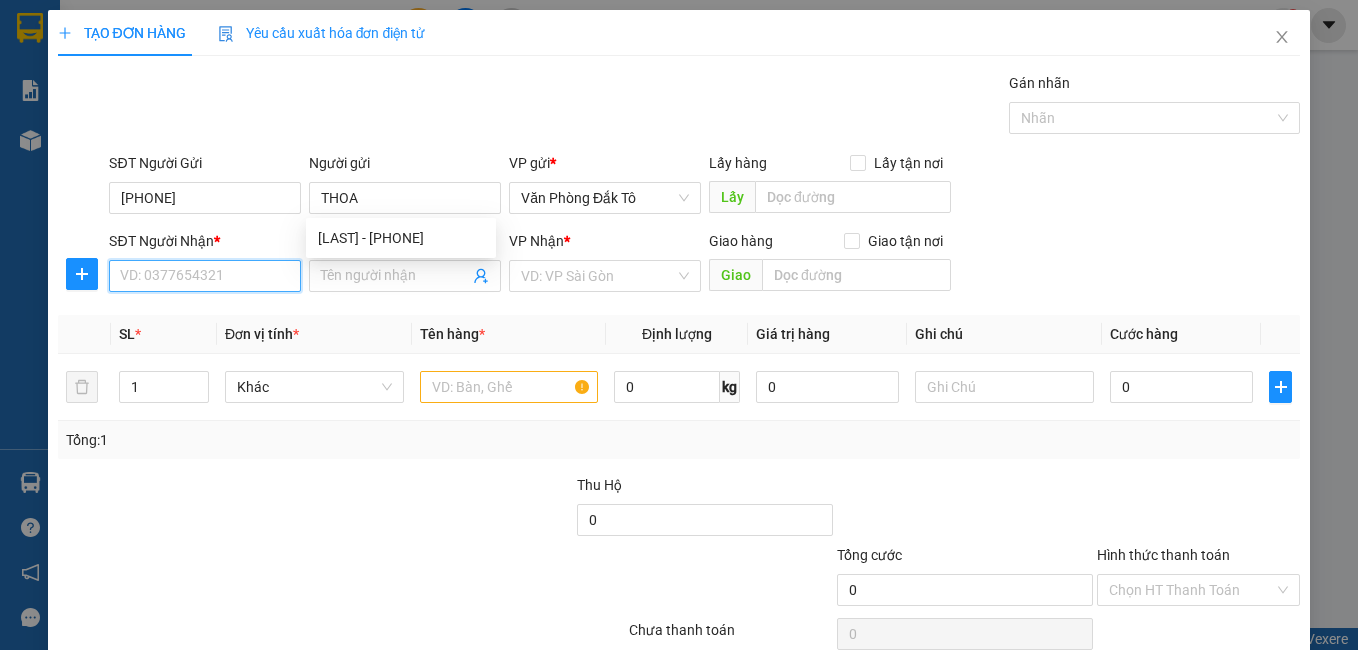 click on "SĐT Người Nhận  *" at bounding box center [205, 276] 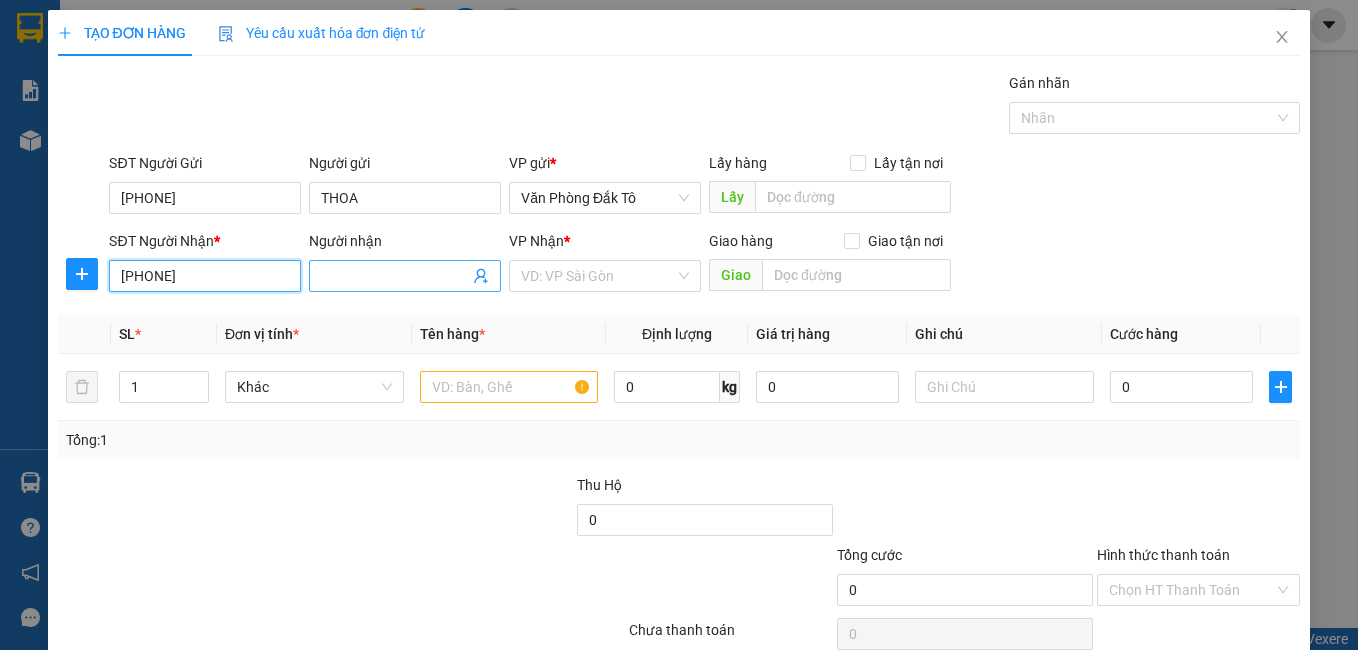 type on "[PHONE]" 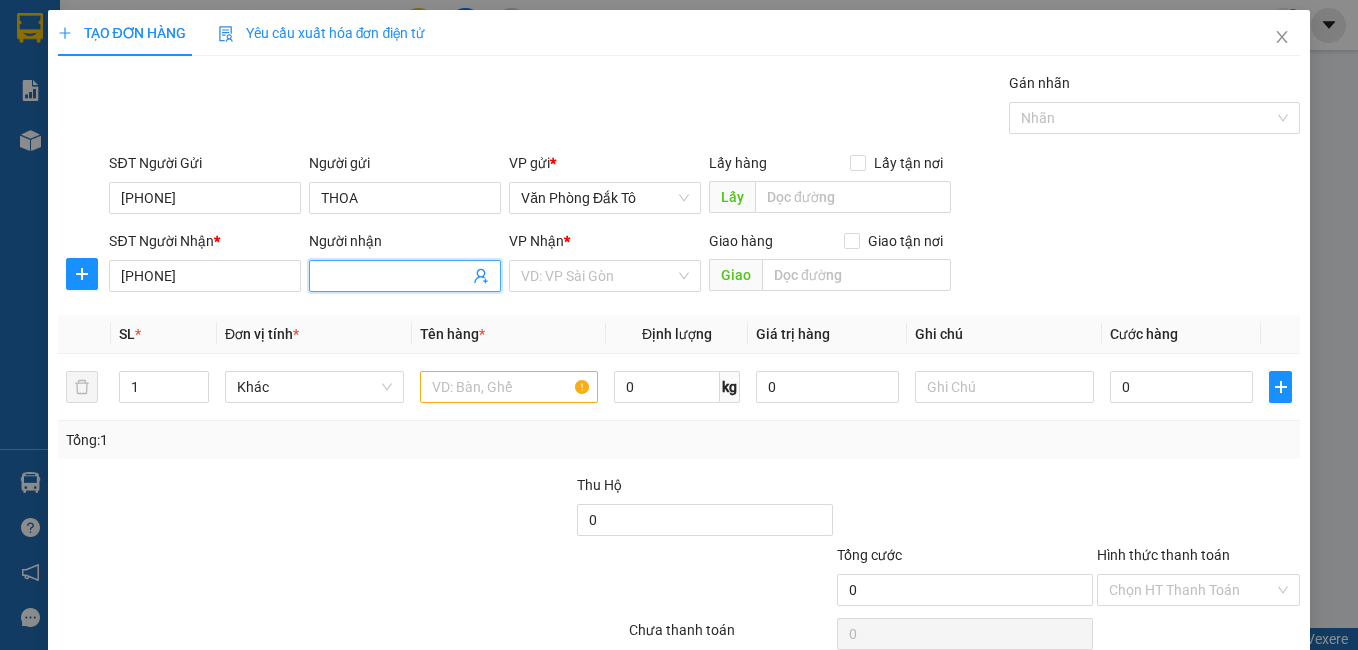 click on "Người nhận" at bounding box center [395, 276] 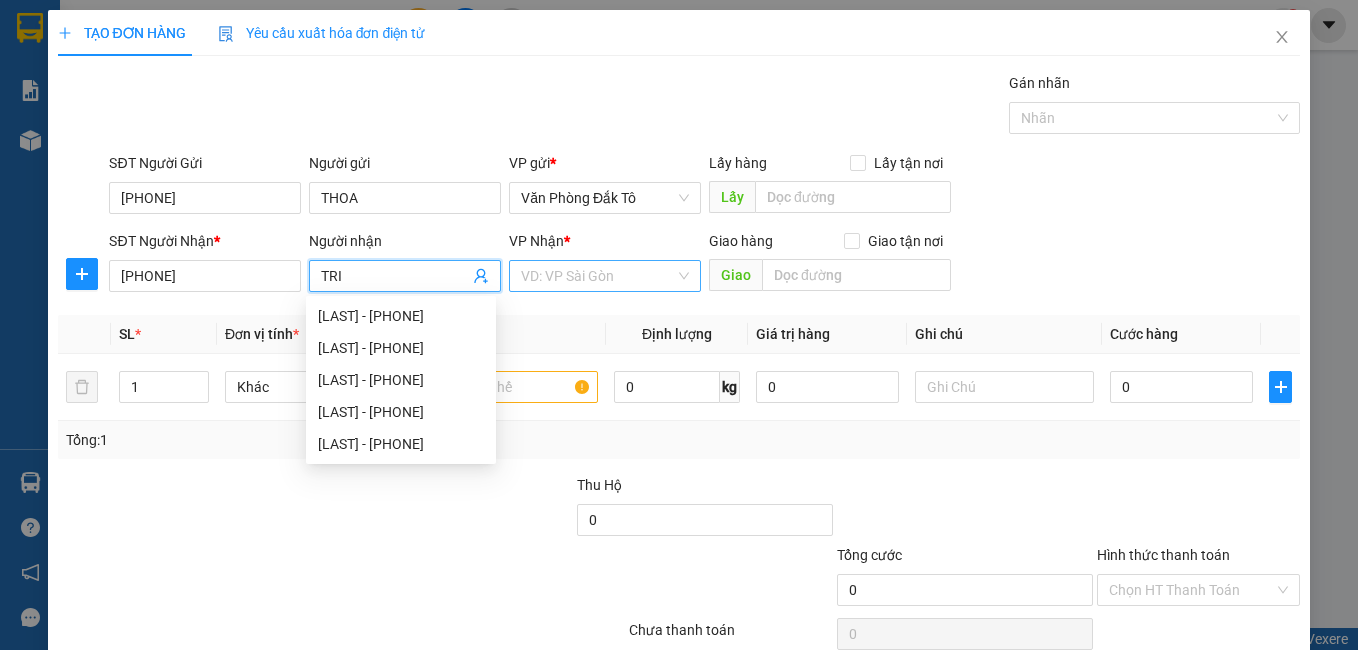 type on "TRI" 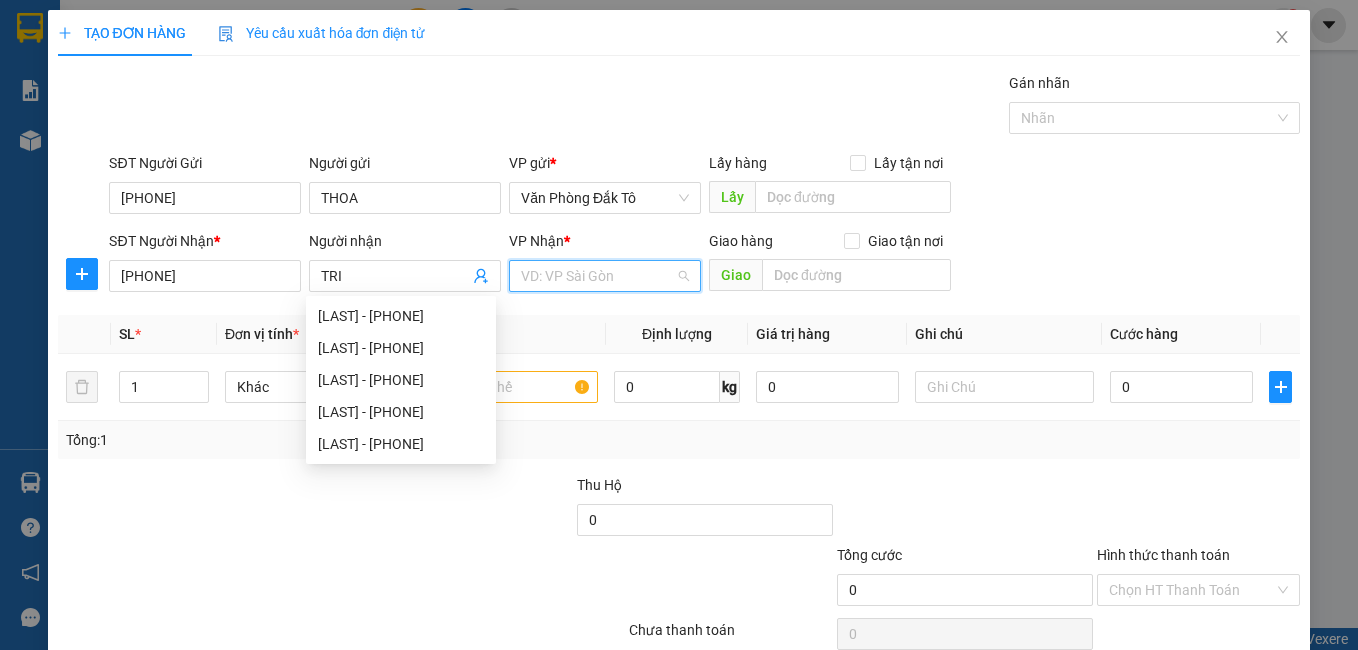 click at bounding box center (598, 276) 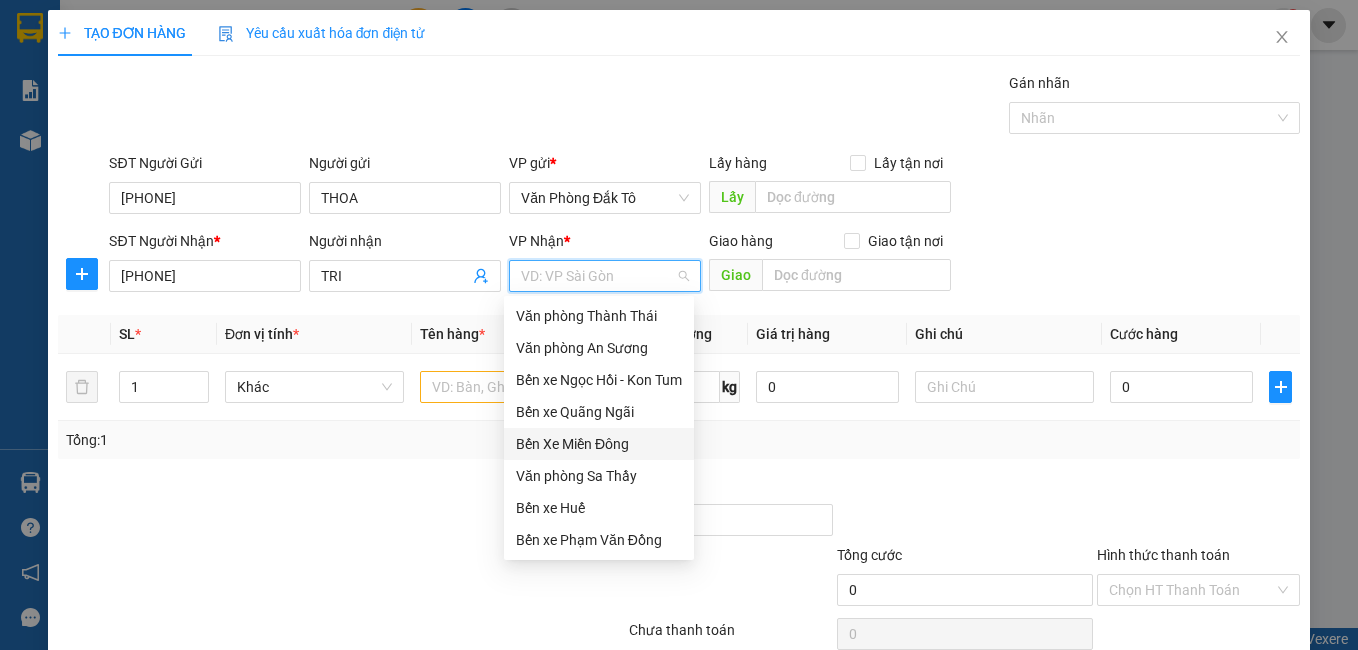 click on "Bến Xe Miền Đông" at bounding box center (599, 444) 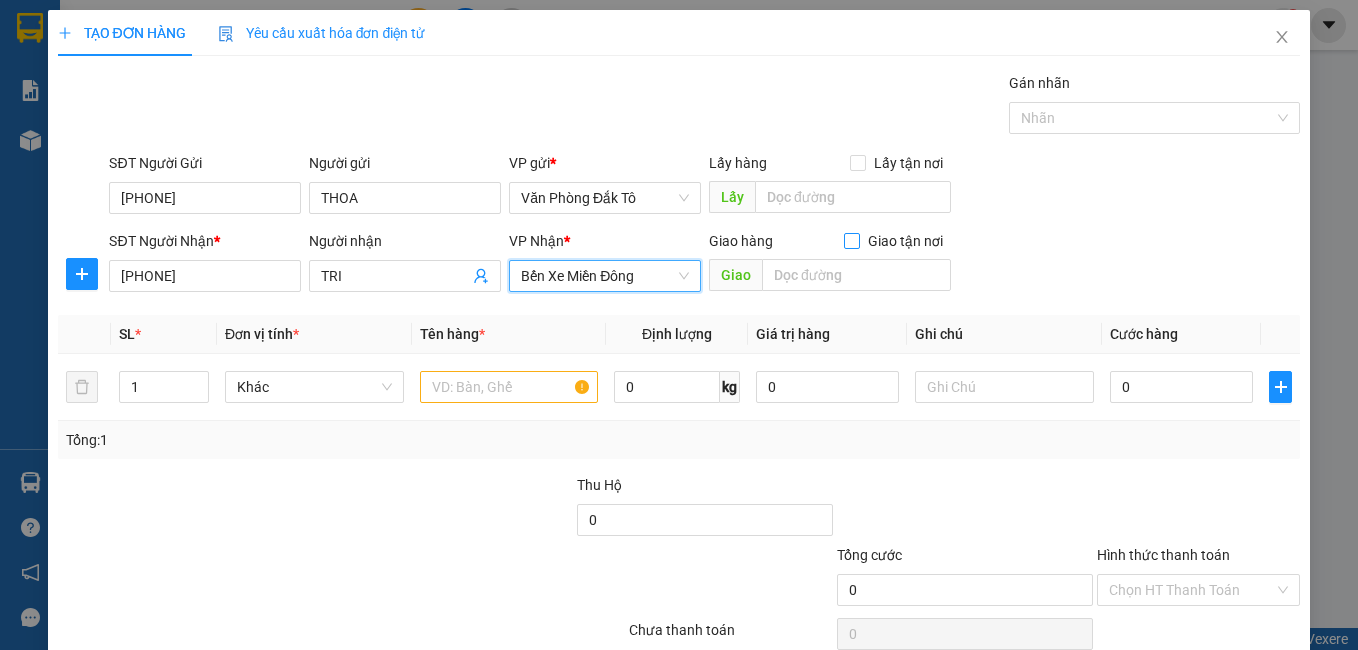 click on "Giao tận nơi" at bounding box center [851, 240] 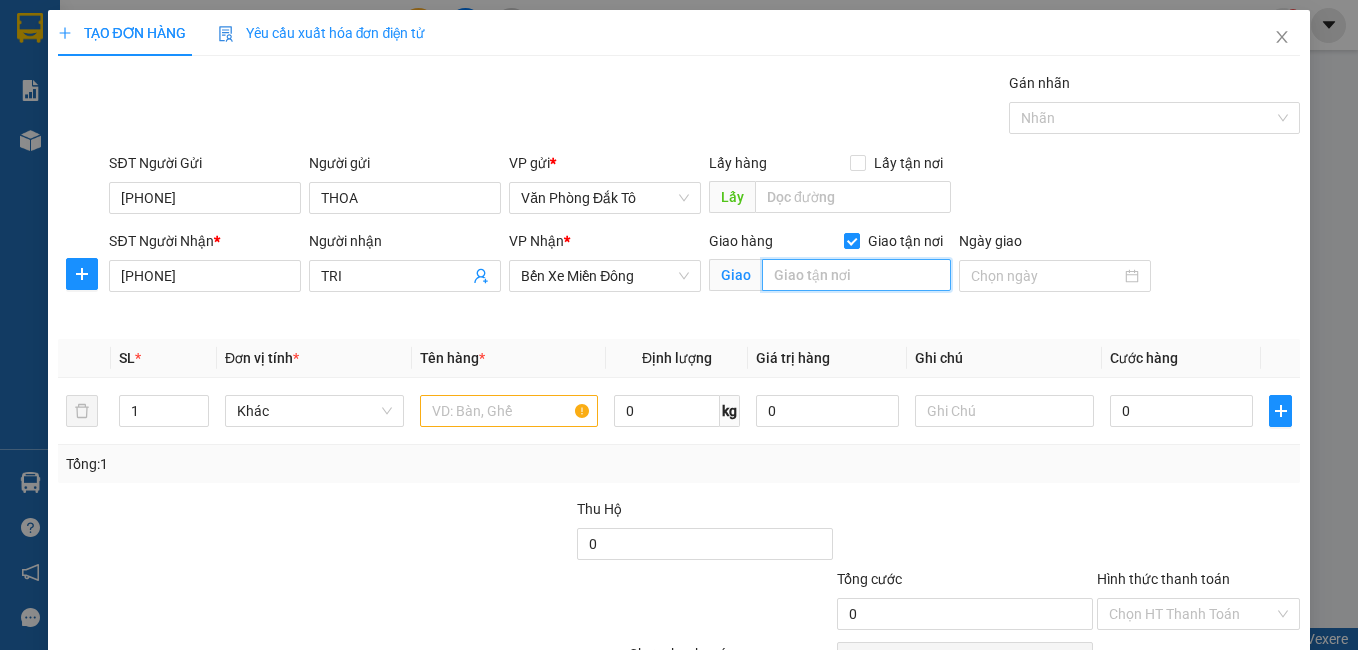 click at bounding box center [856, 275] 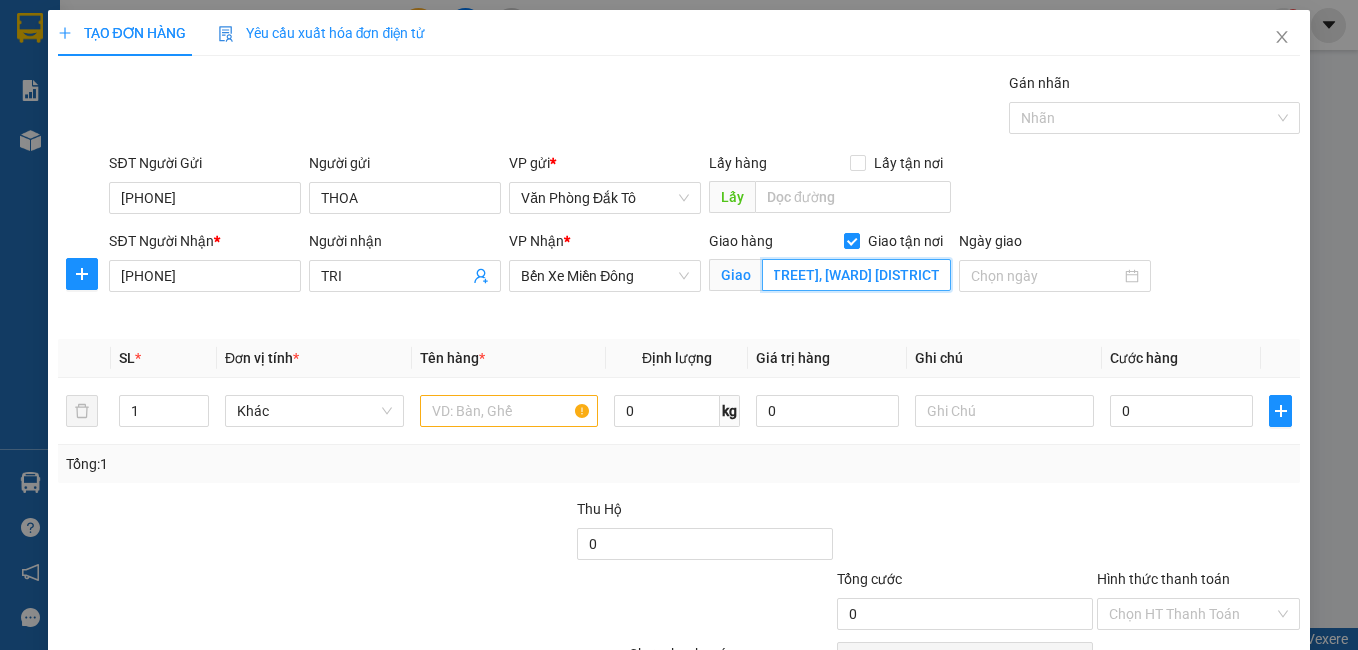 scroll, scrollTop: 0, scrollLeft: 82, axis: horizontal 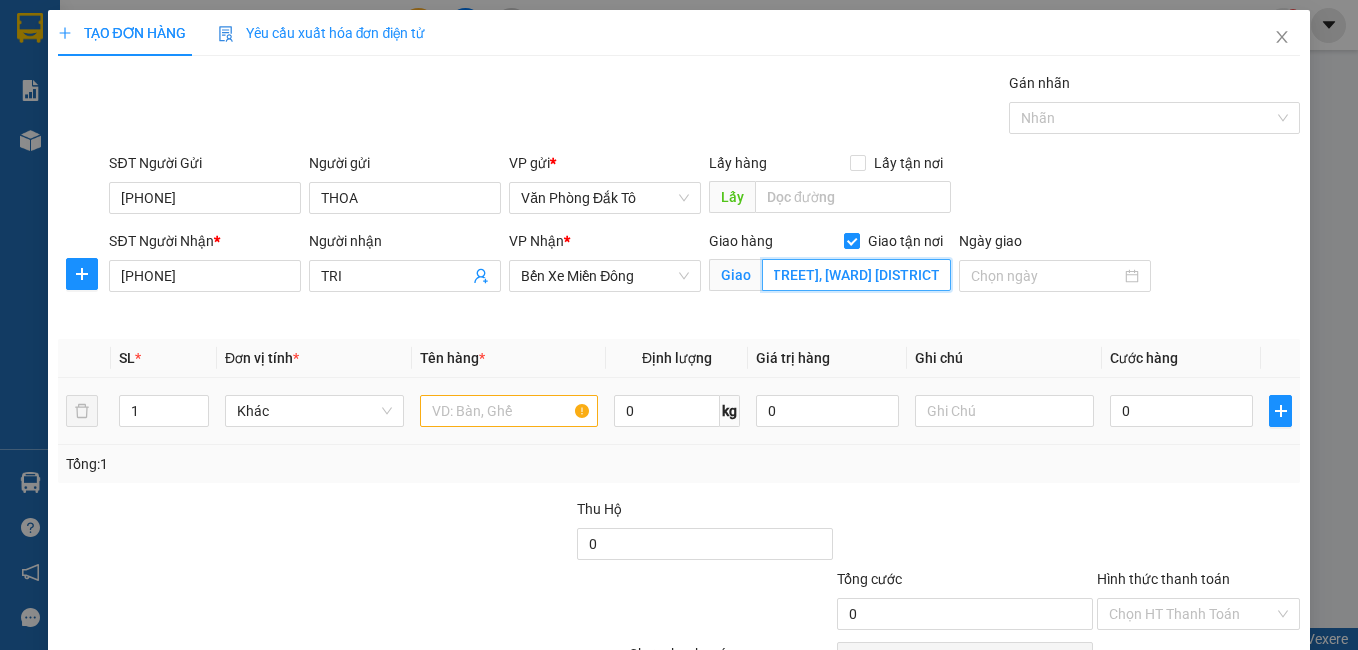 type on "[NUMBER] [STREET], [WARD] [DISTRICT] [WARD]" 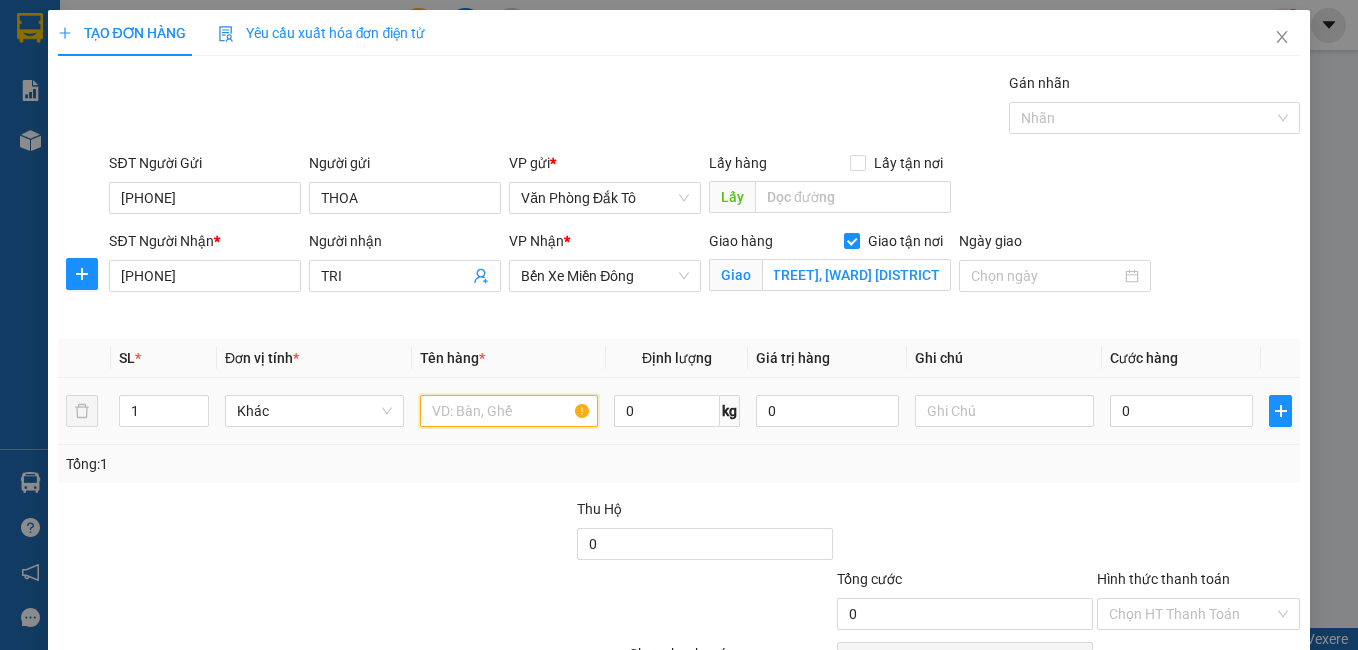 click at bounding box center (509, 411) 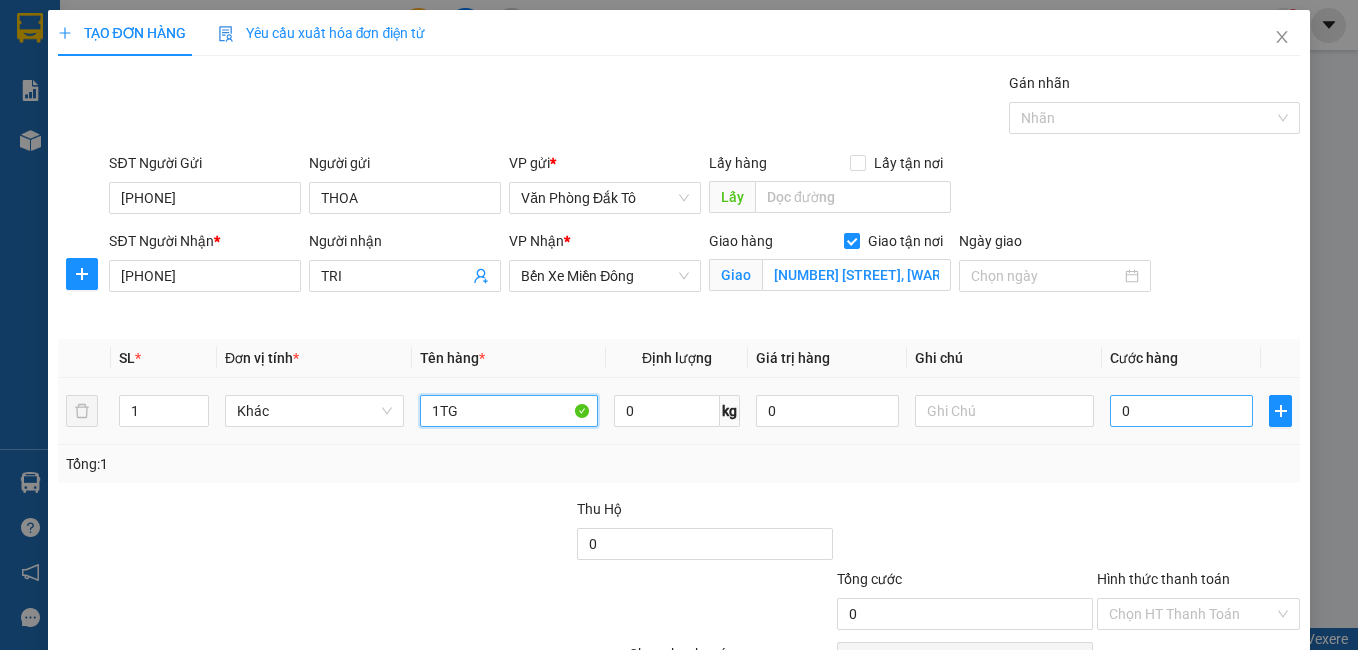 type on "1TG" 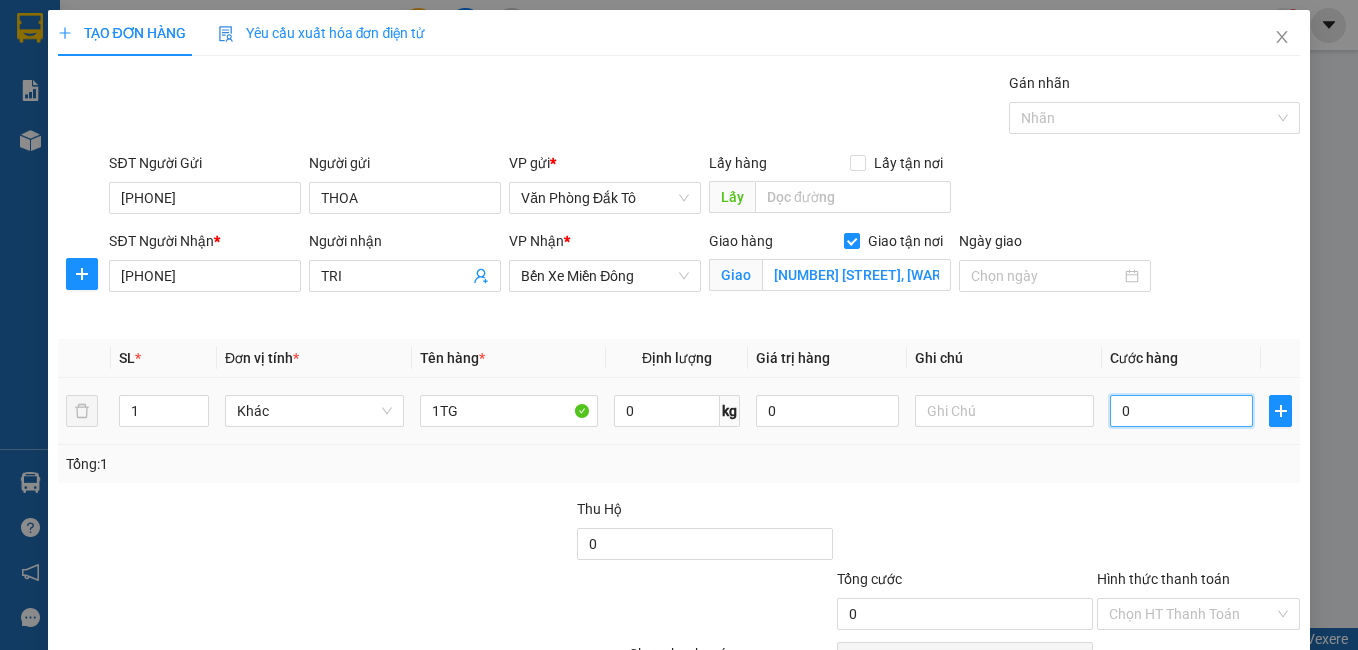 click on "0" at bounding box center (1181, 411) 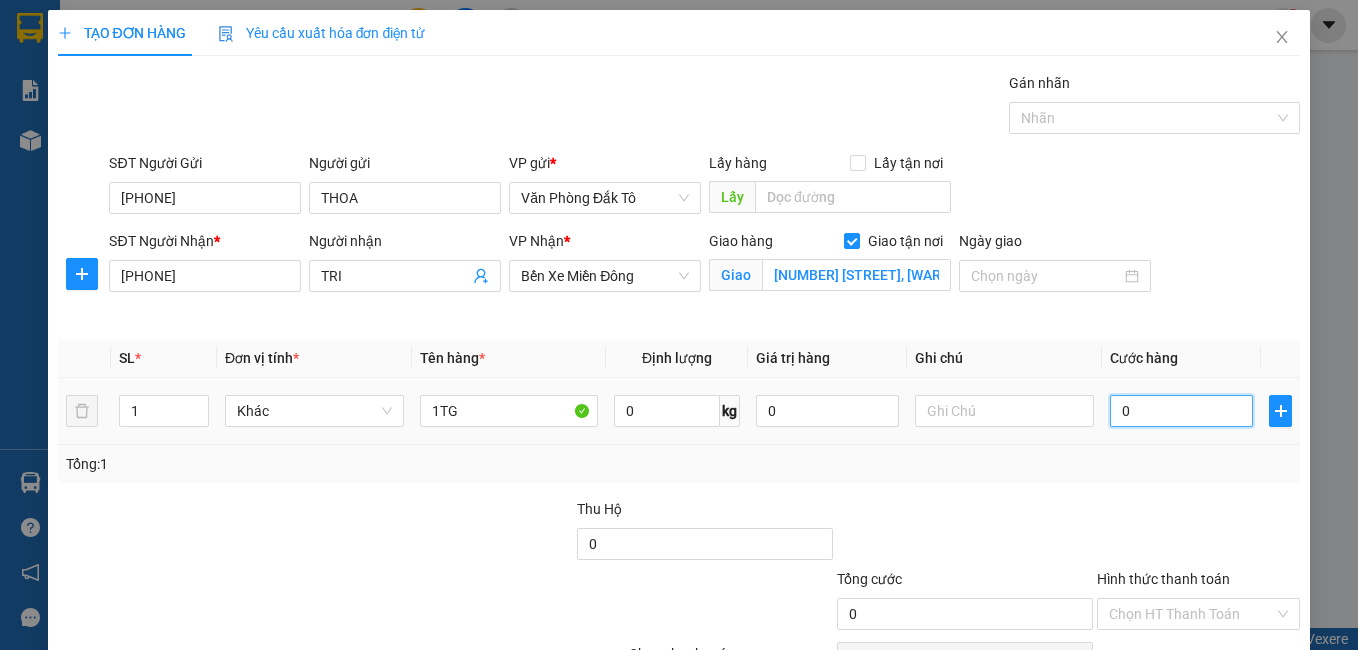 type on "5" 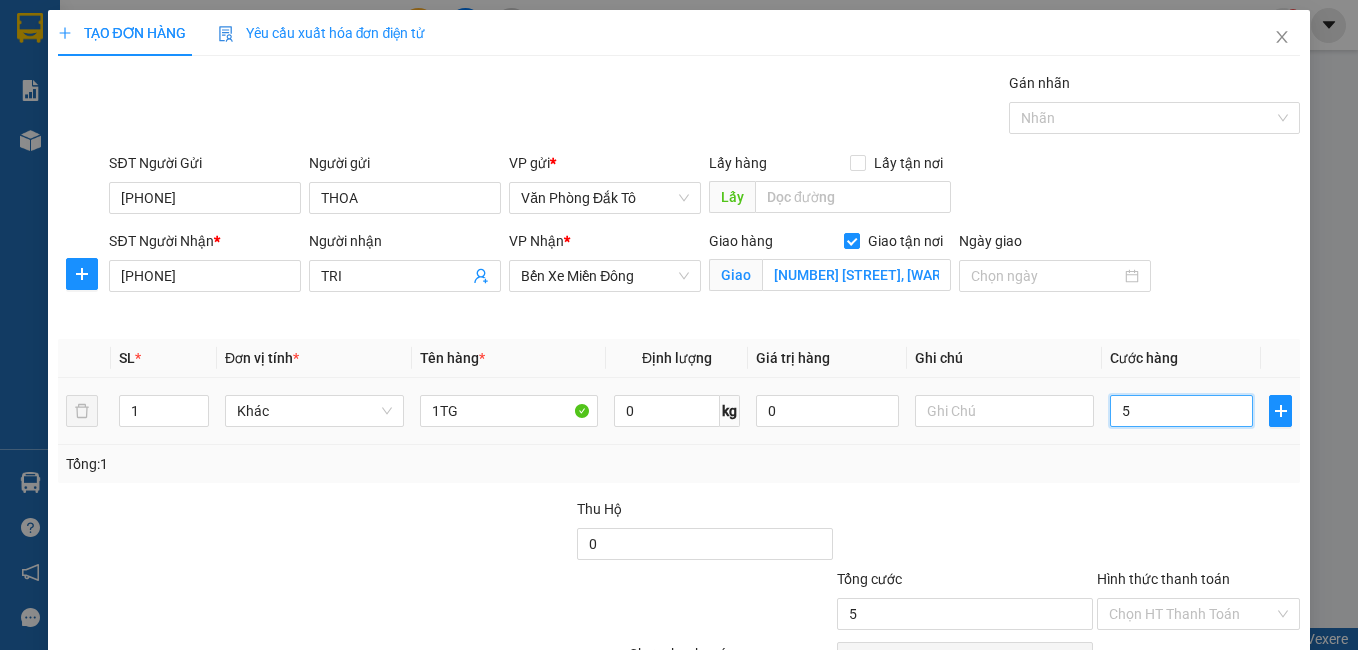 type on "50" 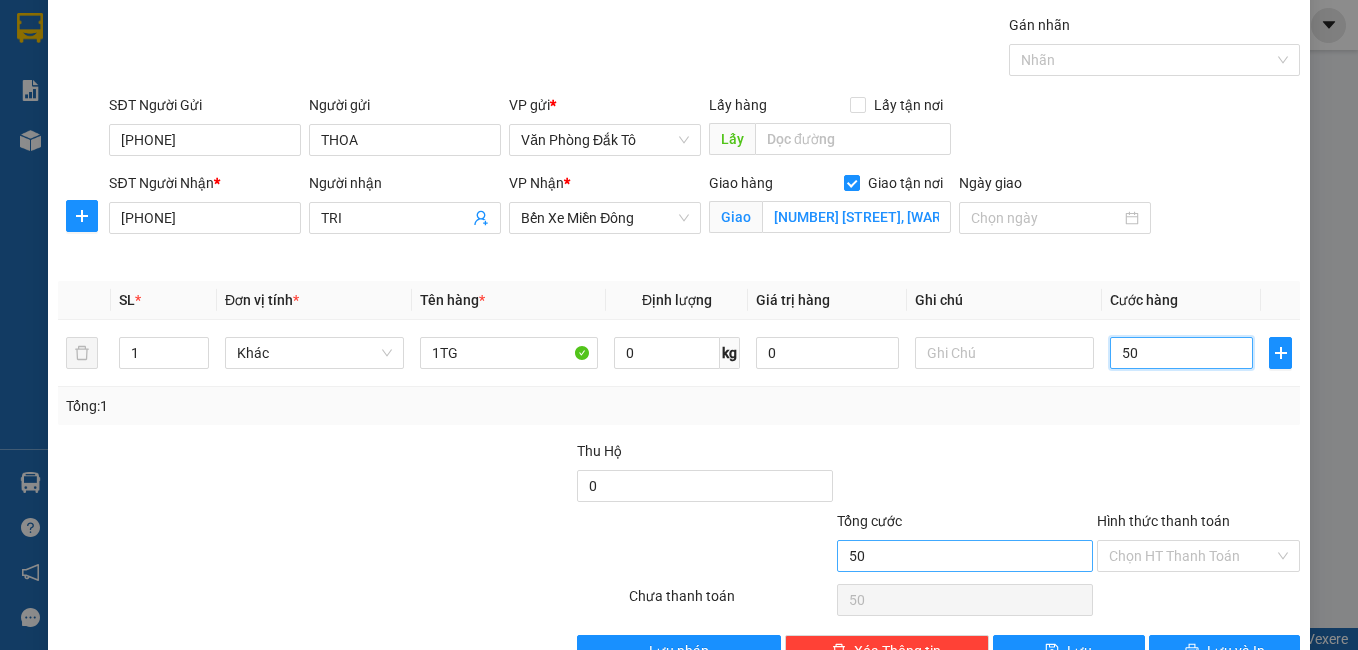 scroll, scrollTop: 0, scrollLeft: 0, axis: both 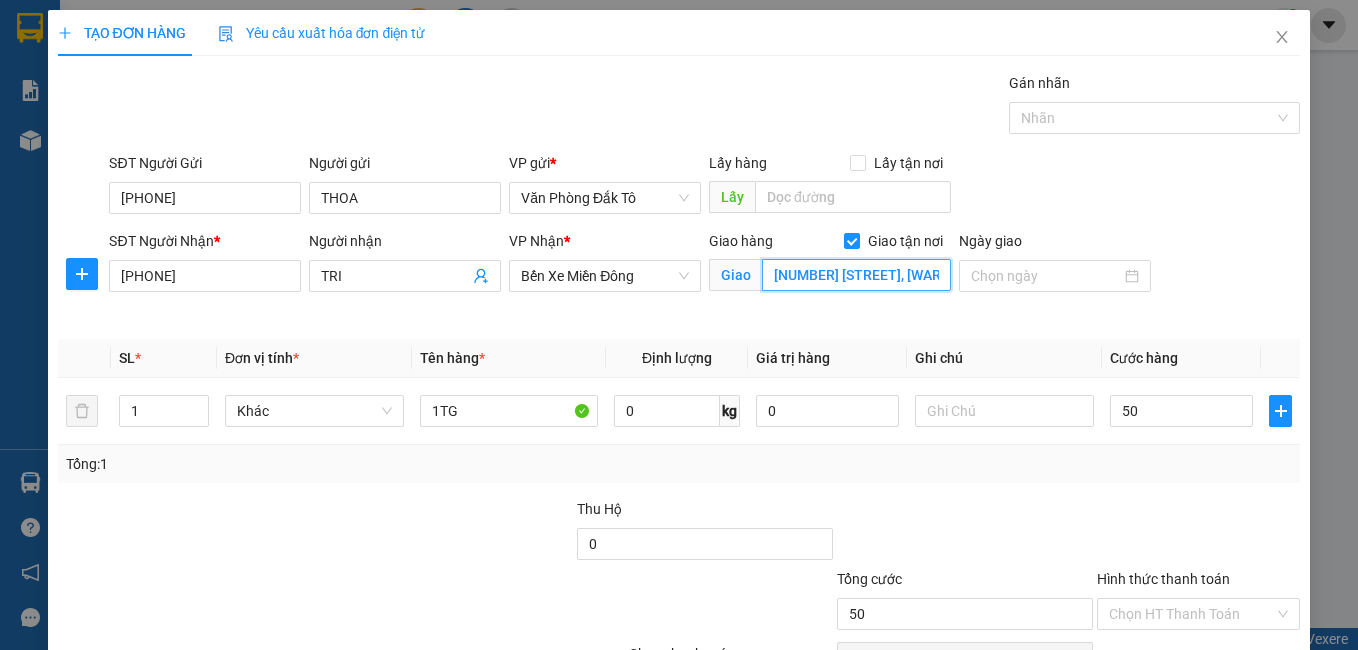 type on "50.000" 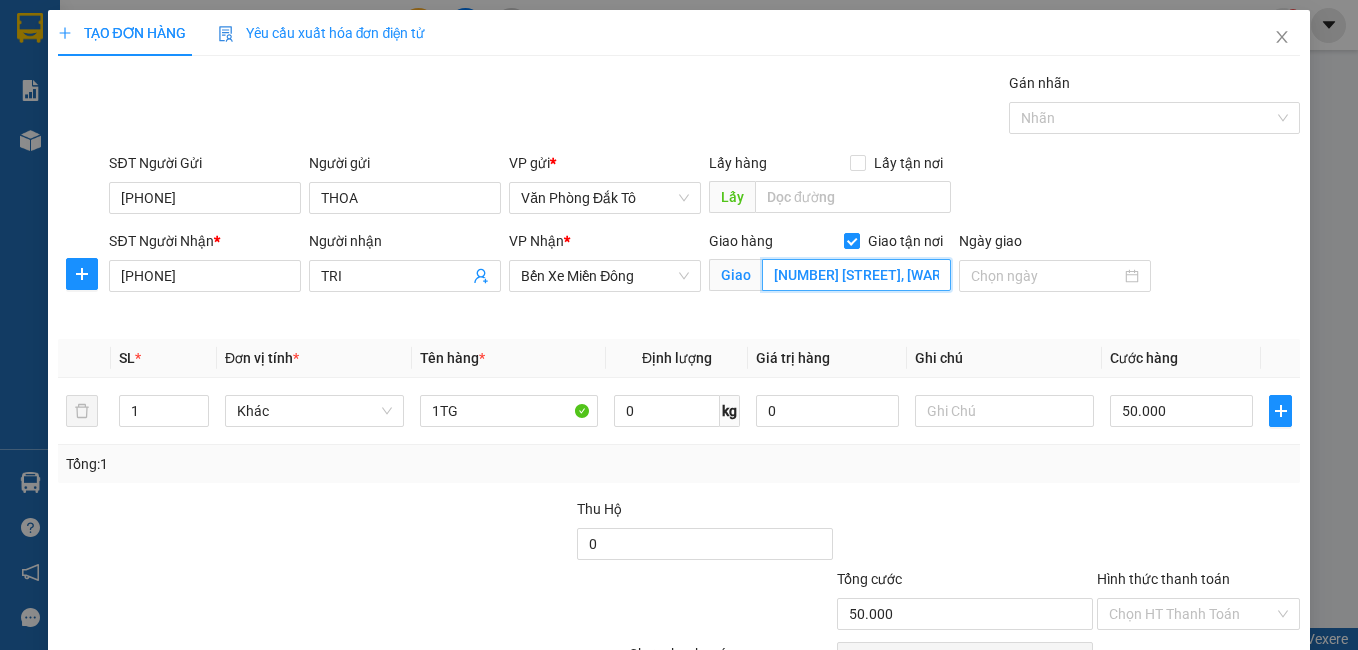 click on "[NUMBER] [STREET], [WARD] [DISTRICT] [WARD]" at bounding box center [856, 275] 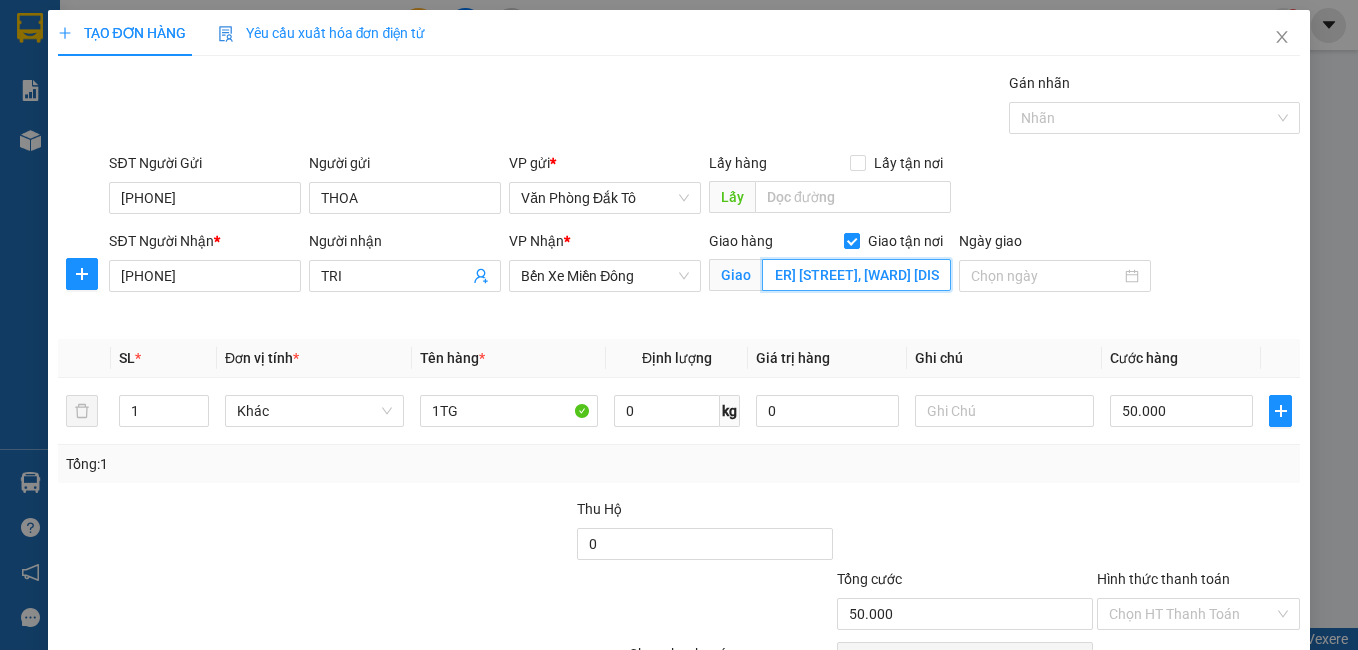 drag, startPoint x: 925, startPoint y: 277, endPoint x: 895, endPoint y: 269, distance: 31.04835 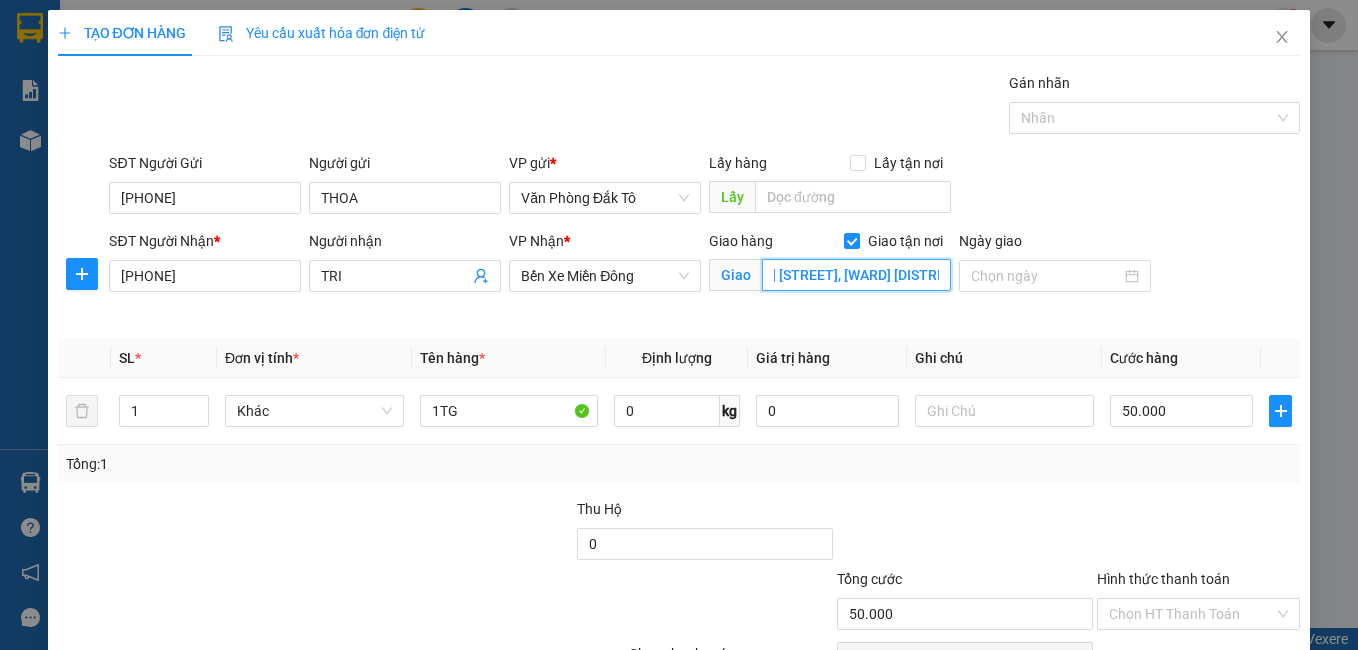drag, startPoint x: 928, startPoint y: 272, endPoint x: 894, endPoint y: 278, distance: 34.525352 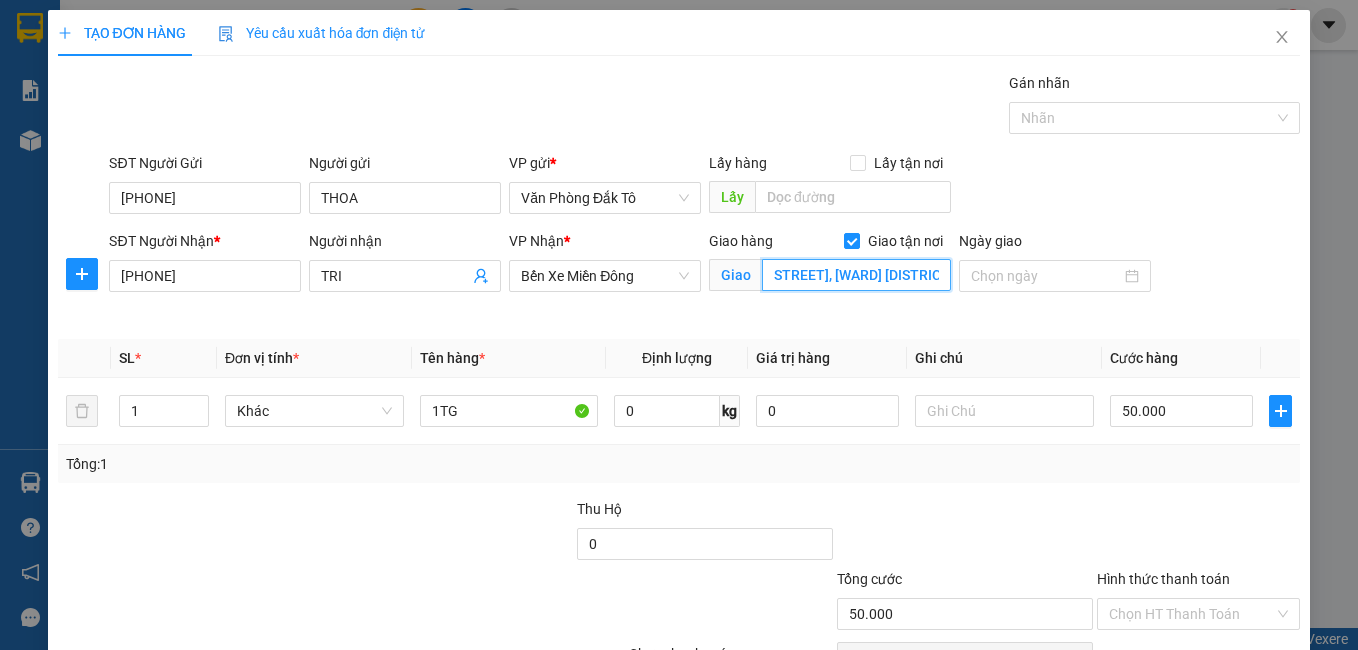 drag, startPoint x: 922, startPoint y: 276, endPoint x: 875, endPoint y: 281, distance: 47.26521 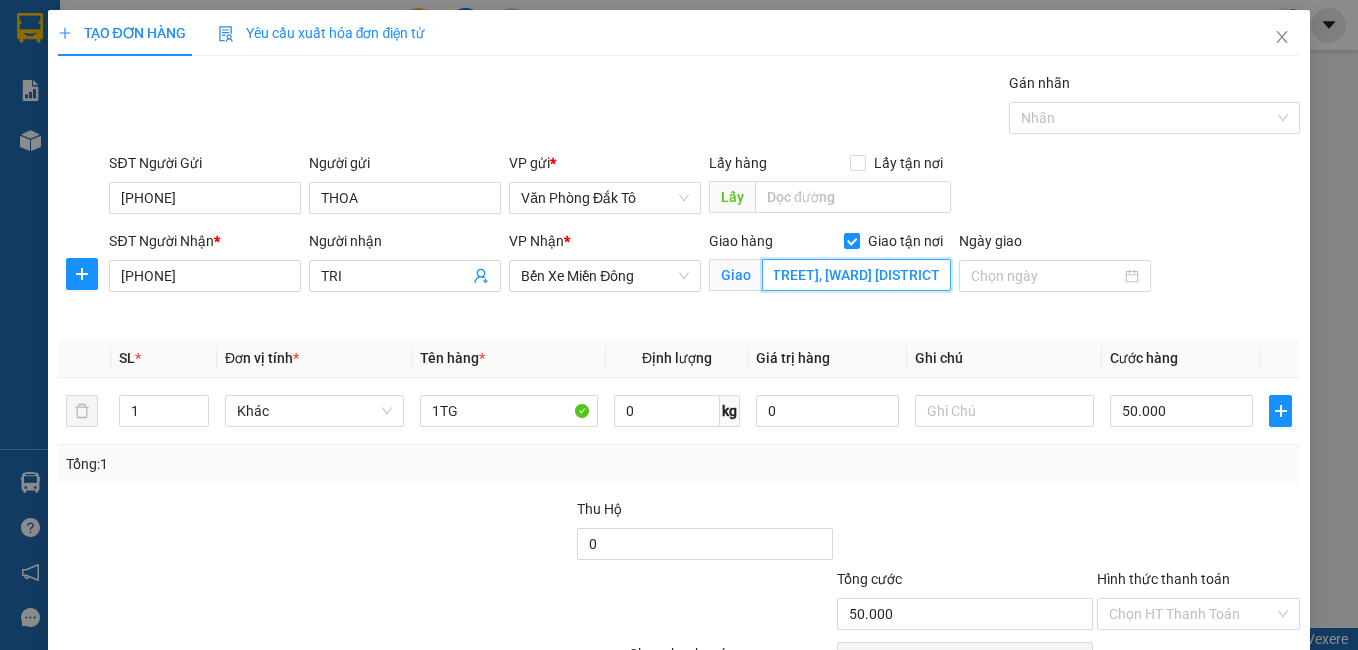 drag, startPoint x: 925, startPoint y: 272, endPoint x: 869, endPoint y: 278, distance: 56.32051 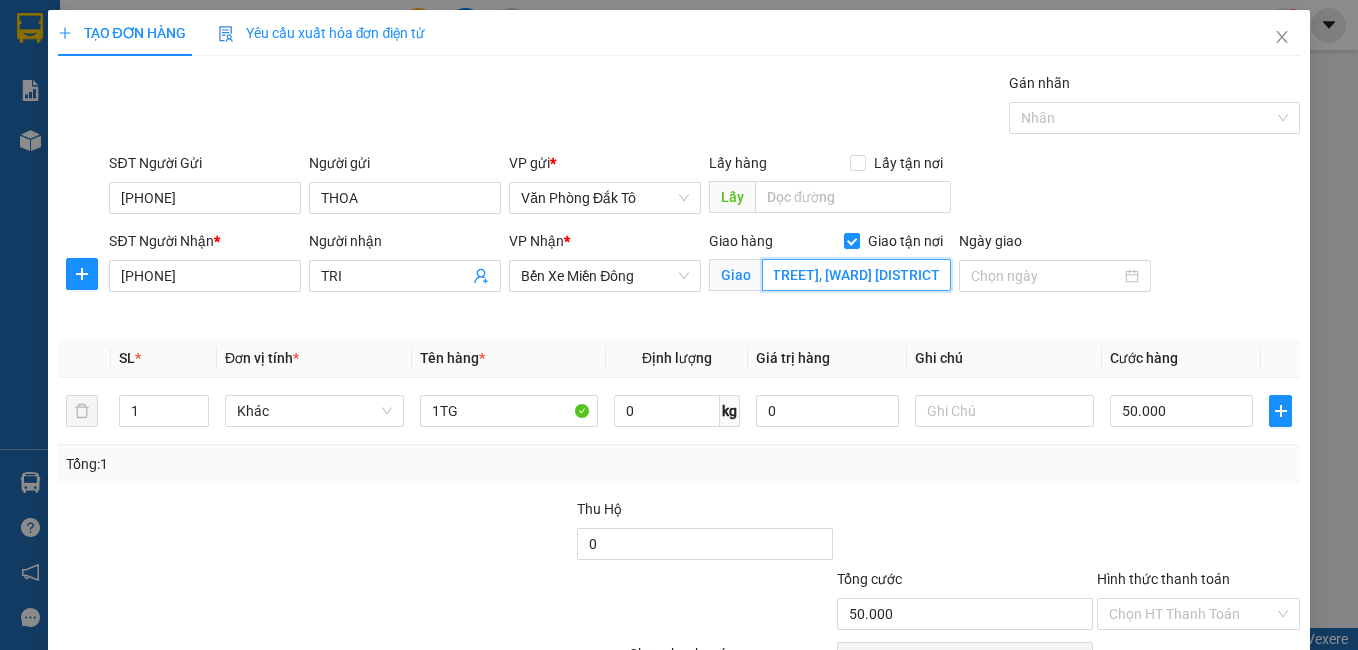 drag, startPoint x: 931, startPoint y: 273, endPoint x: 908, endPoint y: 275, distance: 23.086792 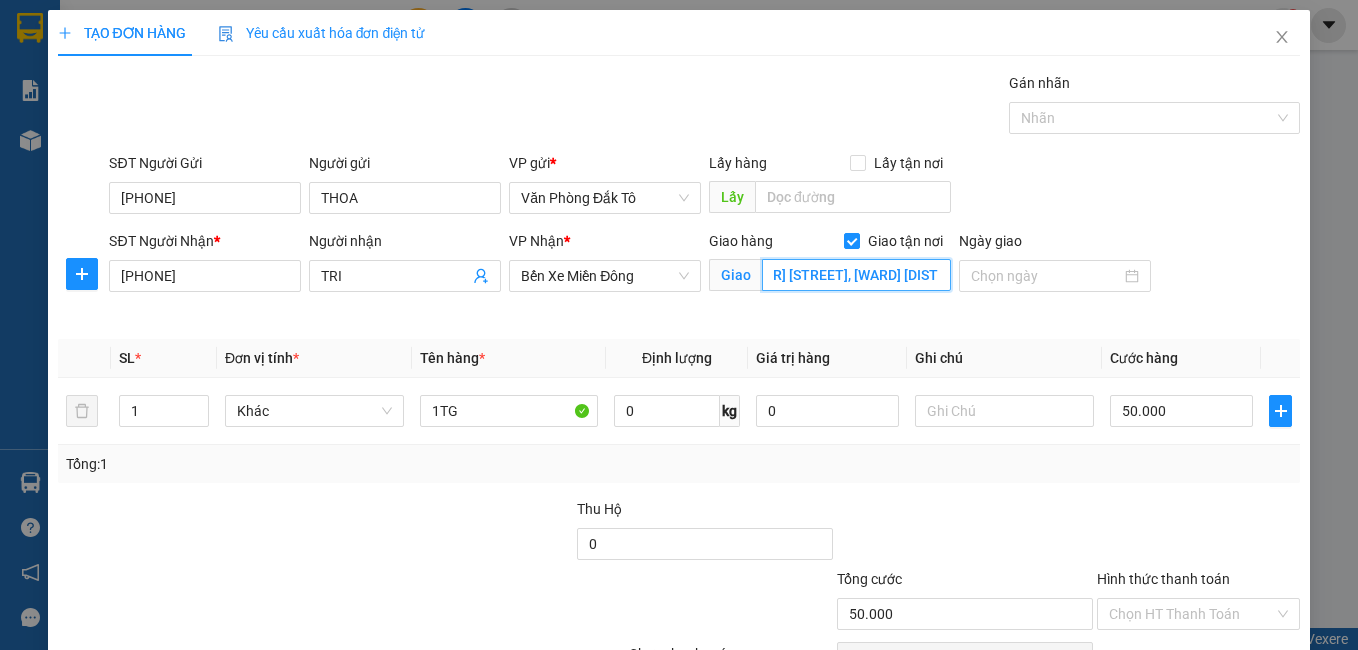 scroll, scrollTop: 0, scrollLeft: 0, axis: both 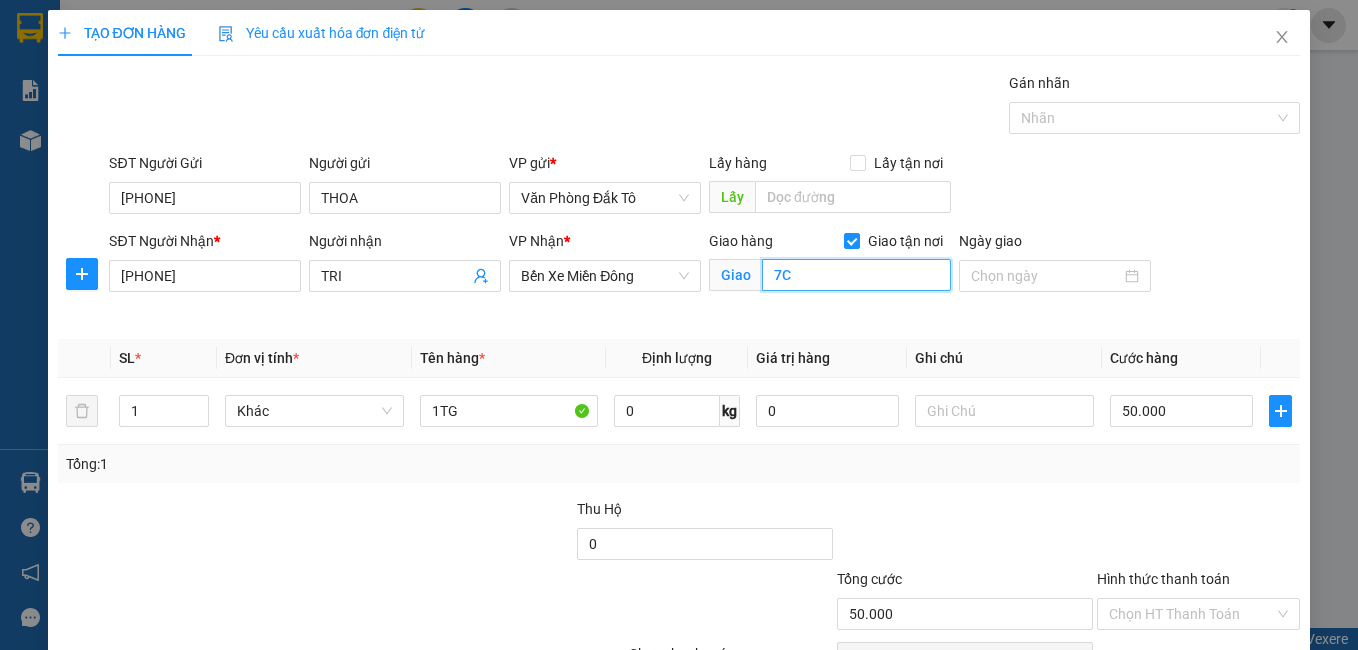 type on "7" 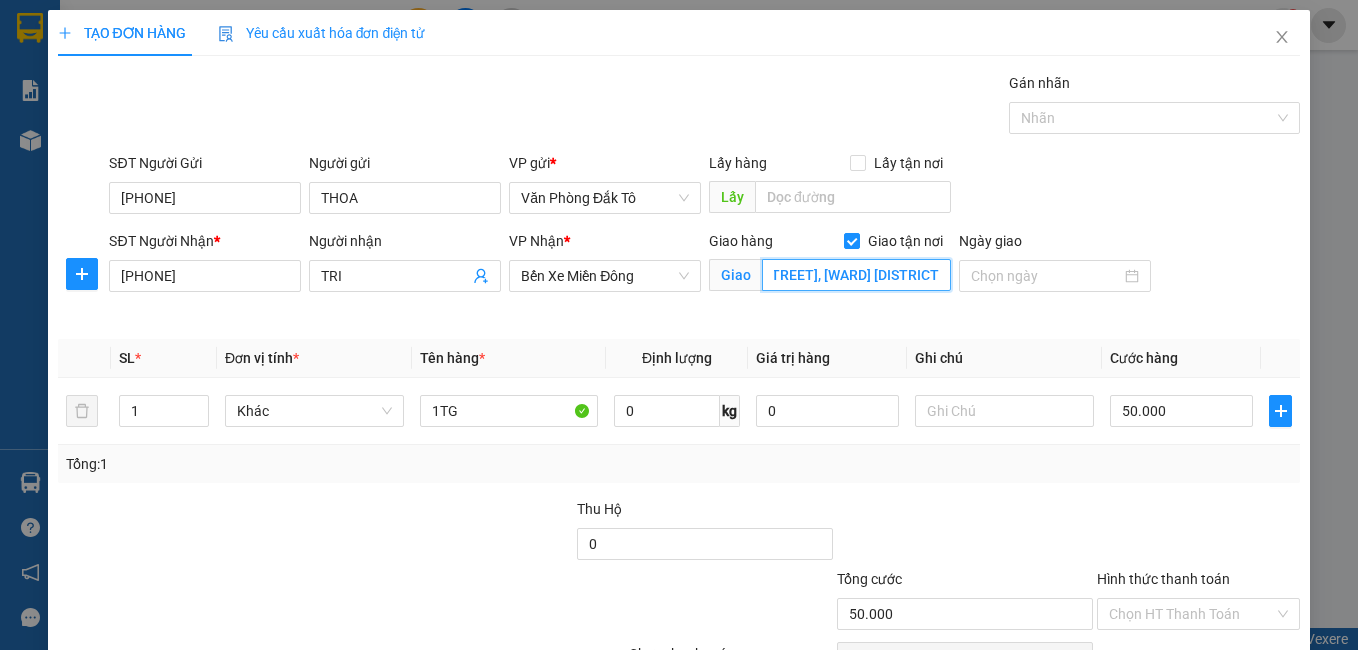 scroll, scrollTop: 0, scrollLeft: 83, axis: horizontal 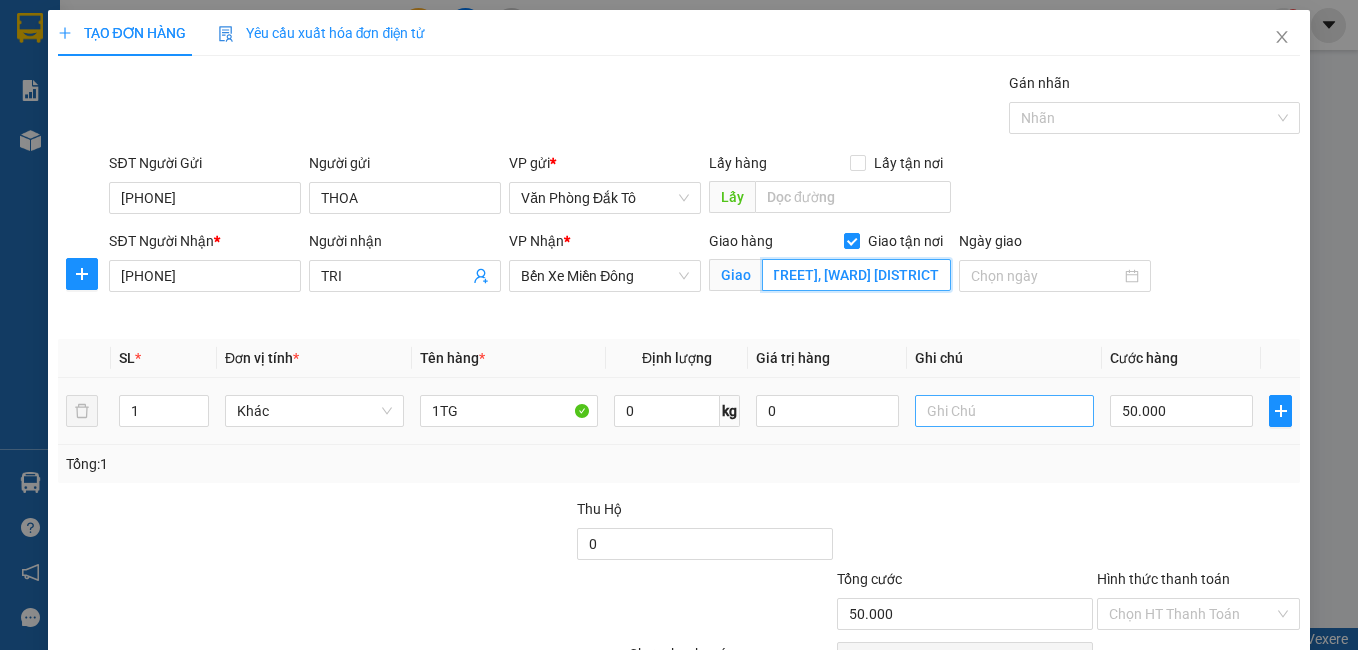 type on "[NUMBER] [STREET], [WARD] [DISTRICT] [WARD]" 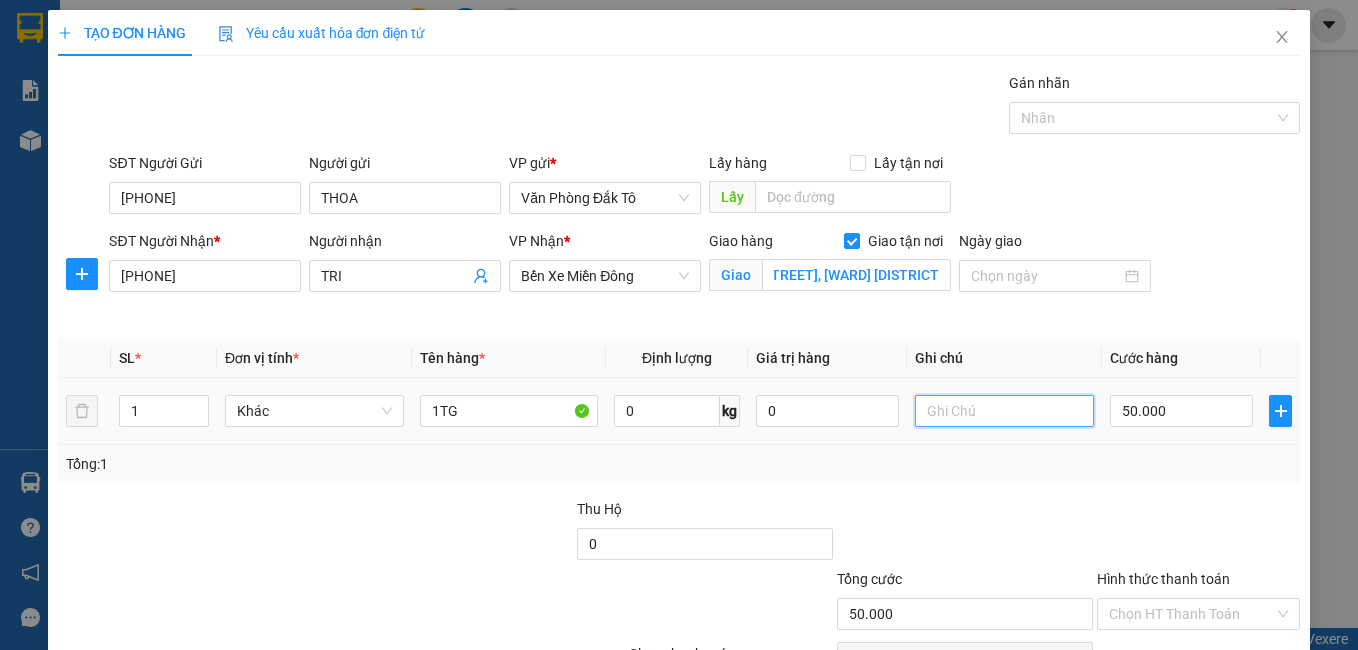 click at bounding box center (1004, 411) 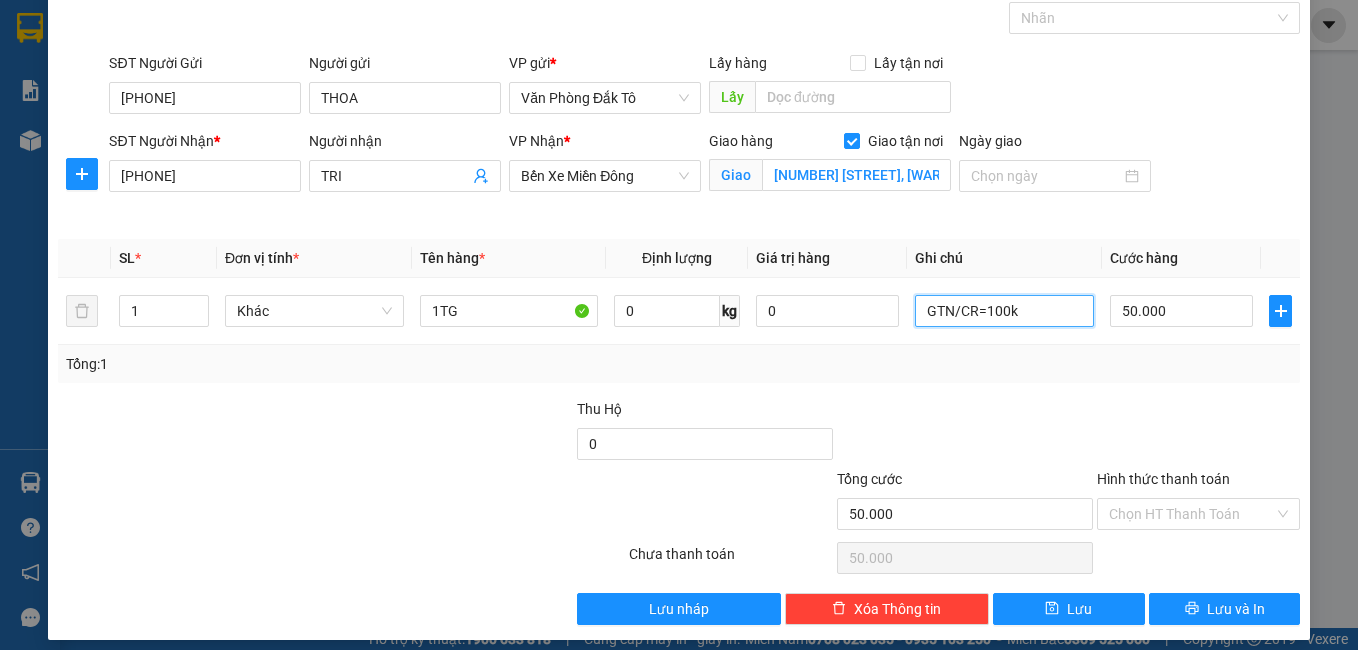 scroll, scrollTop: 114, scrollLeft: 0, axis: vertical 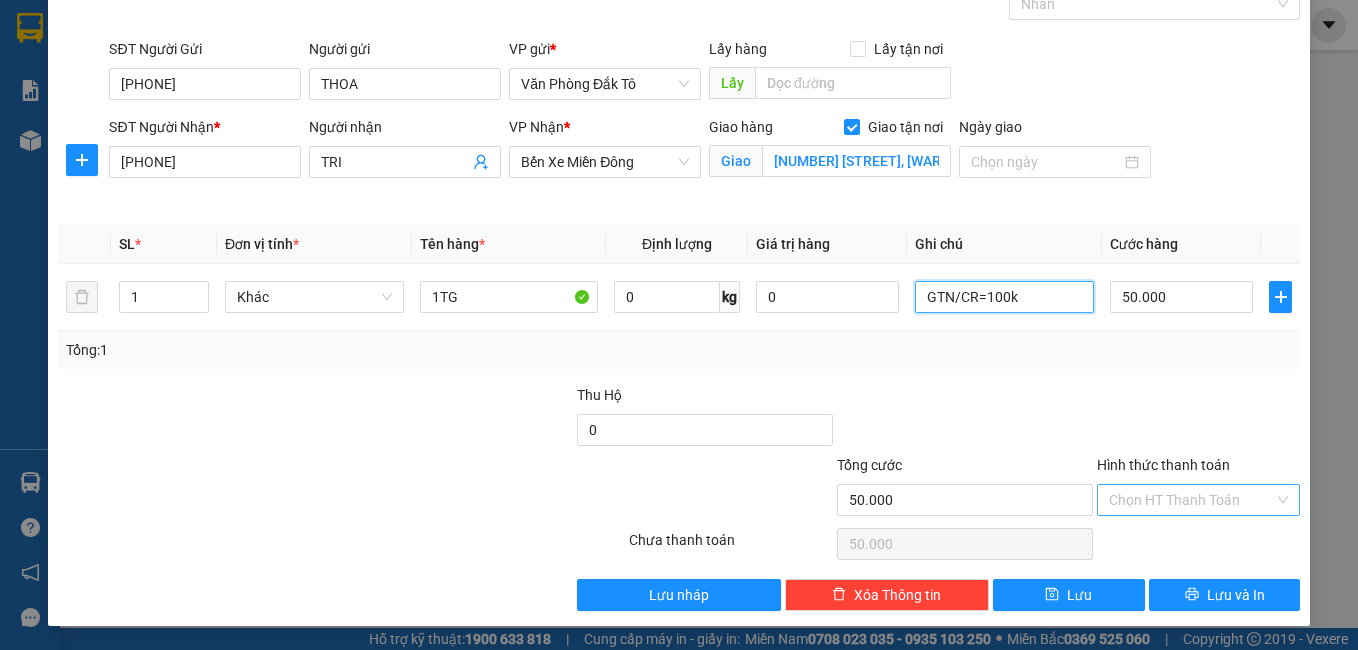 type on "GTN/CR=100k" 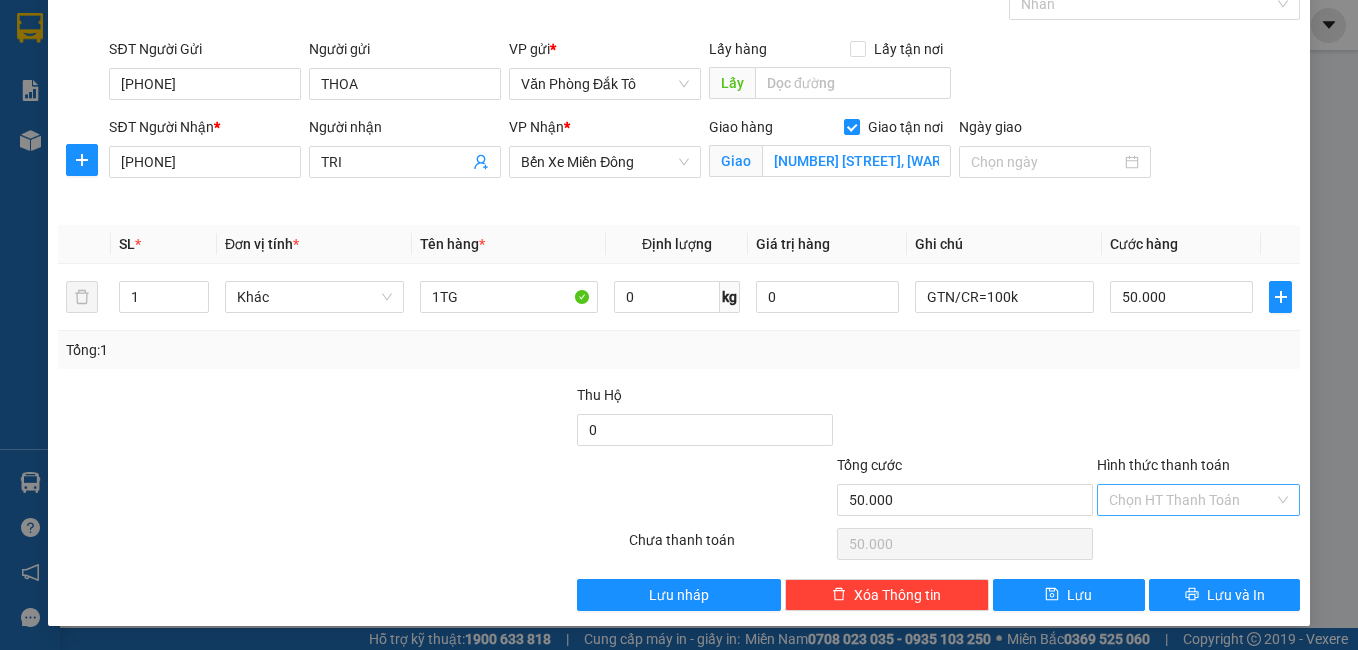 click on "Hình thức thanh toán" at bounding box center (1192, 500) 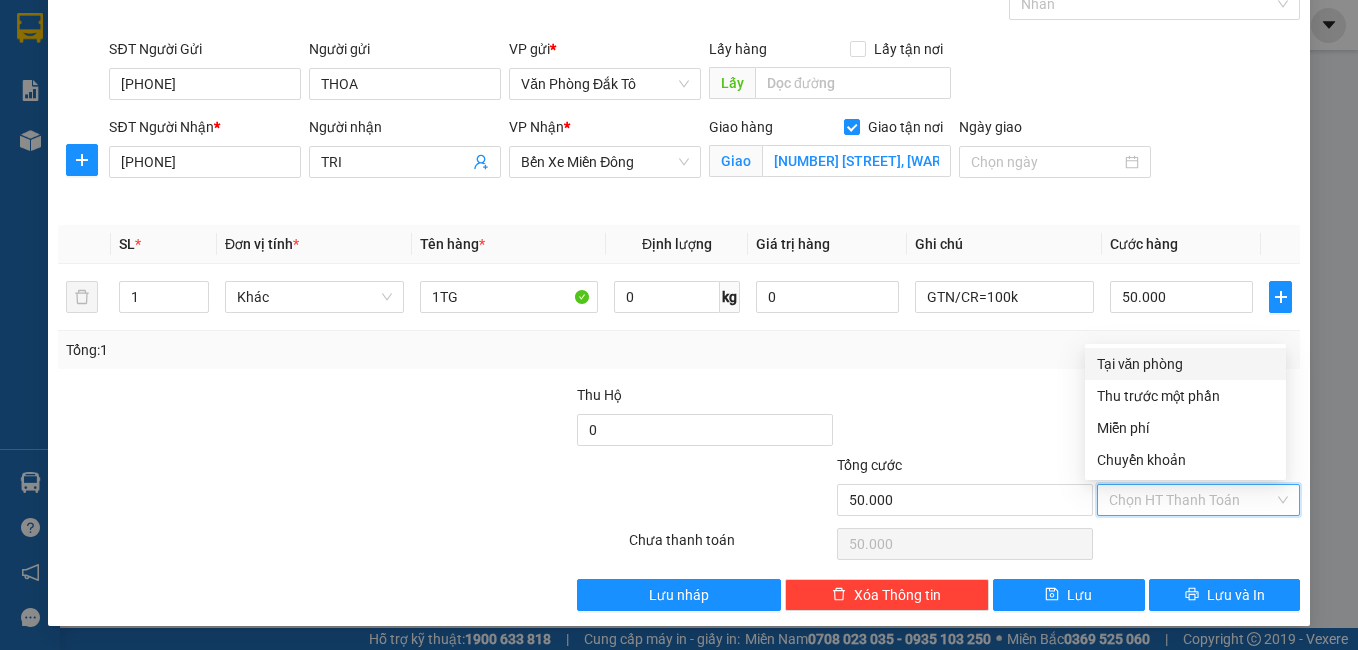 click on "Tại văn phòng" at bounding box center [1185, 364] 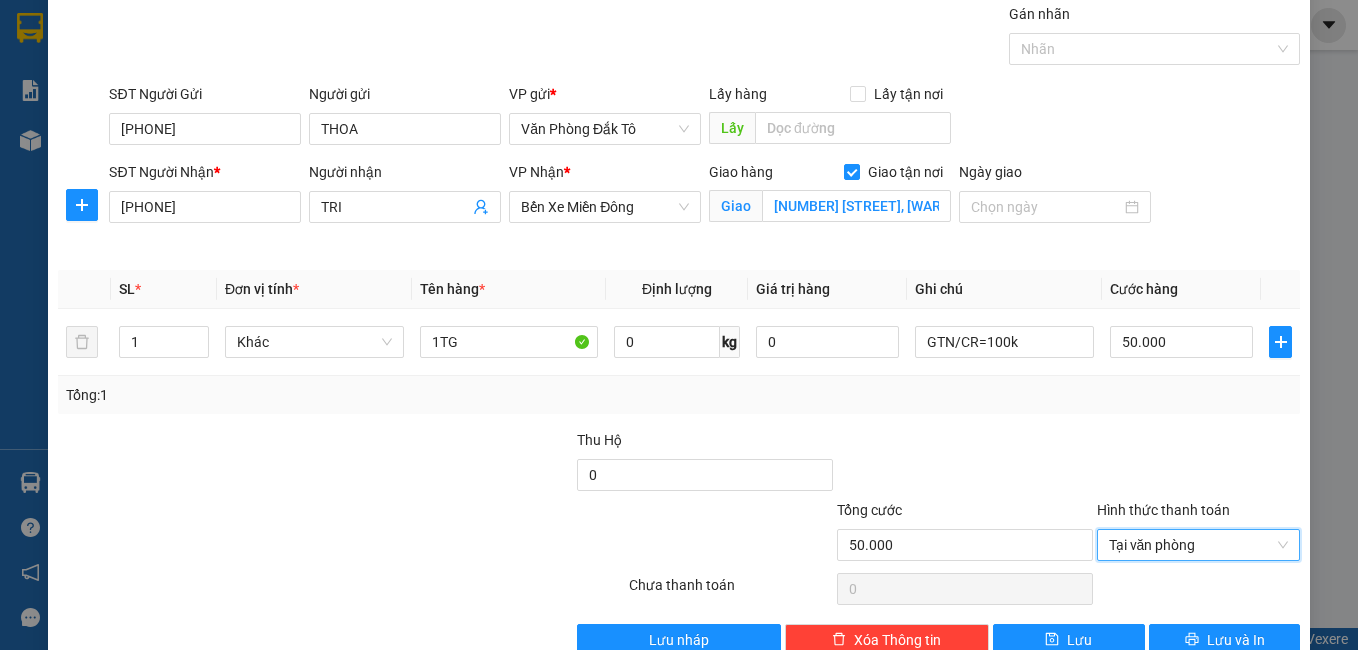 scroll, scrollTop: 114, scrollLeft: 0, axis: vertical 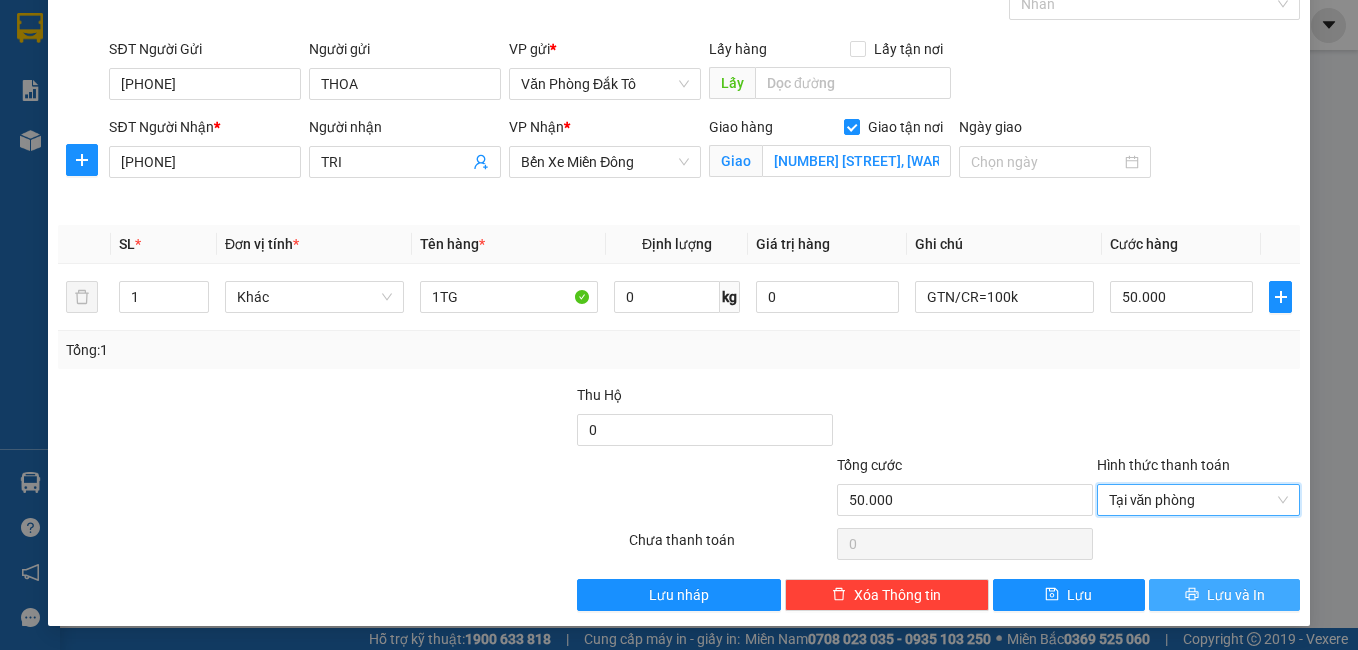 click on "Lưu và In" at bounding box center (1225, 595) 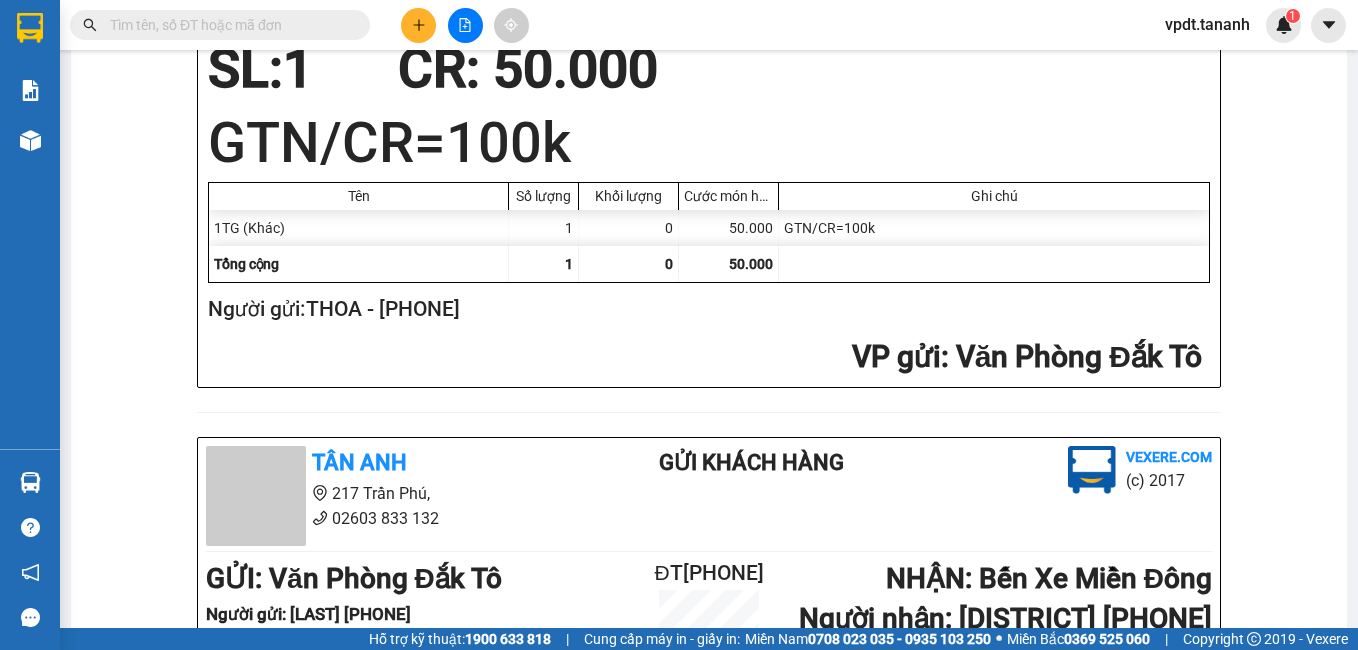scroll, scrollTop: 0, scrollLeft: 0, axis: both 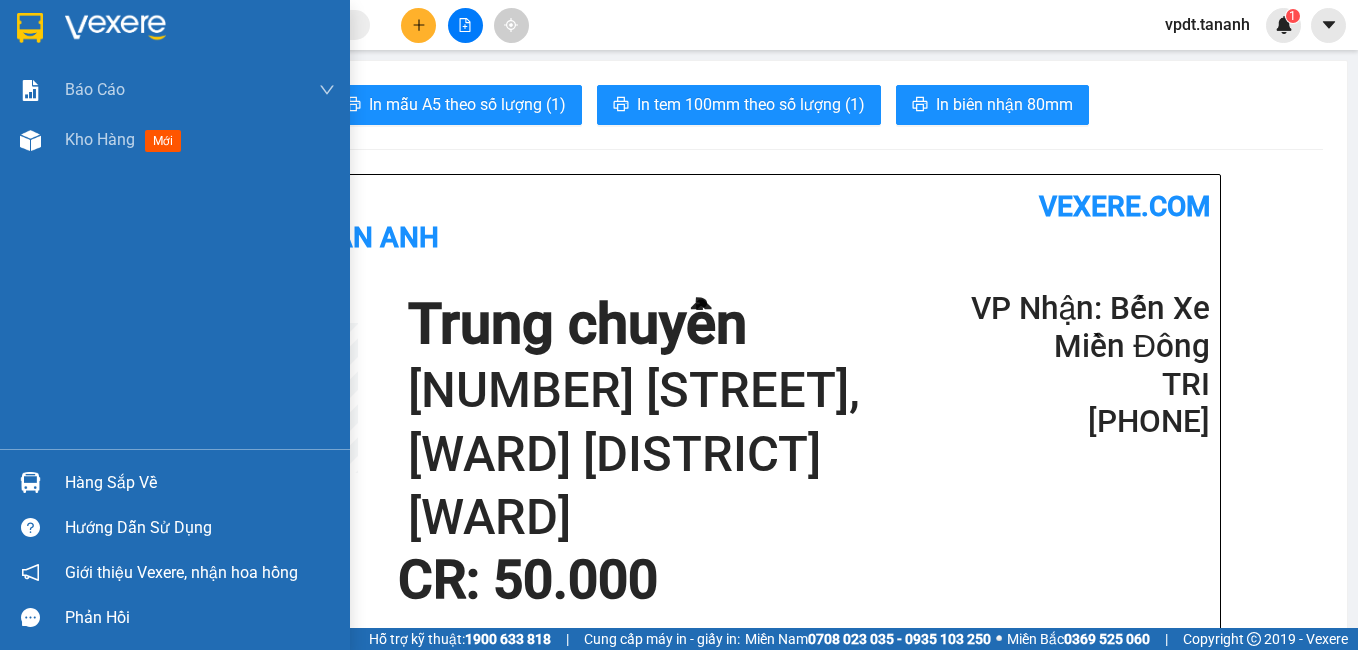 click at bounding box center [30, 28] 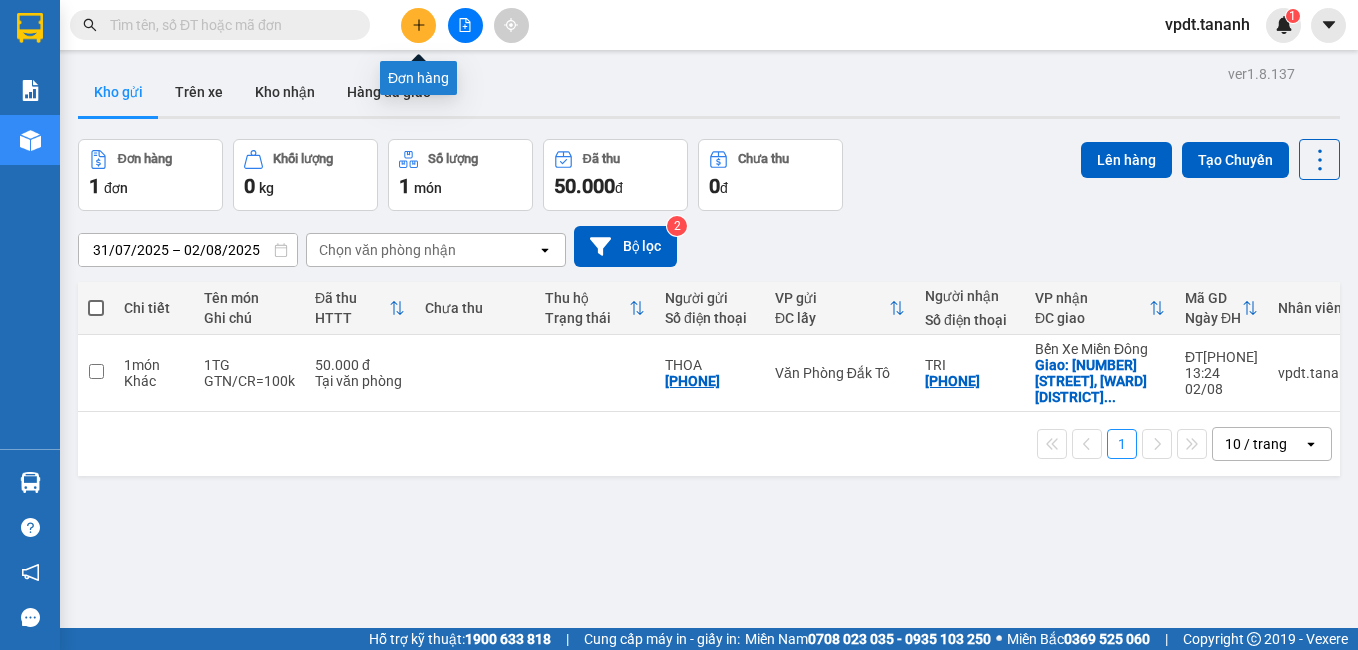click 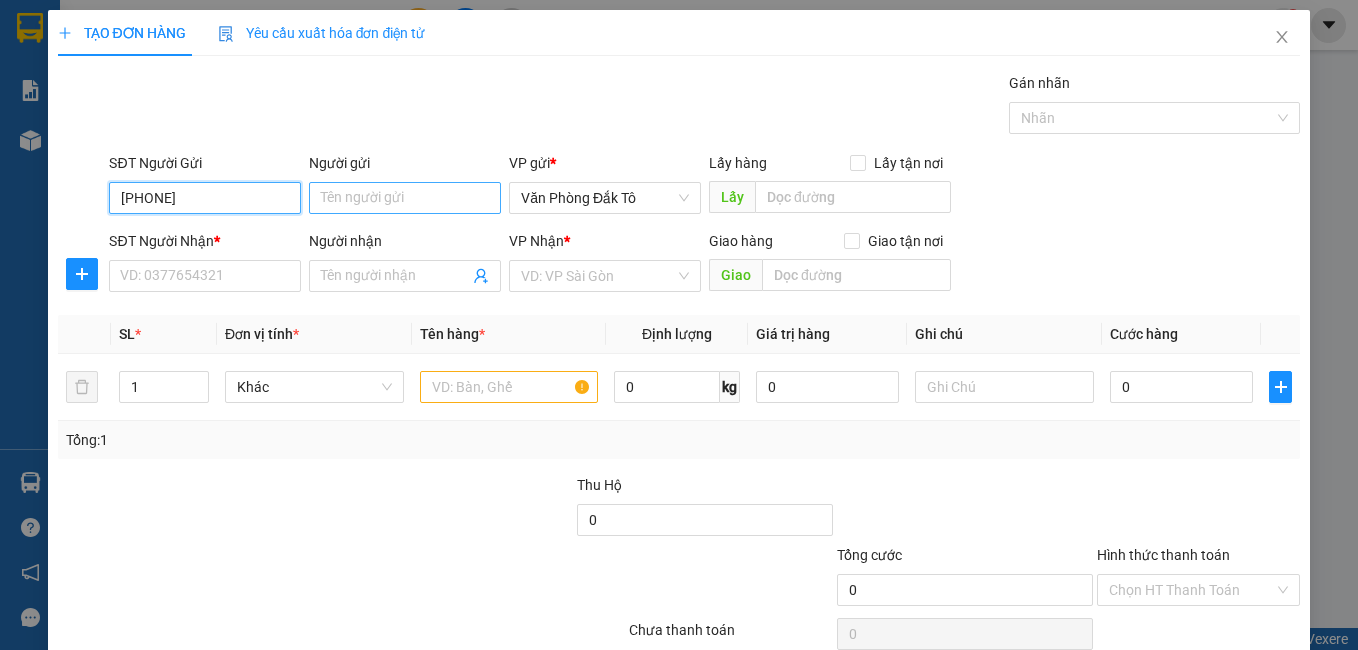type on "[PHONE]" 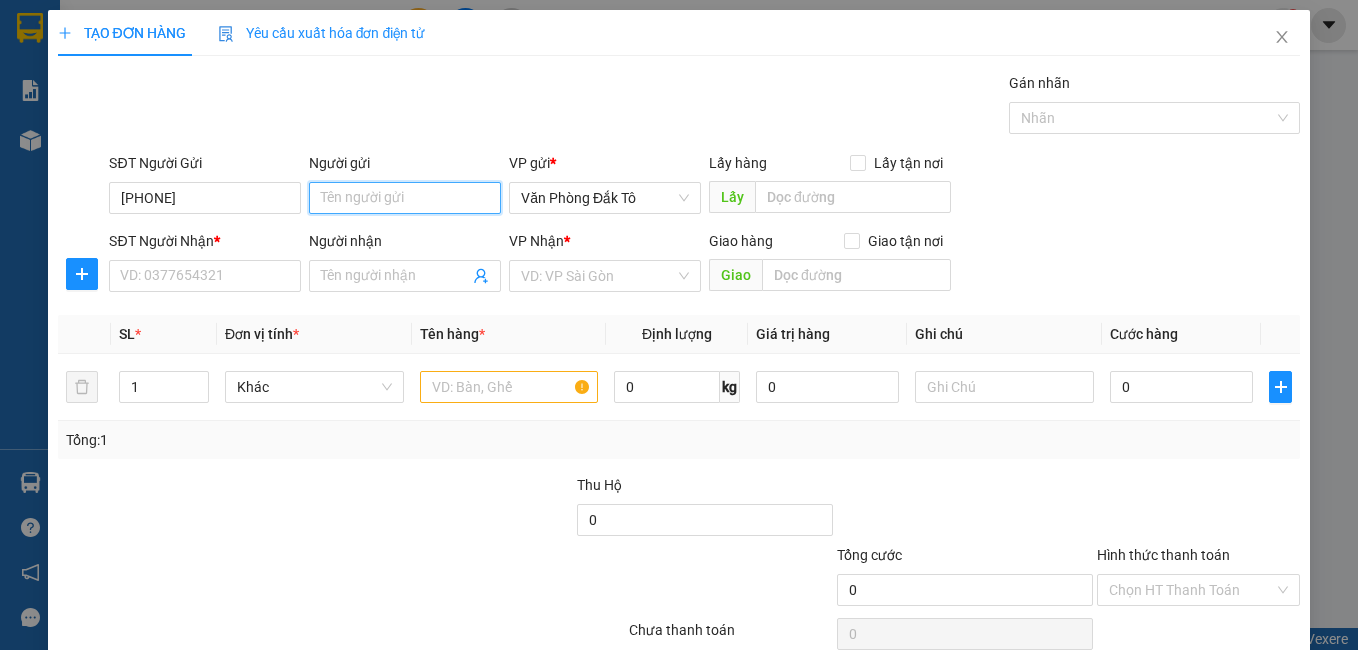 click on "Người gửi" at bounding box center [405, 198] 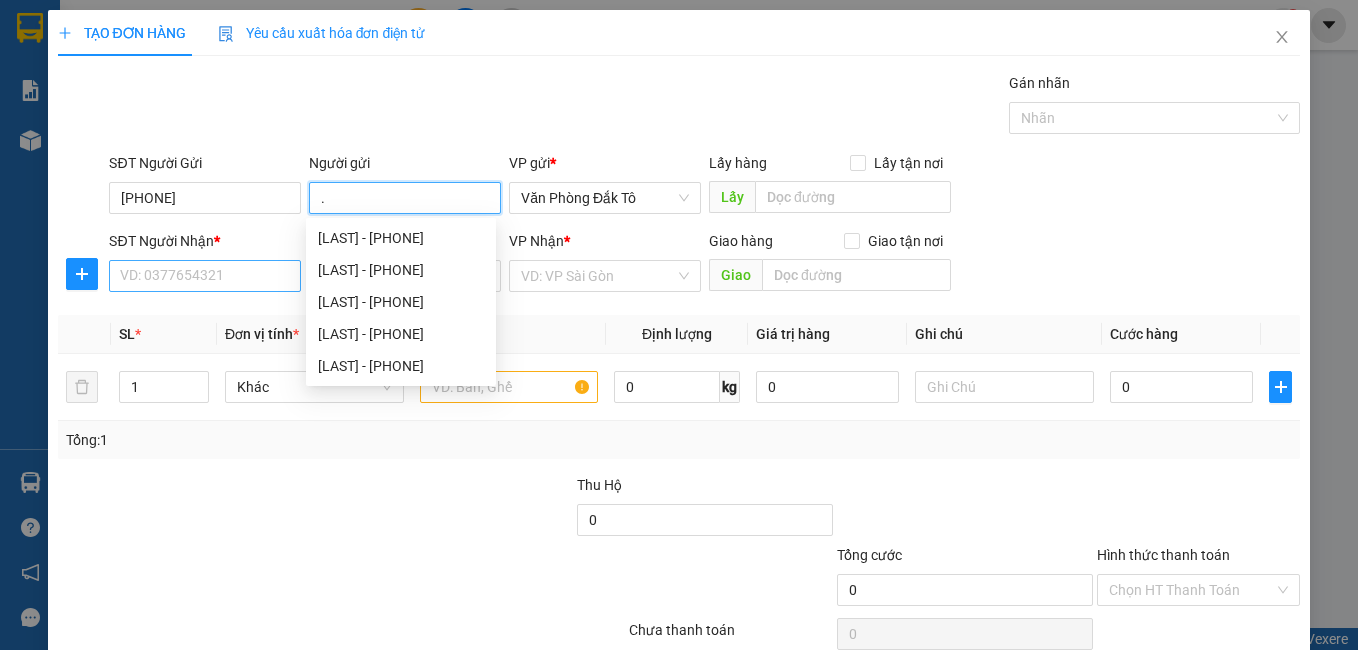 type on "." 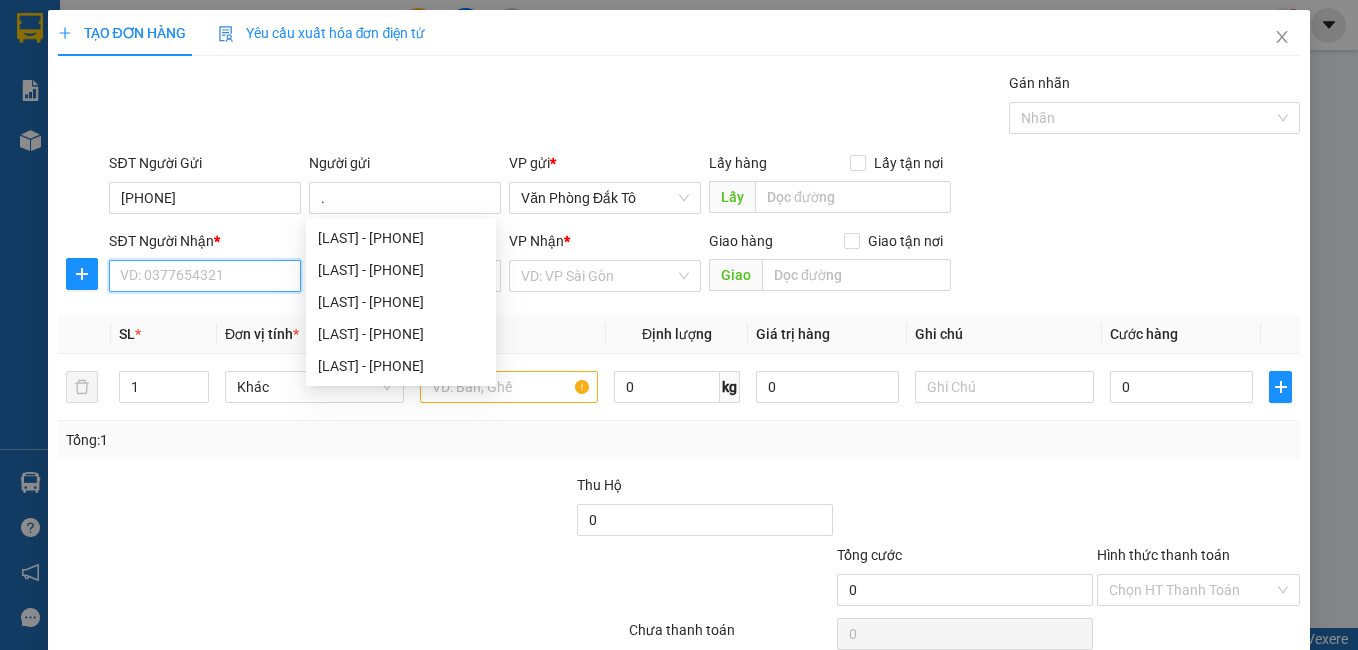 click on "SĐT Người Nhận  *" at bounding box center (205, 276) 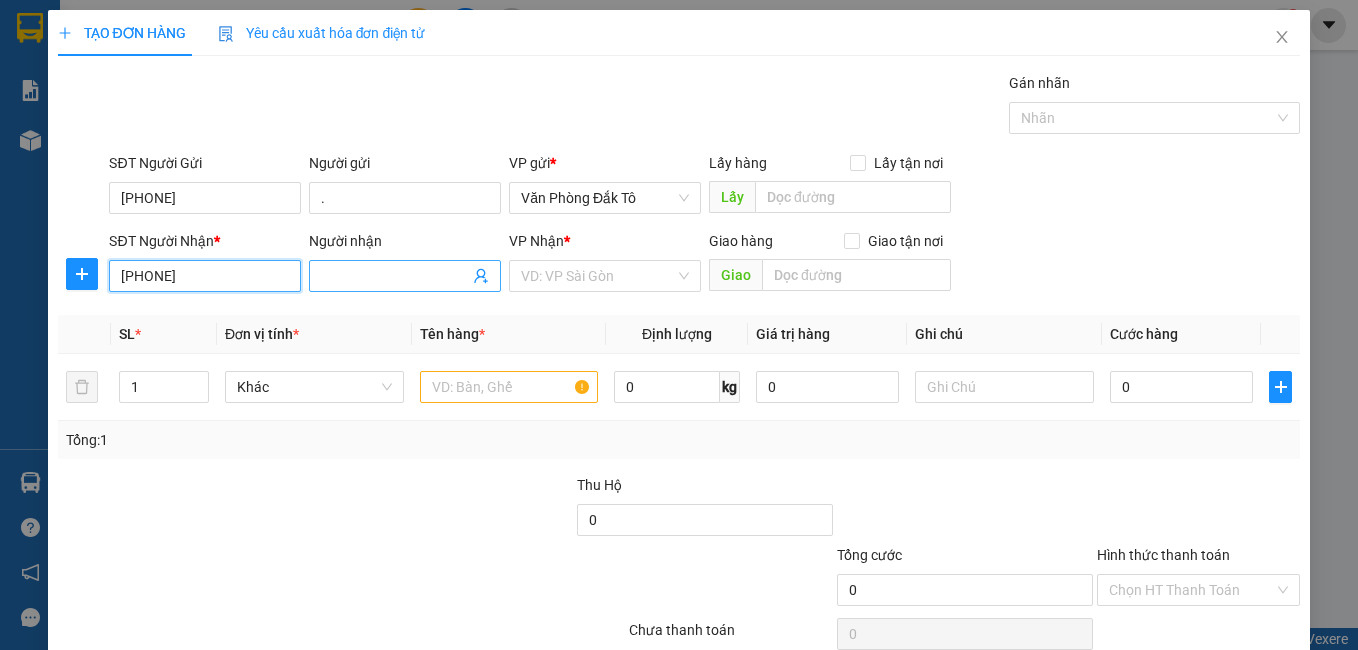 type on "[PHONE]" 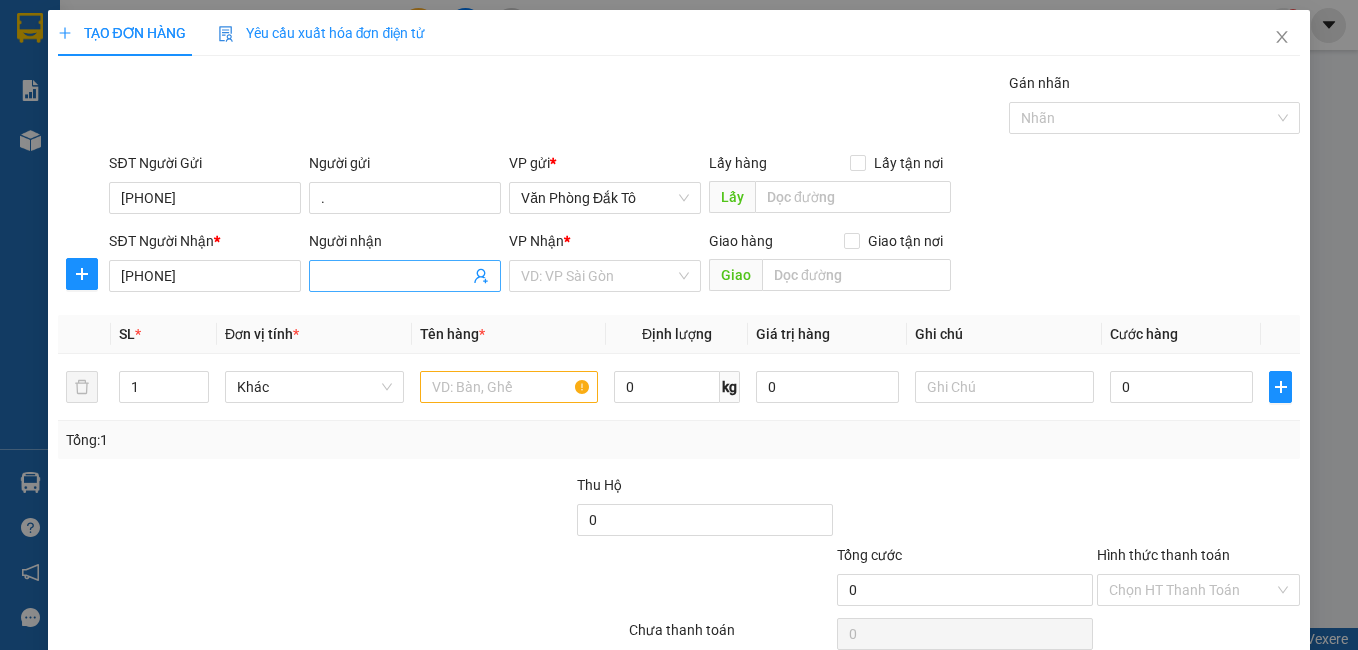 click on "Người nhận" at bounding box center (395, 276) 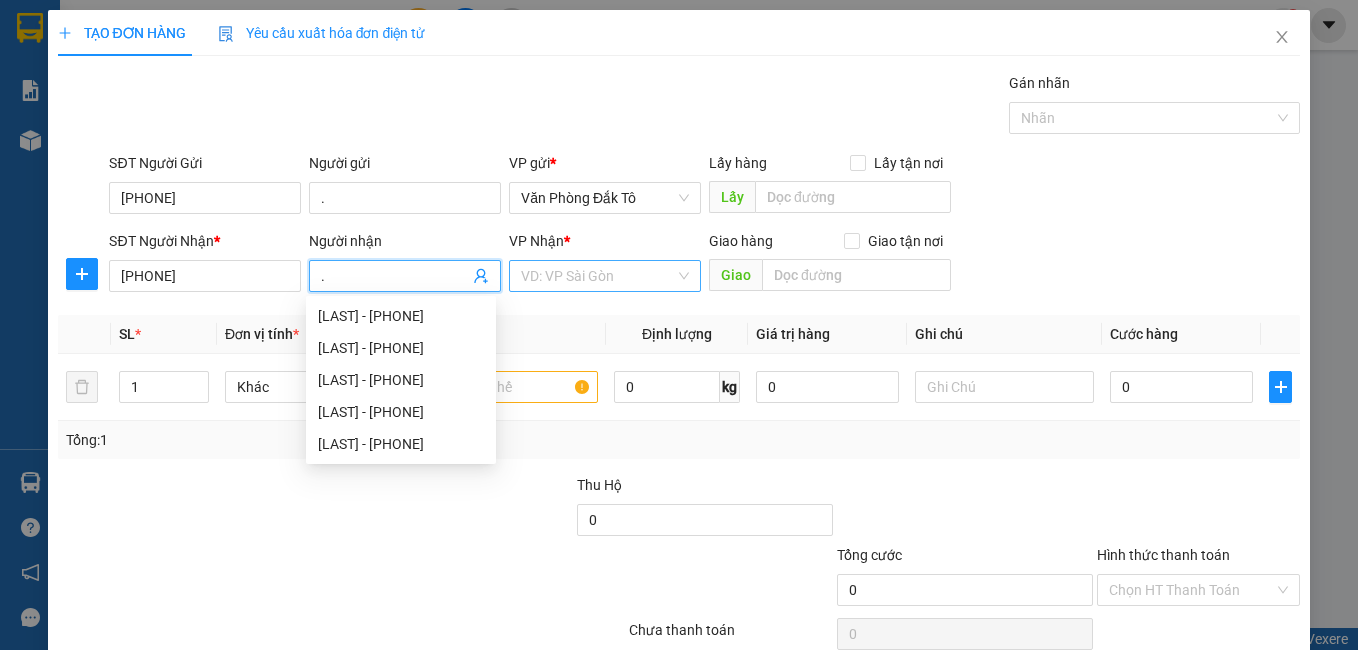 type on "." 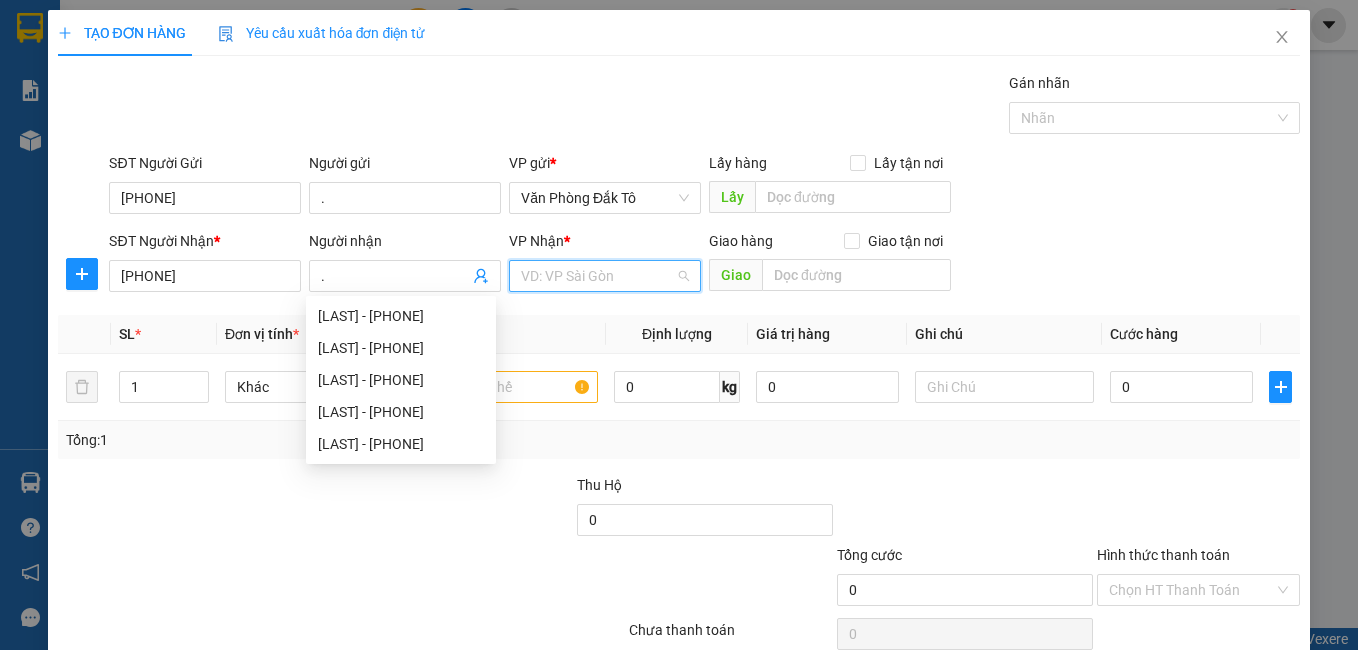 click at bounding box center (598, 276) 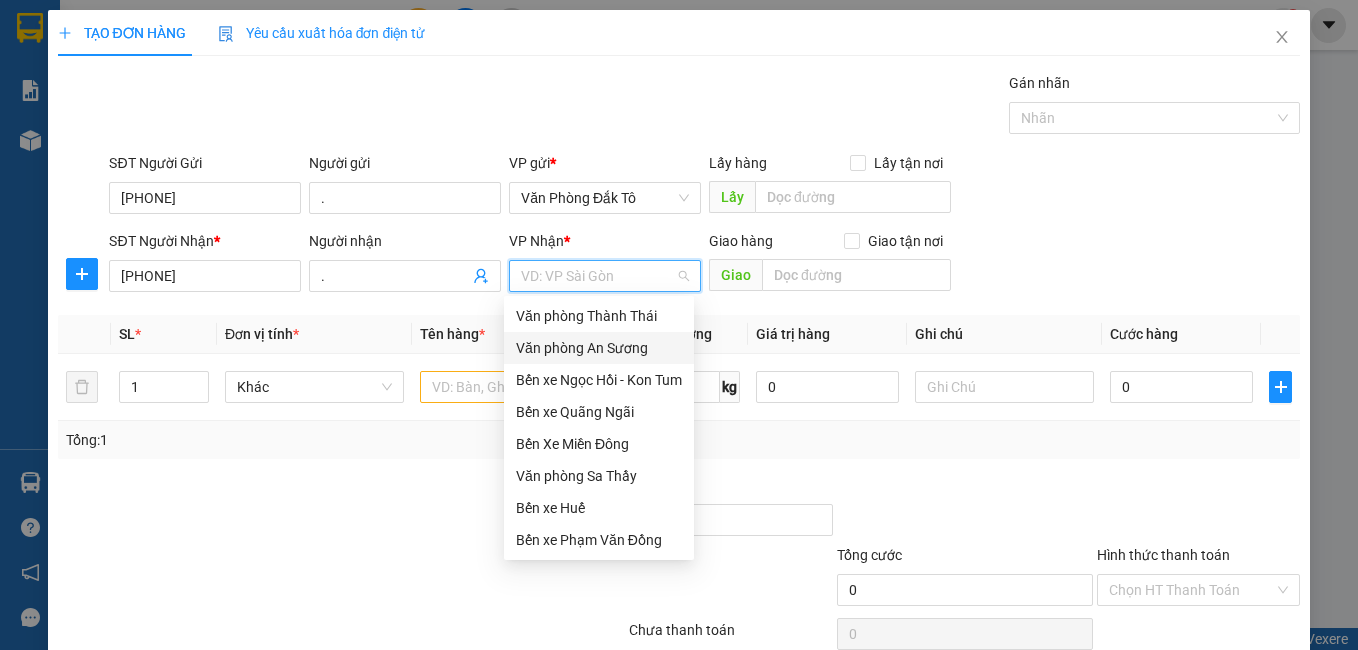 click on "Văn phòng An Sương" at bounding box center (599, 348) 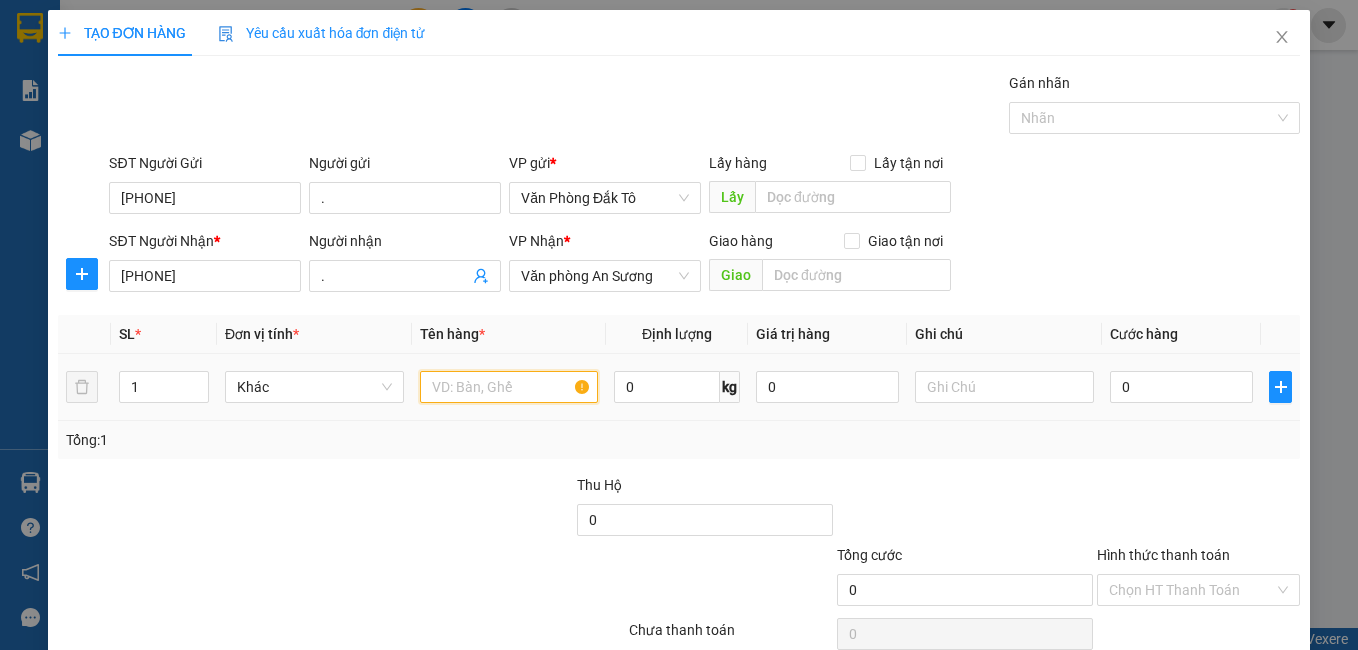 click at bounding box center (509, 387) 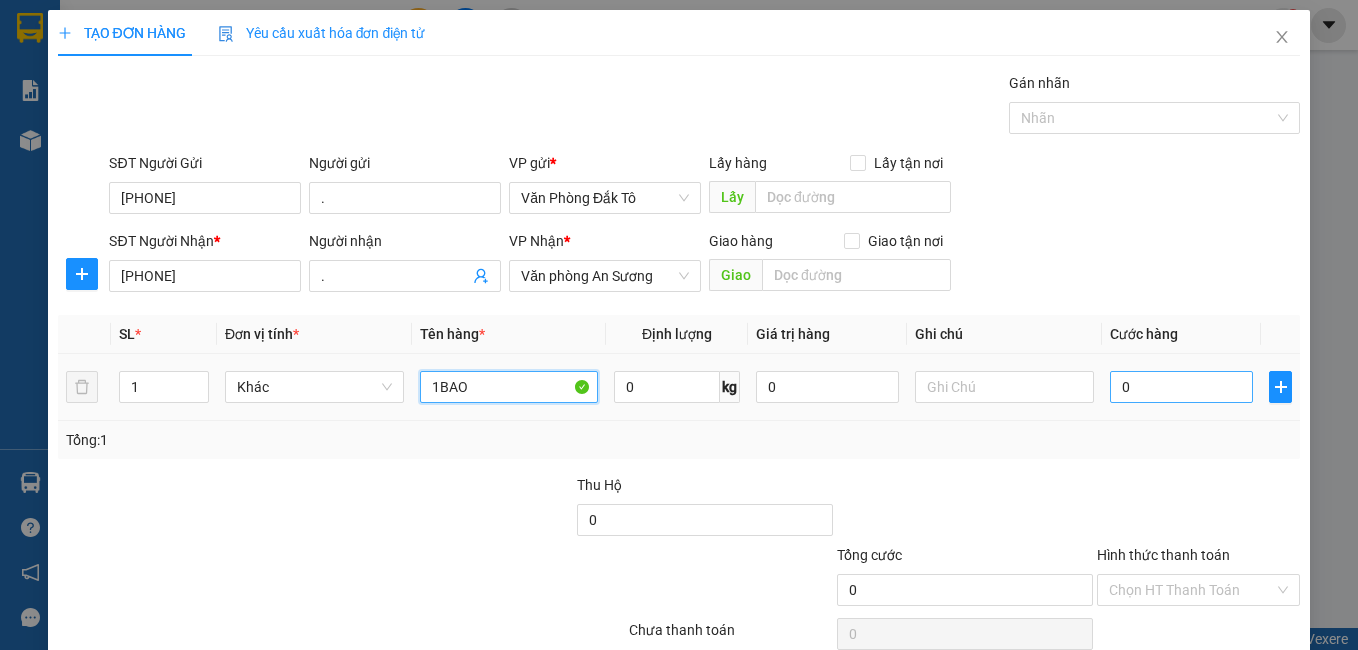 type on "1BAO" 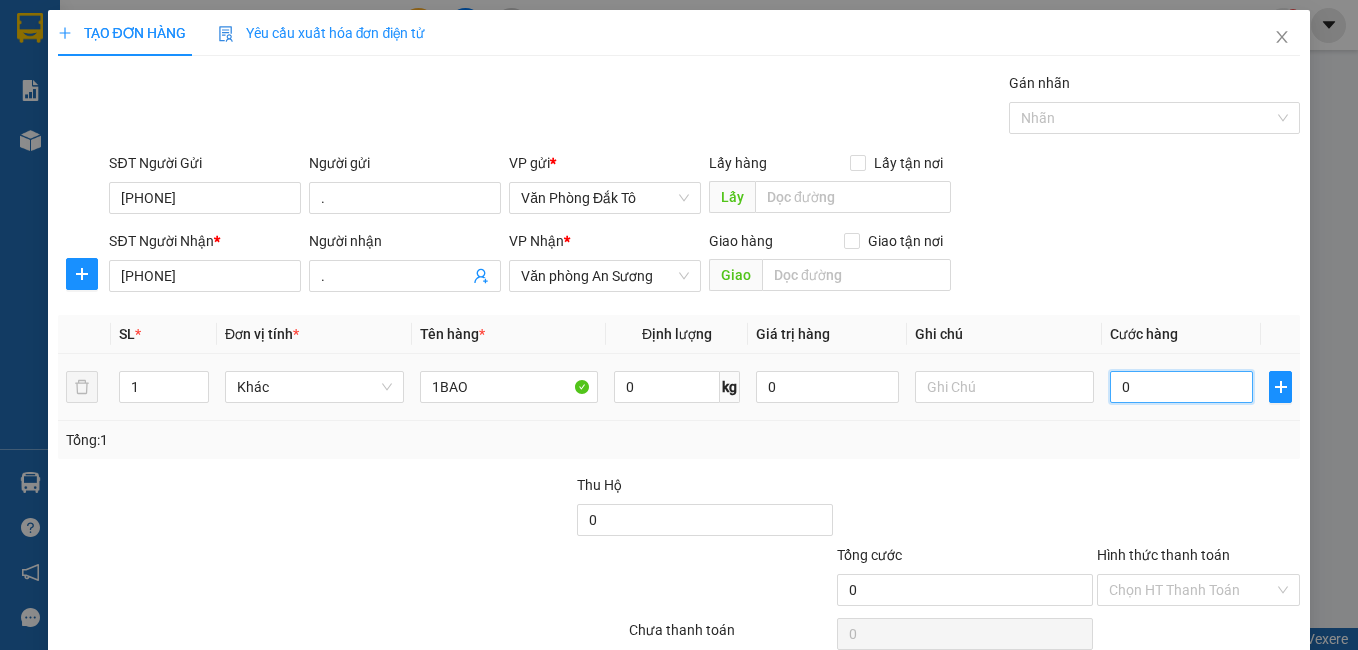 click on "0" at bounding box center (1181, 387) 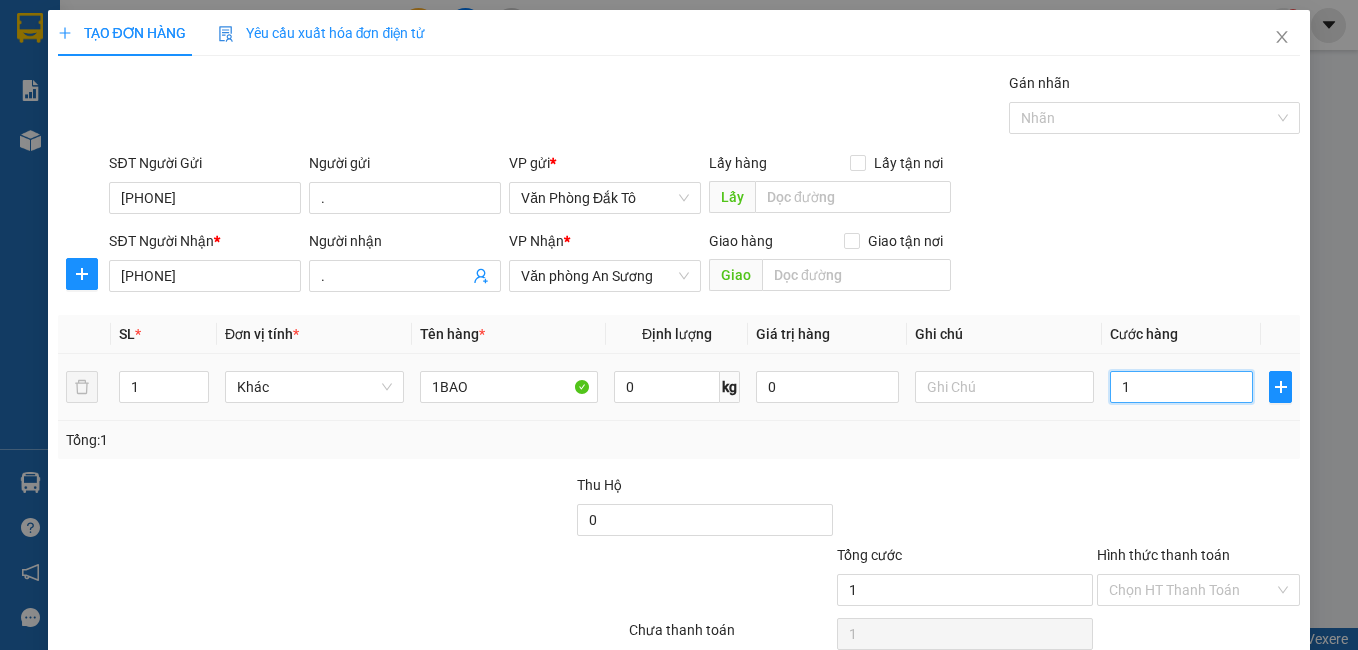 type on "10" 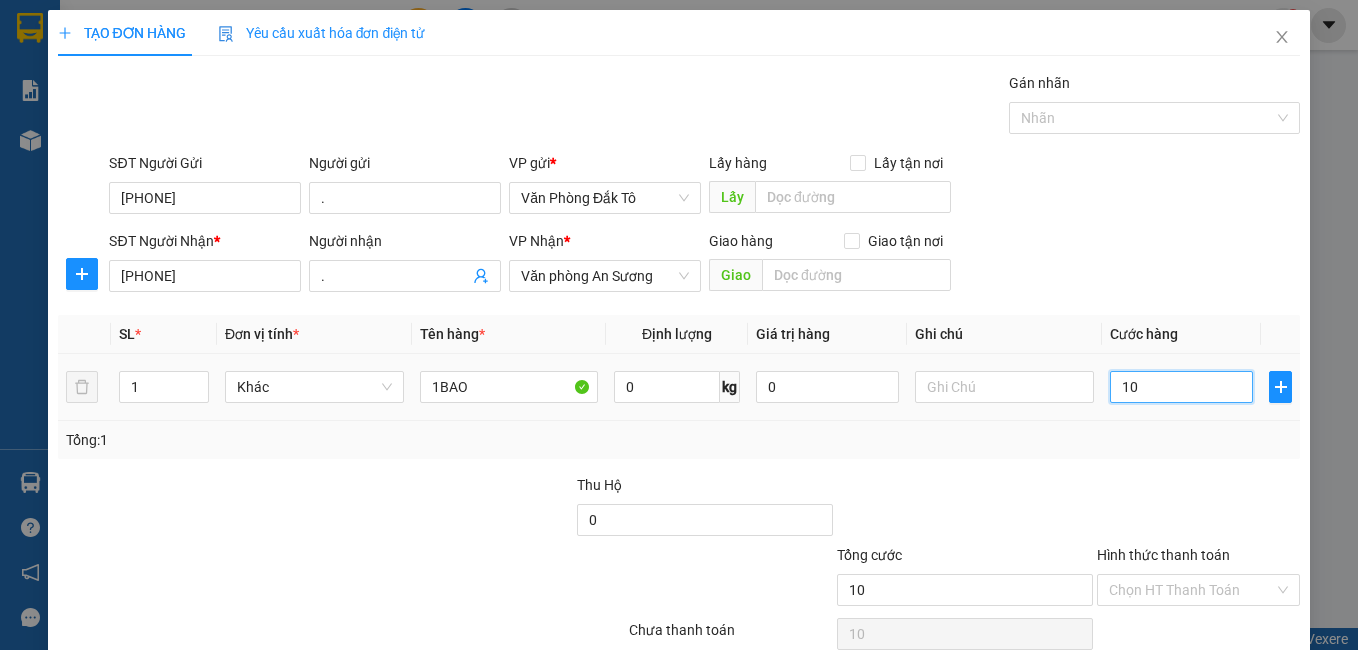 type on "100" 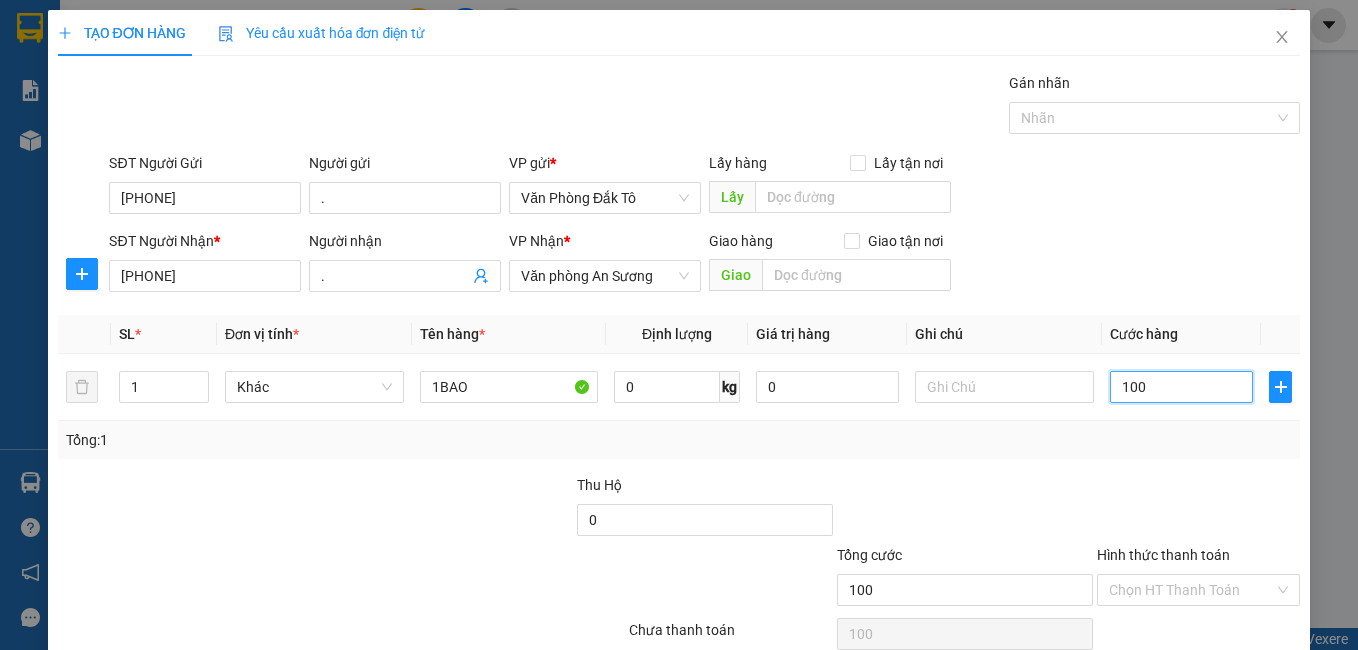 scroll, scrollTop: 90, scrollLeft: 0, axis: vertical 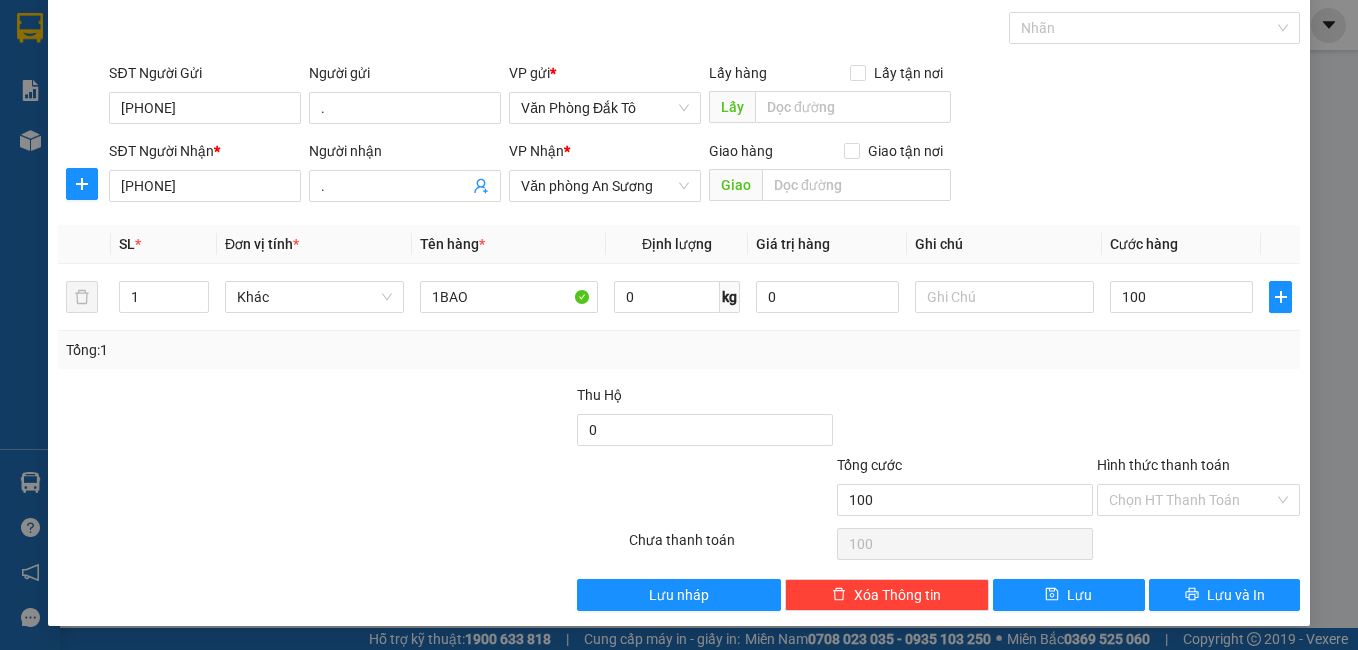 type on "100.000" 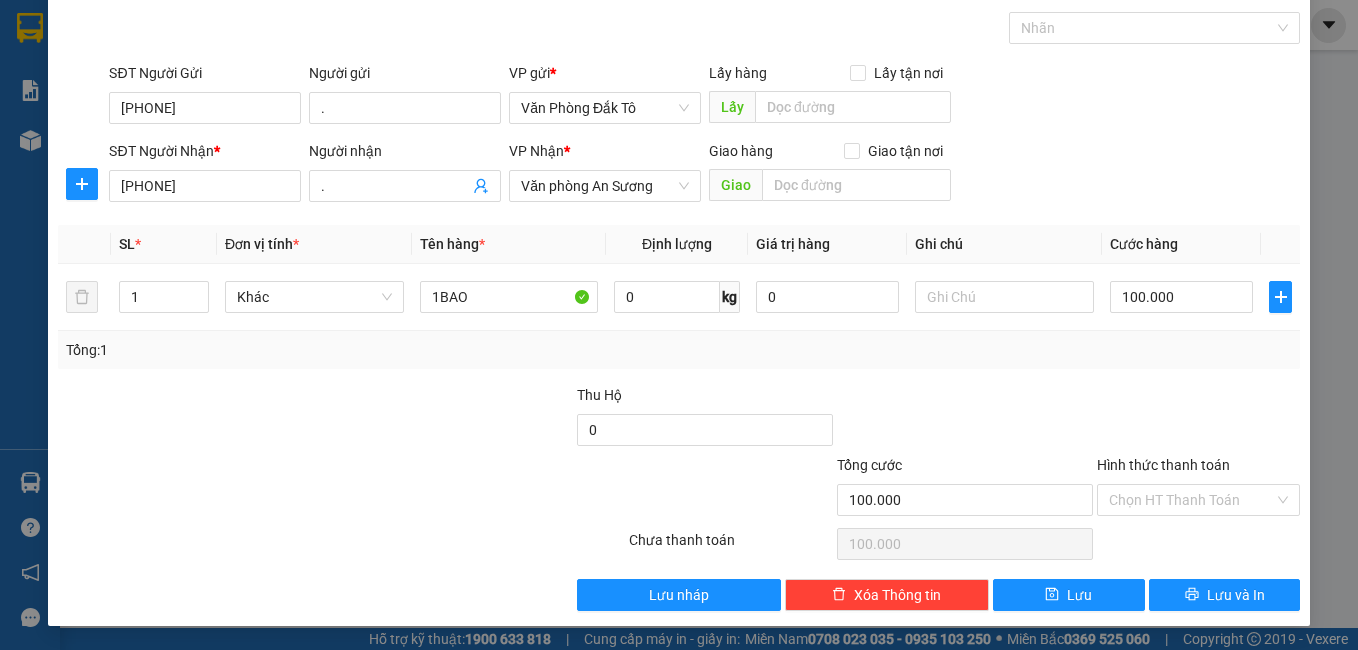 click at bounding box center (965, 419) 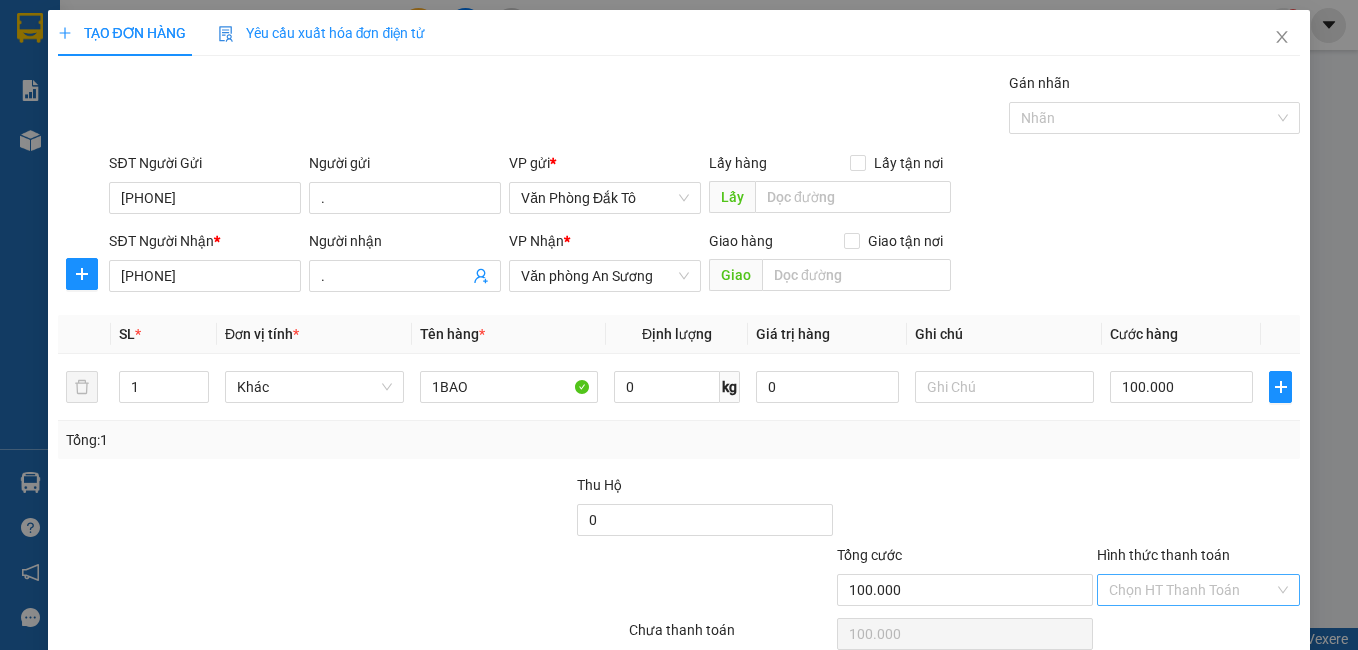 scroll, scrollTop: 90, scrollLeft: 0, axis: vertical 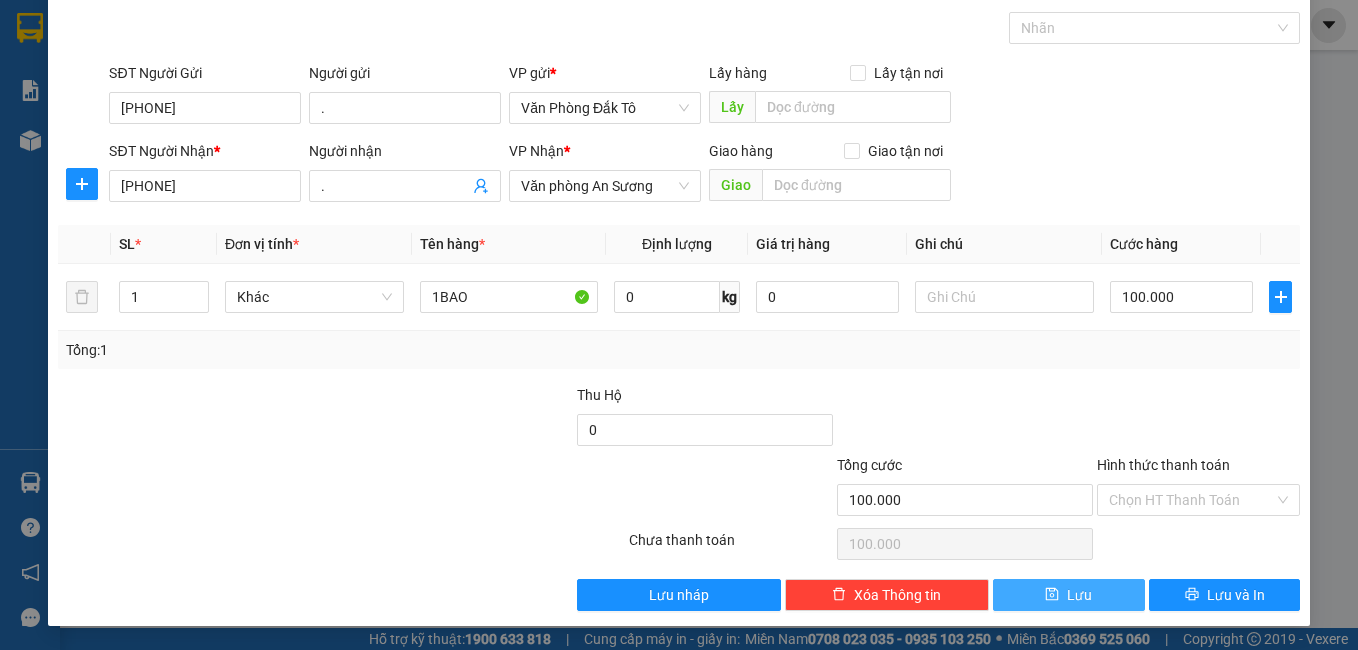 click on "Lưu" at bounding box center (1069, 595) 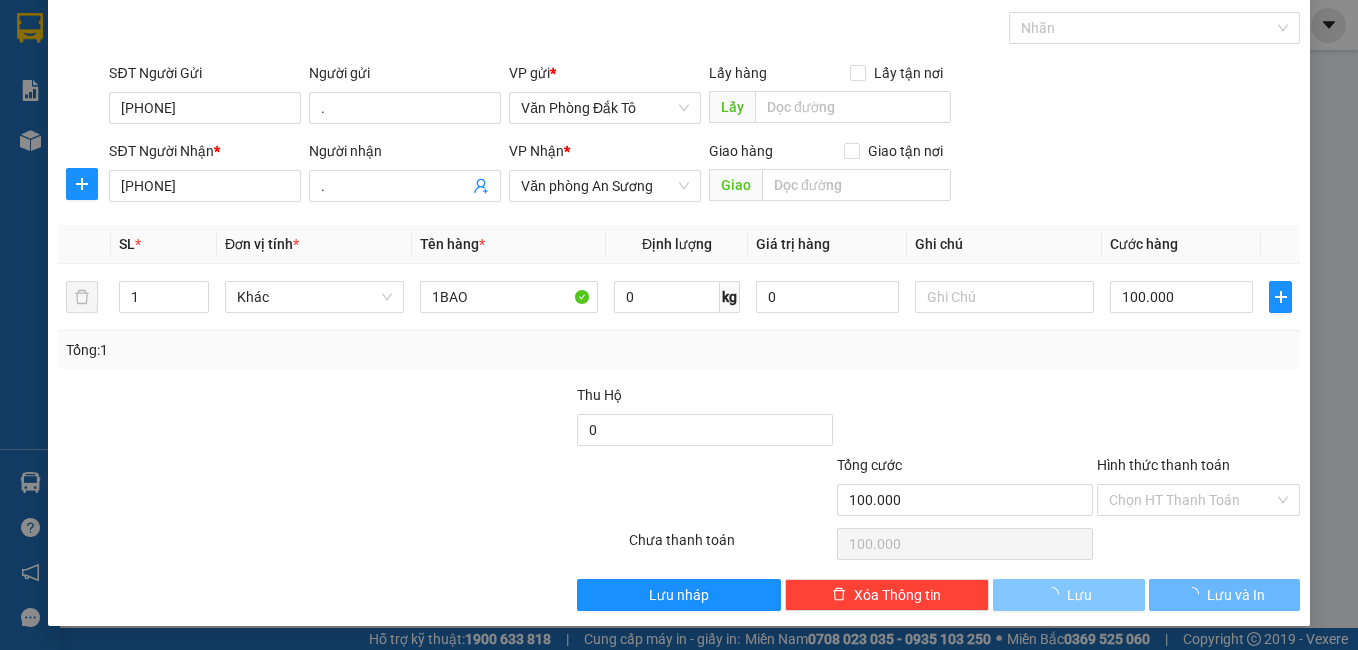 type 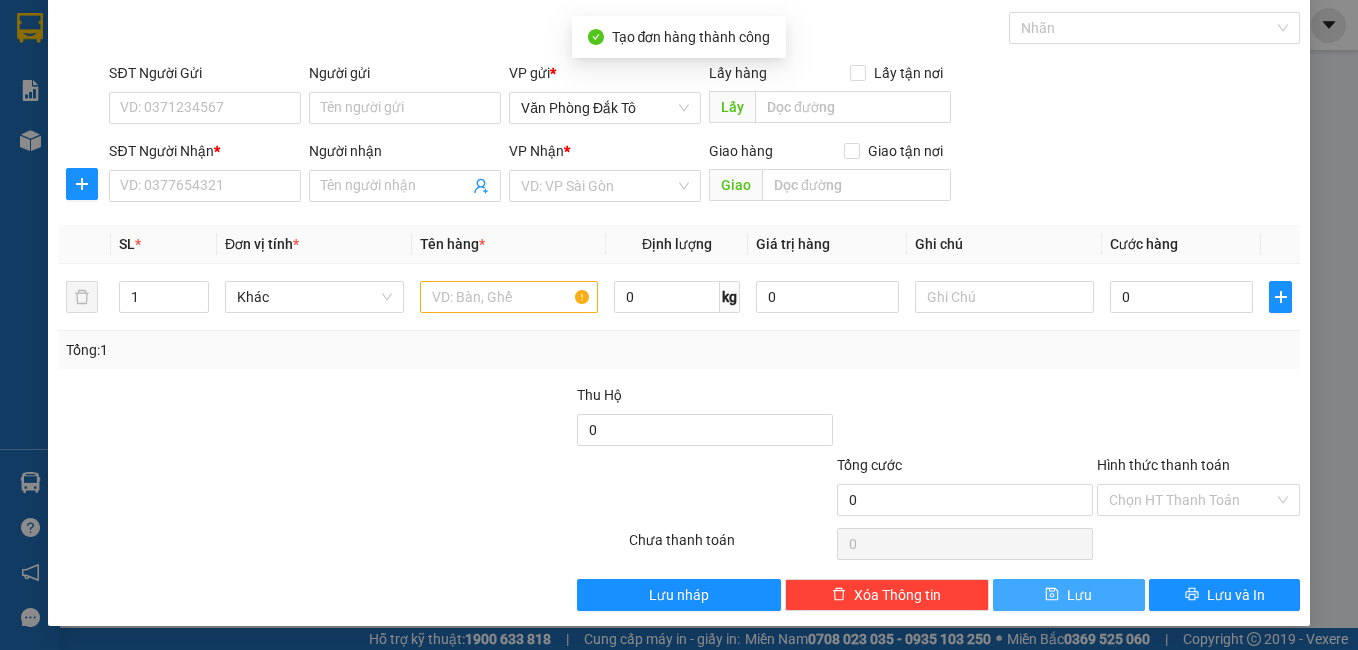 scroll, scrollTop: 0, scrollLeft: 0, axis: both 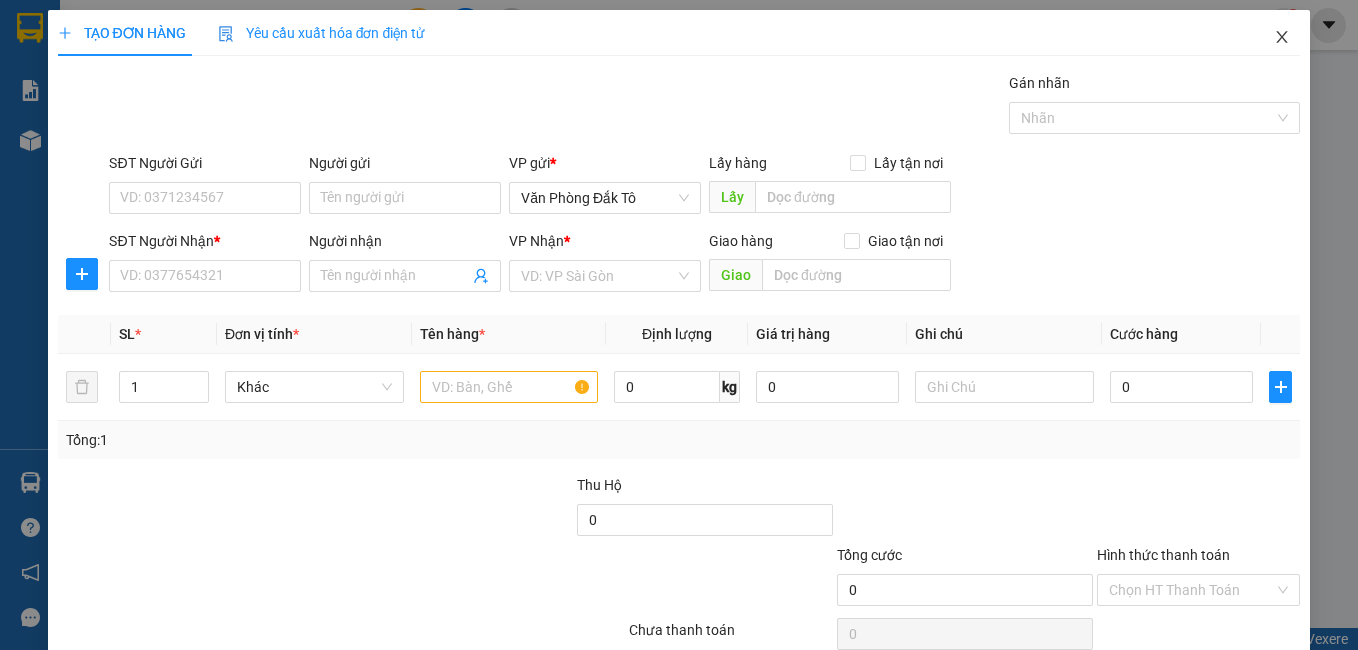 click 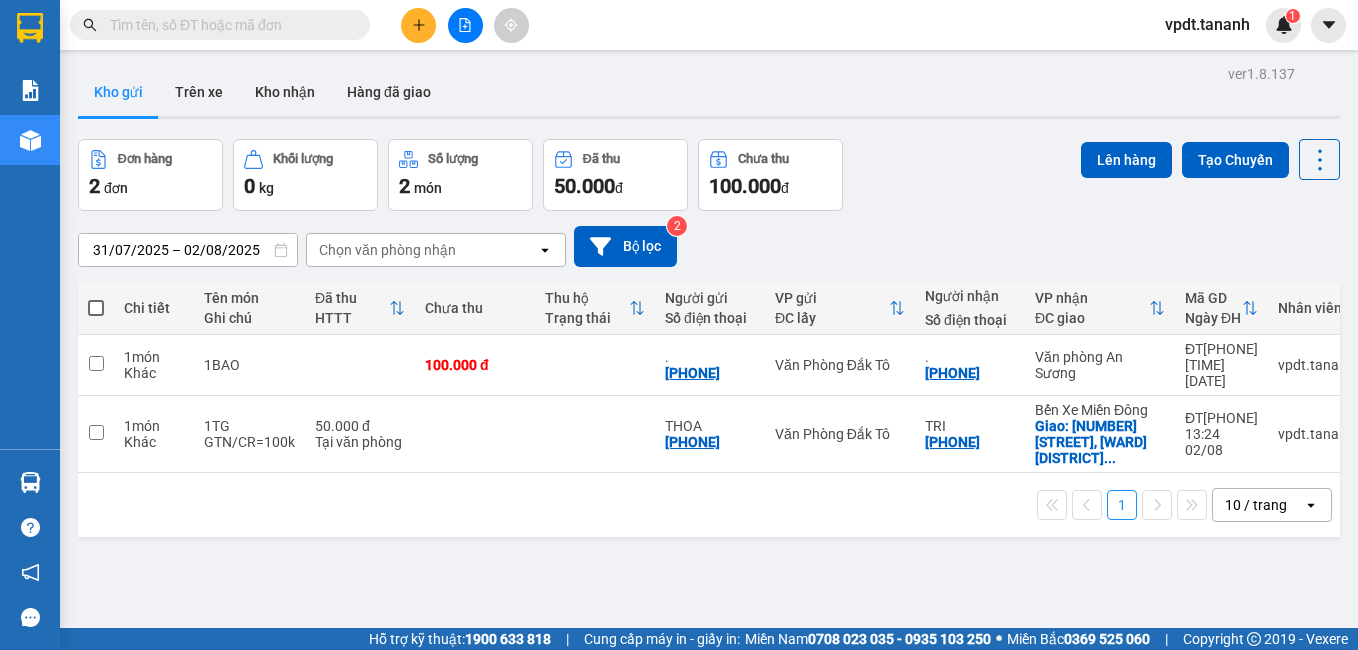 click at bounding box center (418, 25) 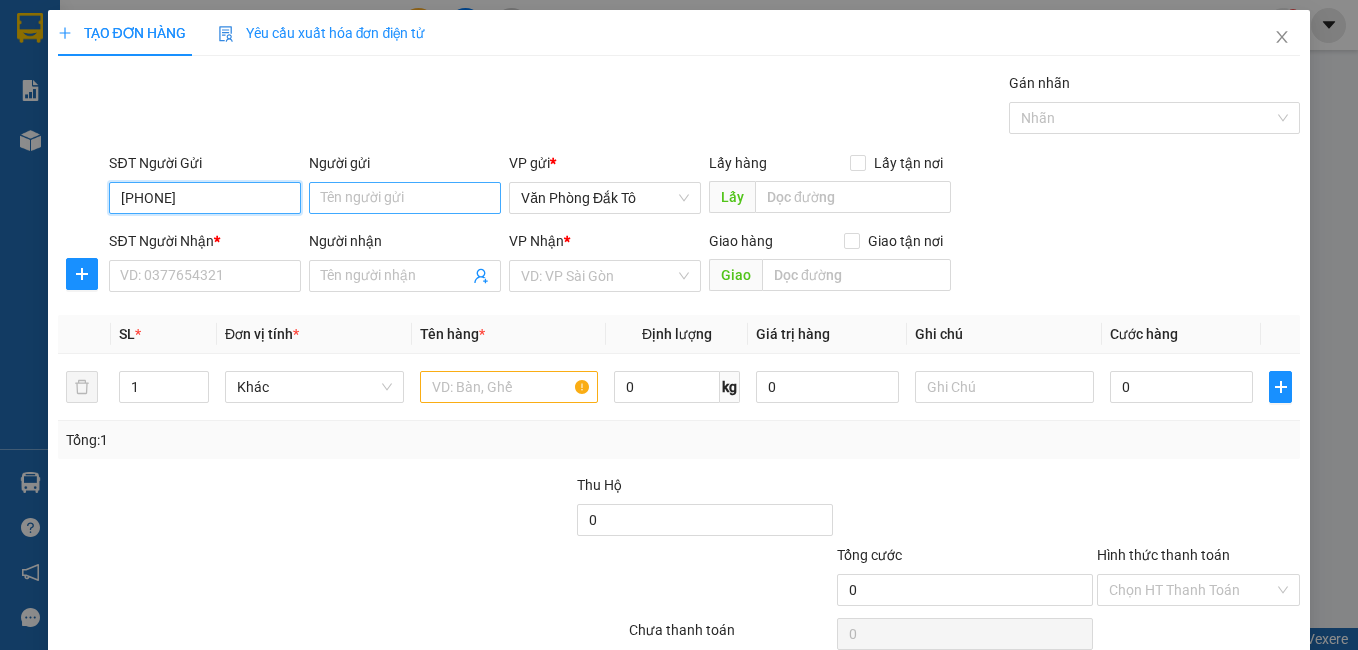 type on "[PHONE]" 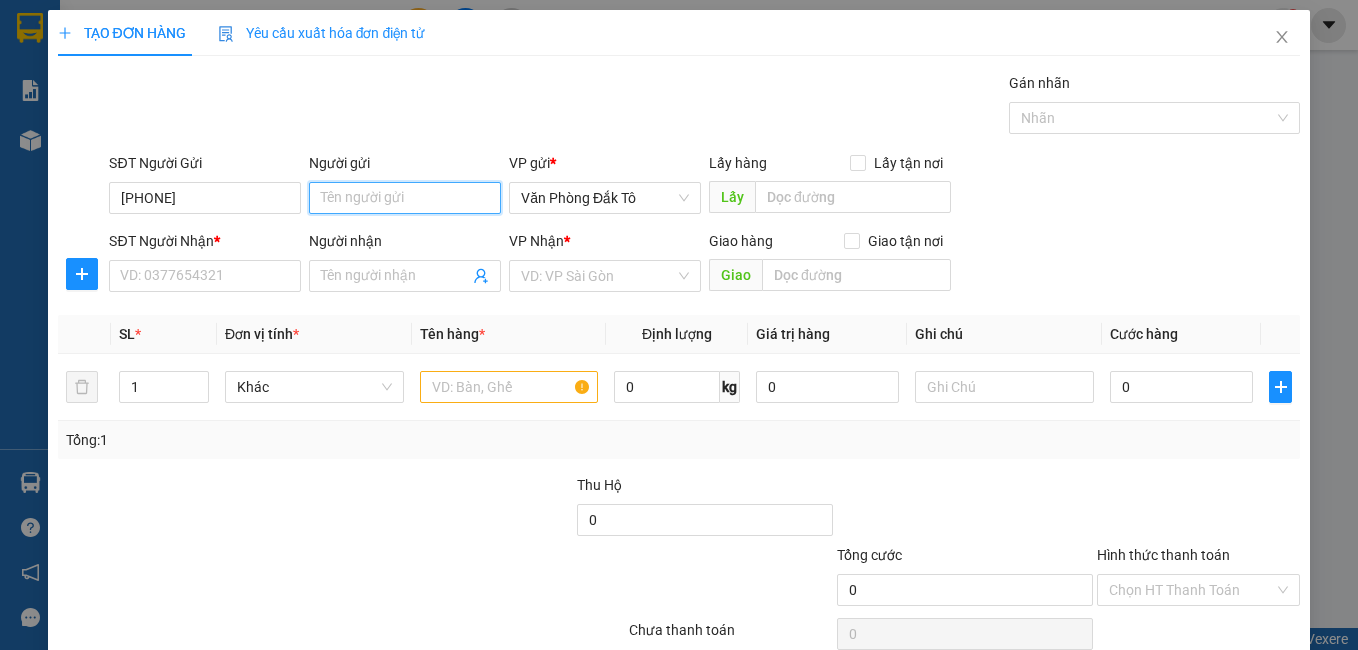 click on "Người gửi" at bounding box center (405, 198) 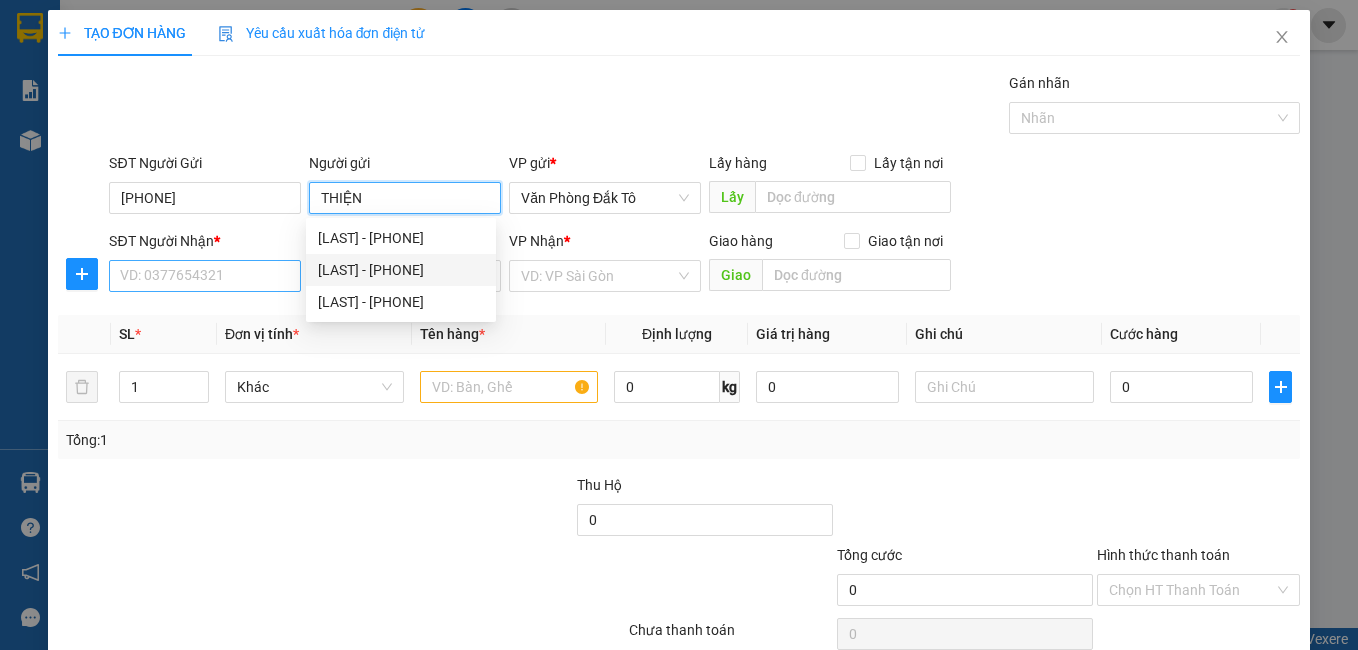 type on "THIỆN" 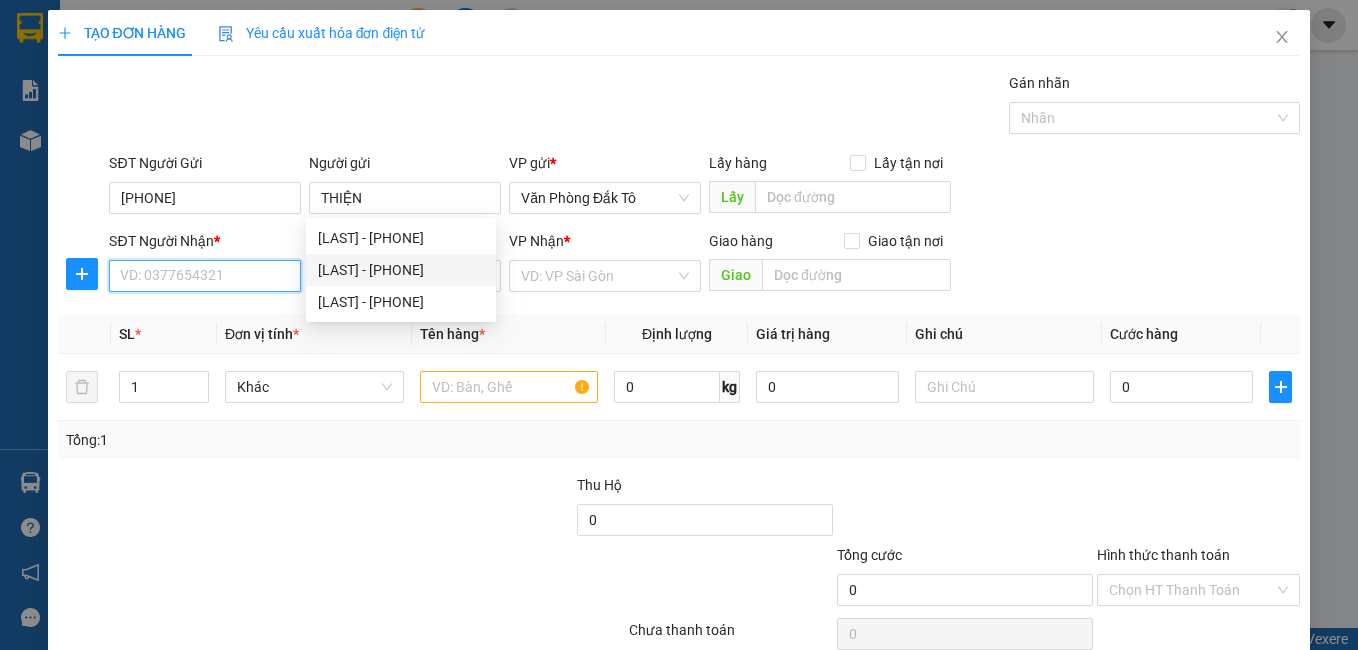 click on "SĐT Người Nhận  *" at bounding box center [205, 276] 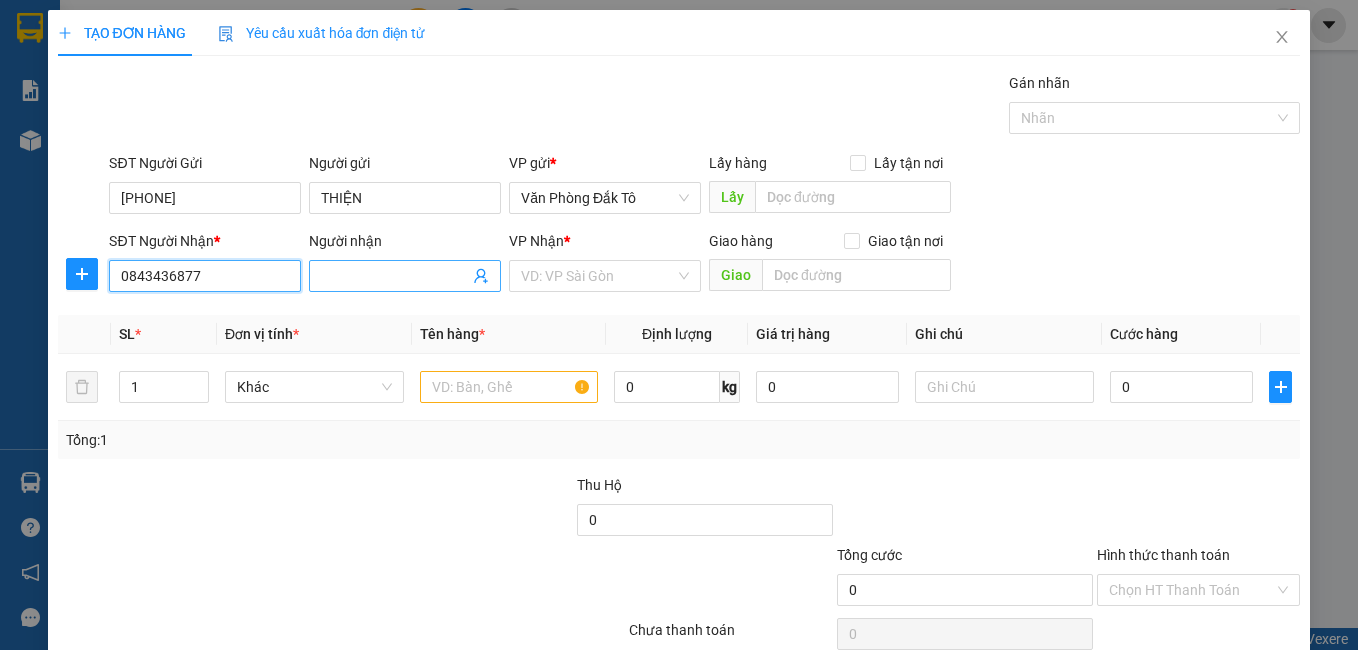 type on "0843436877" 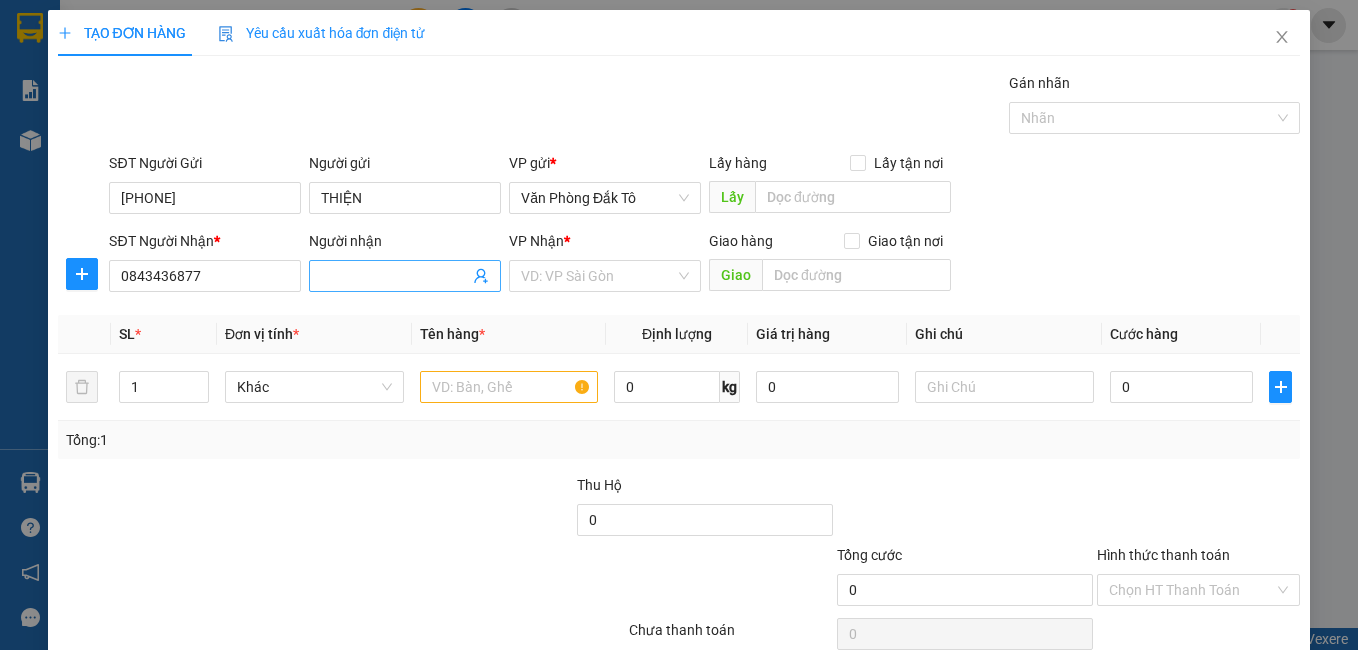 click on "Người nhận" at bounding box center [395, 276] 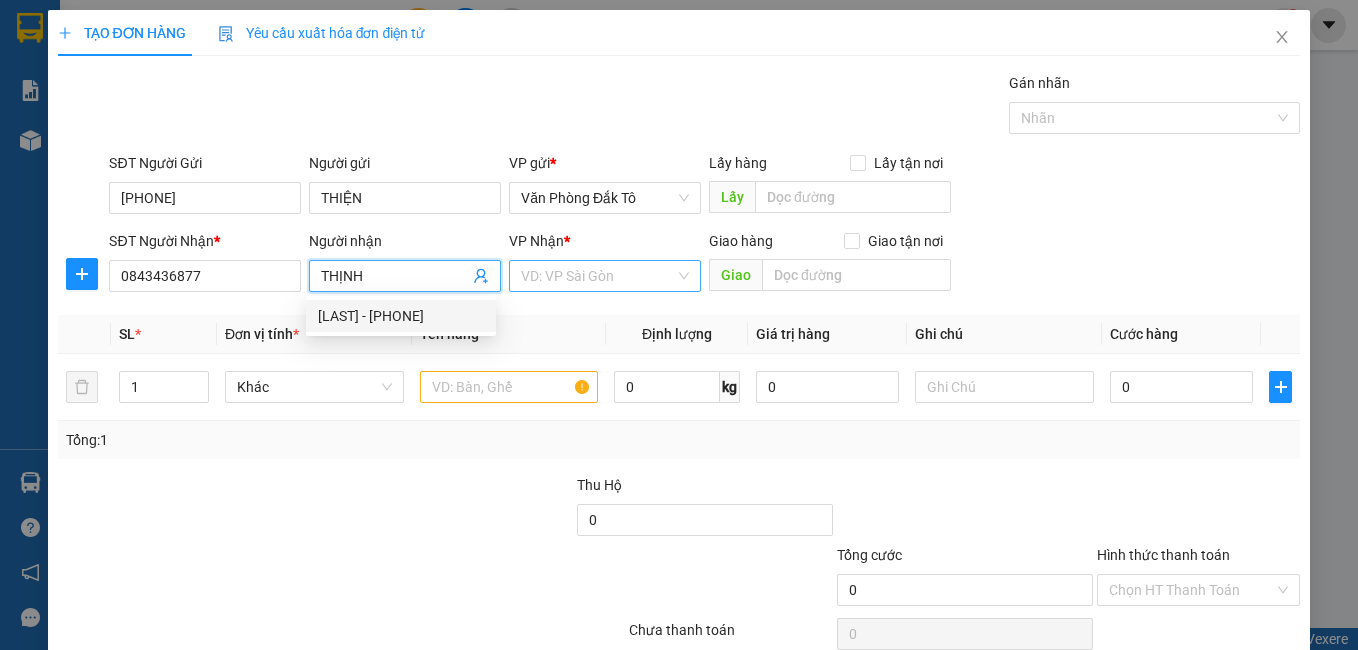 type on "THỊNH" 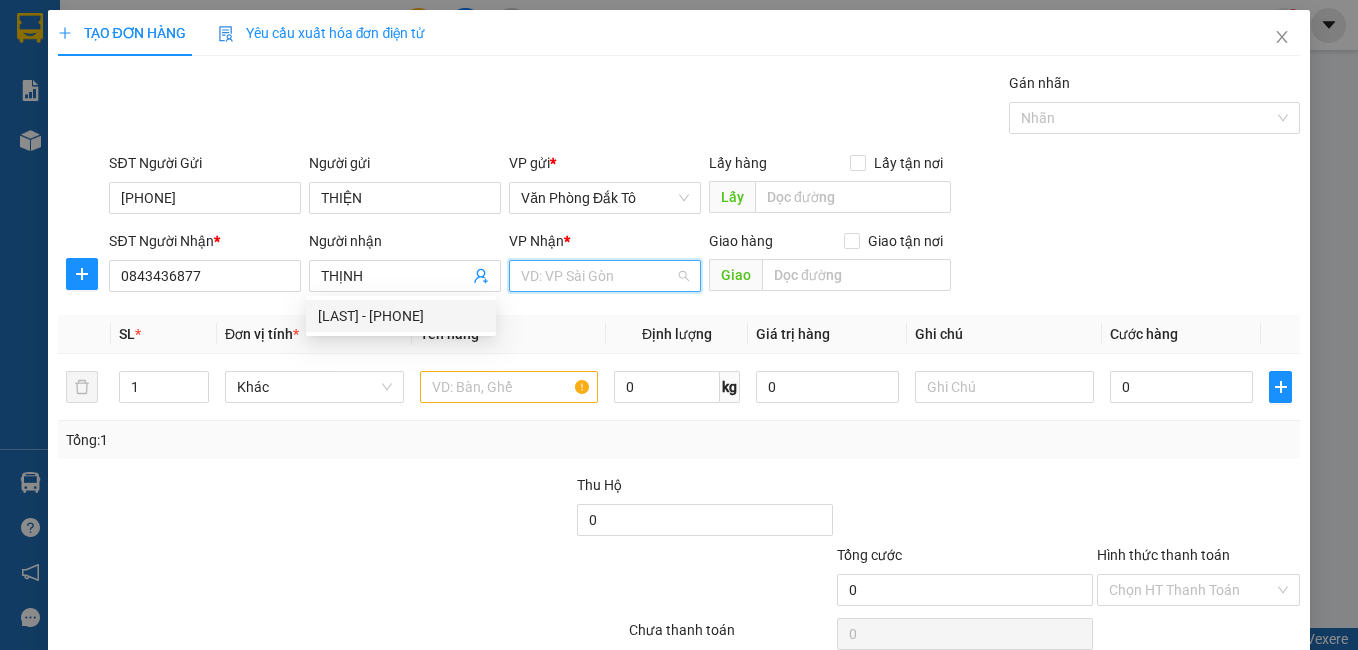 click at bounding box center [598, 276] 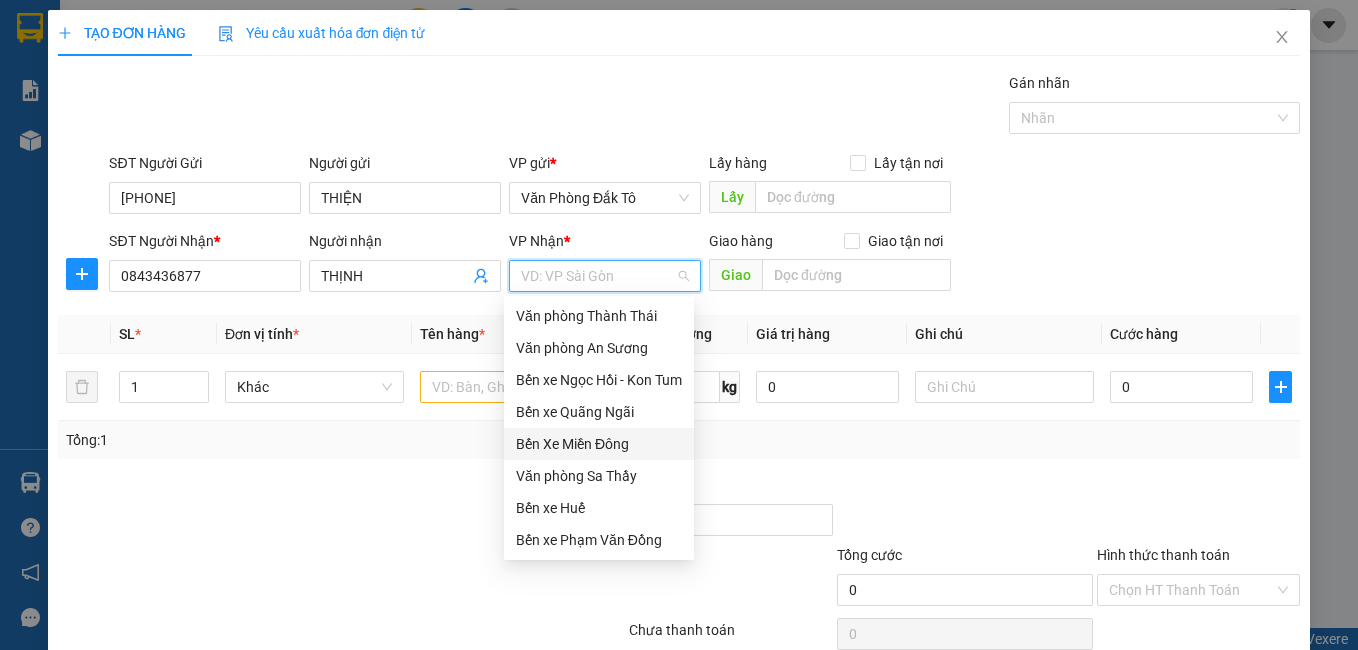 click on "Bến Xe Miền Đông" at bounding box center [599, 444] 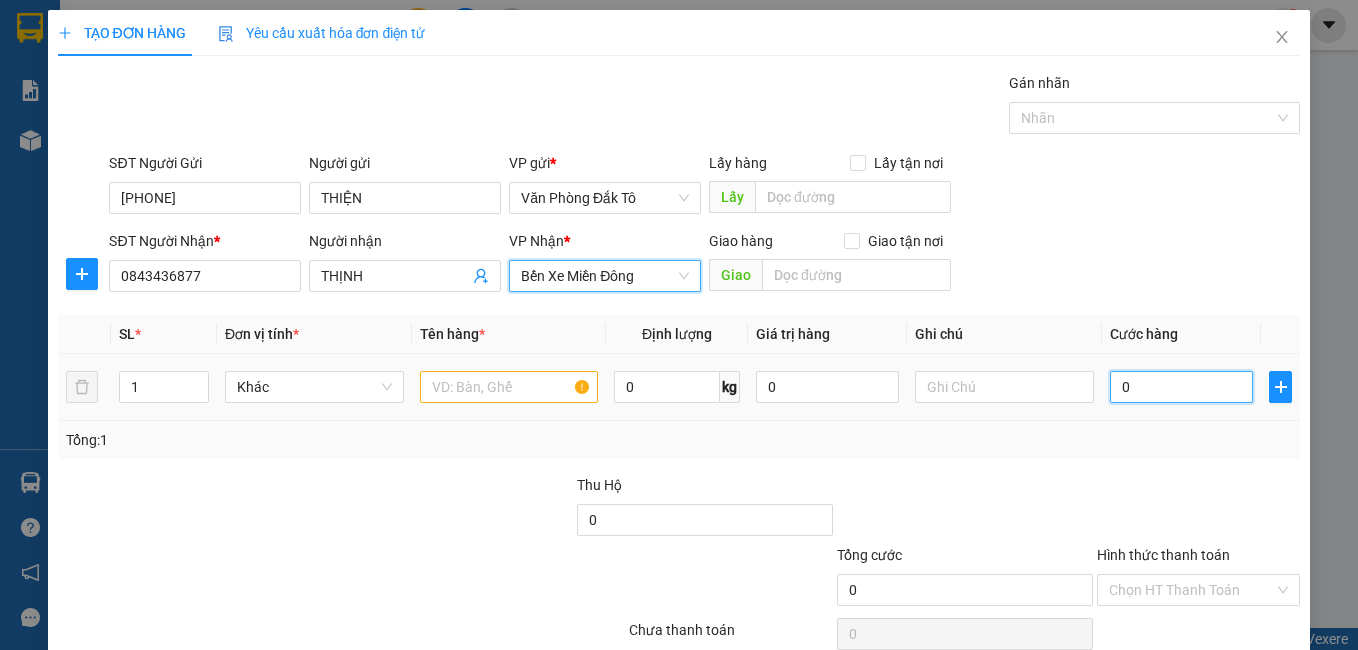 click on "0" at bounding box center (1181, 387) 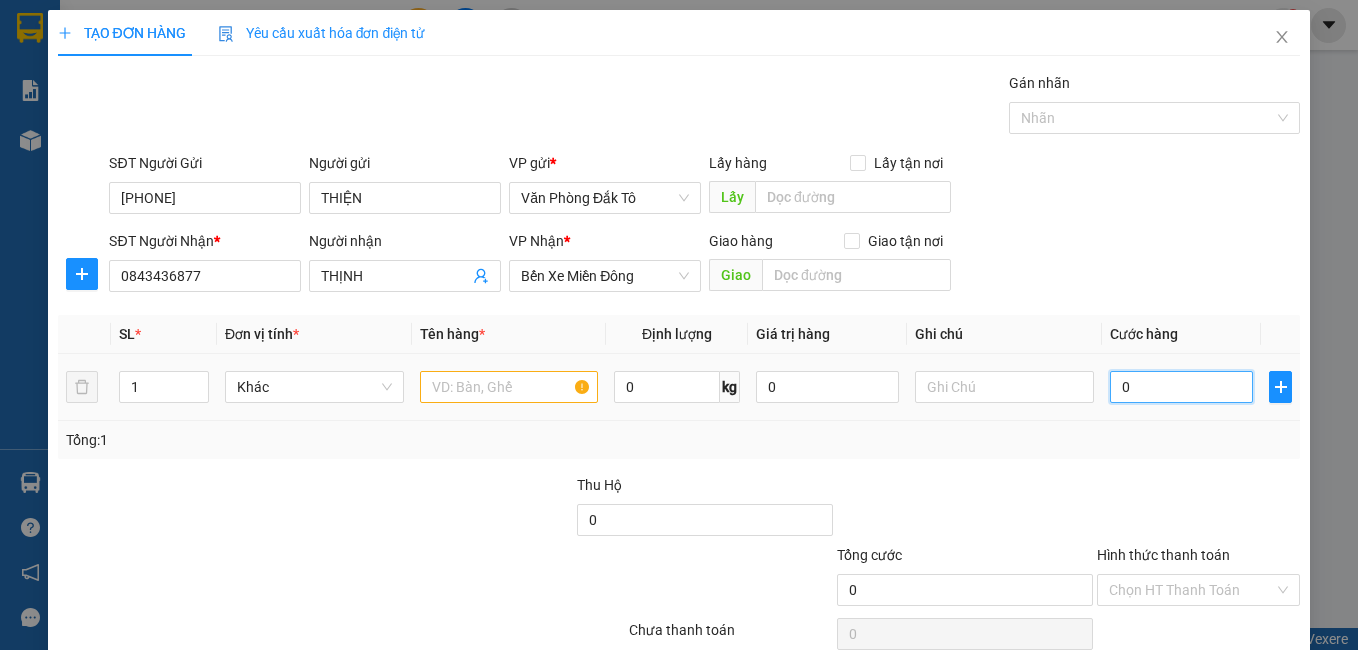 type on "1" 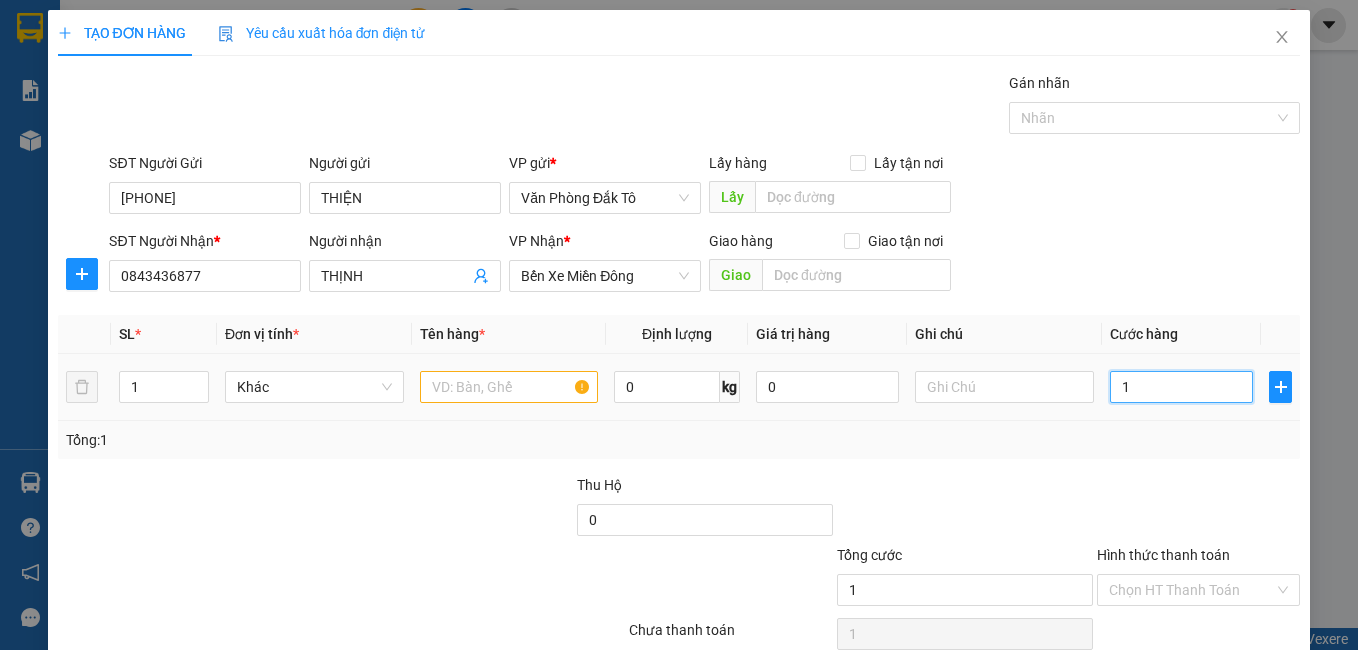 type on "10" 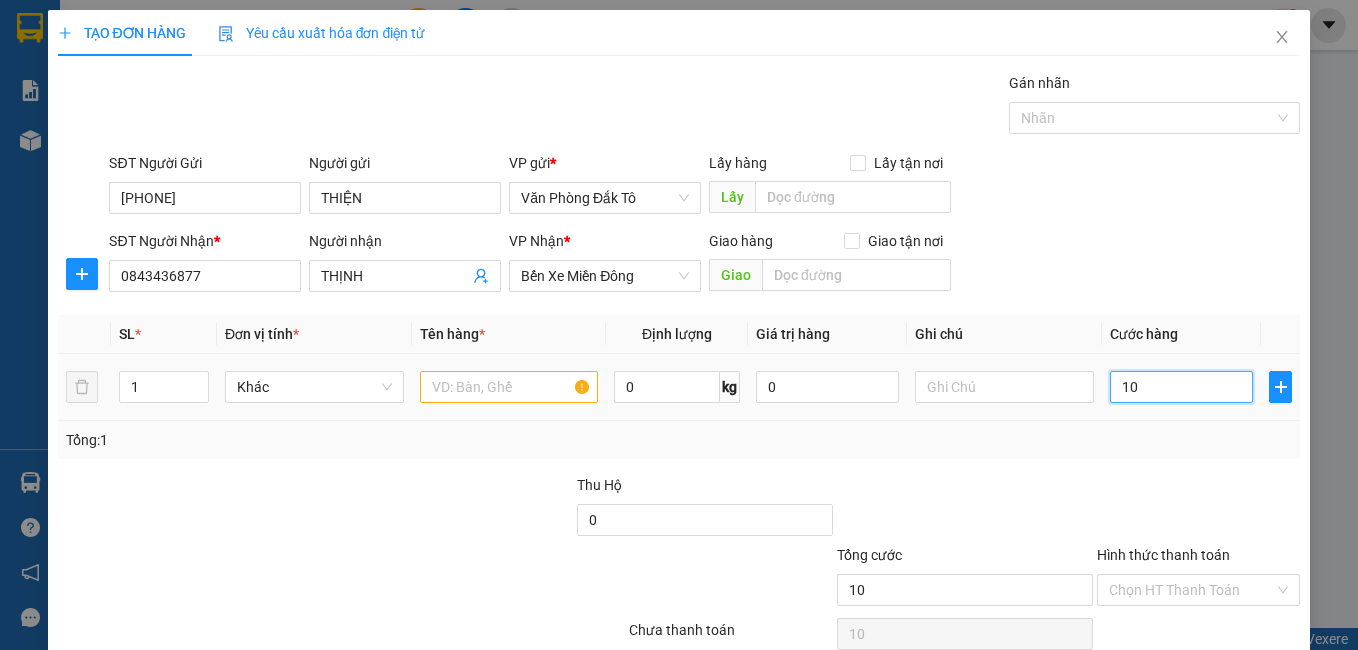 type on "100" 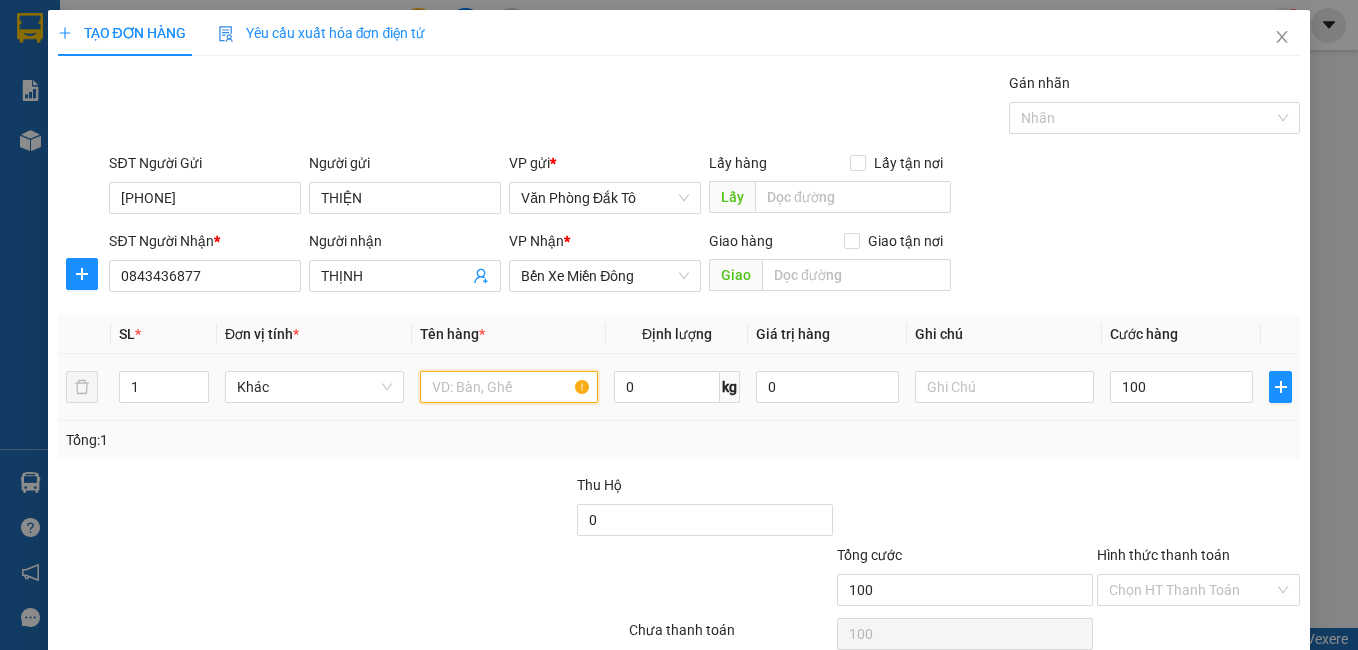 type on "100.000" 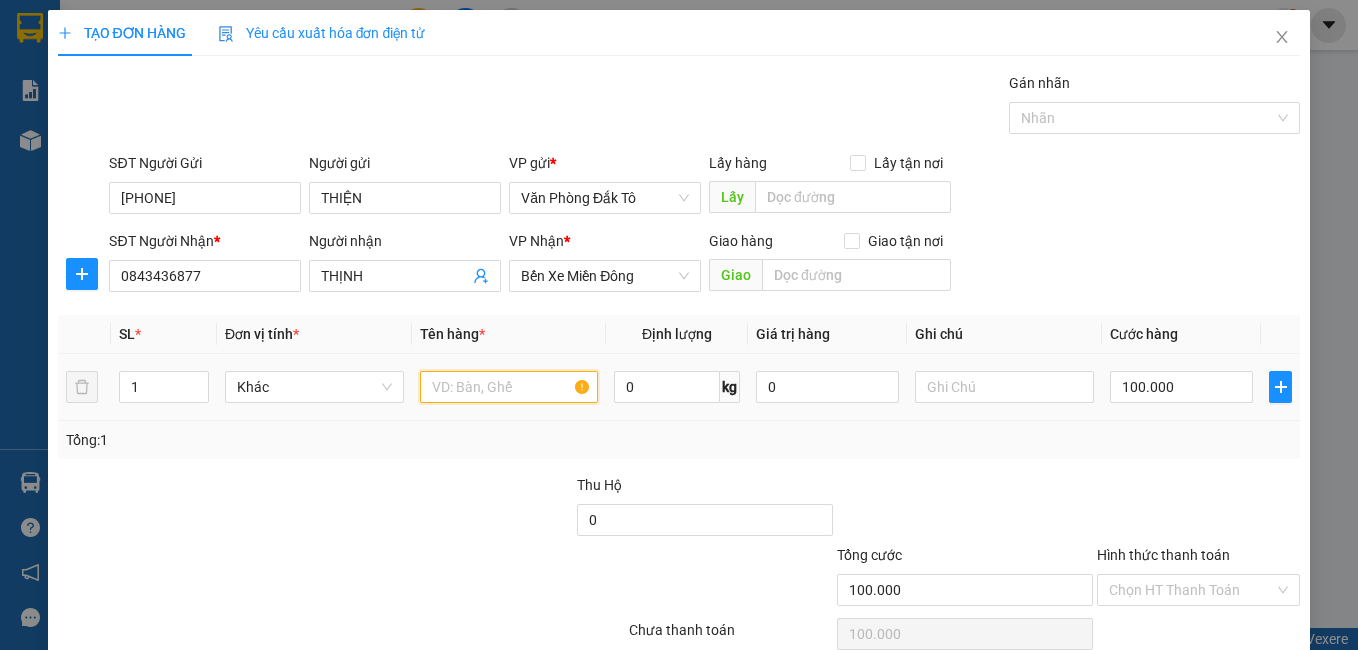 click at bounding box center [509, 387] 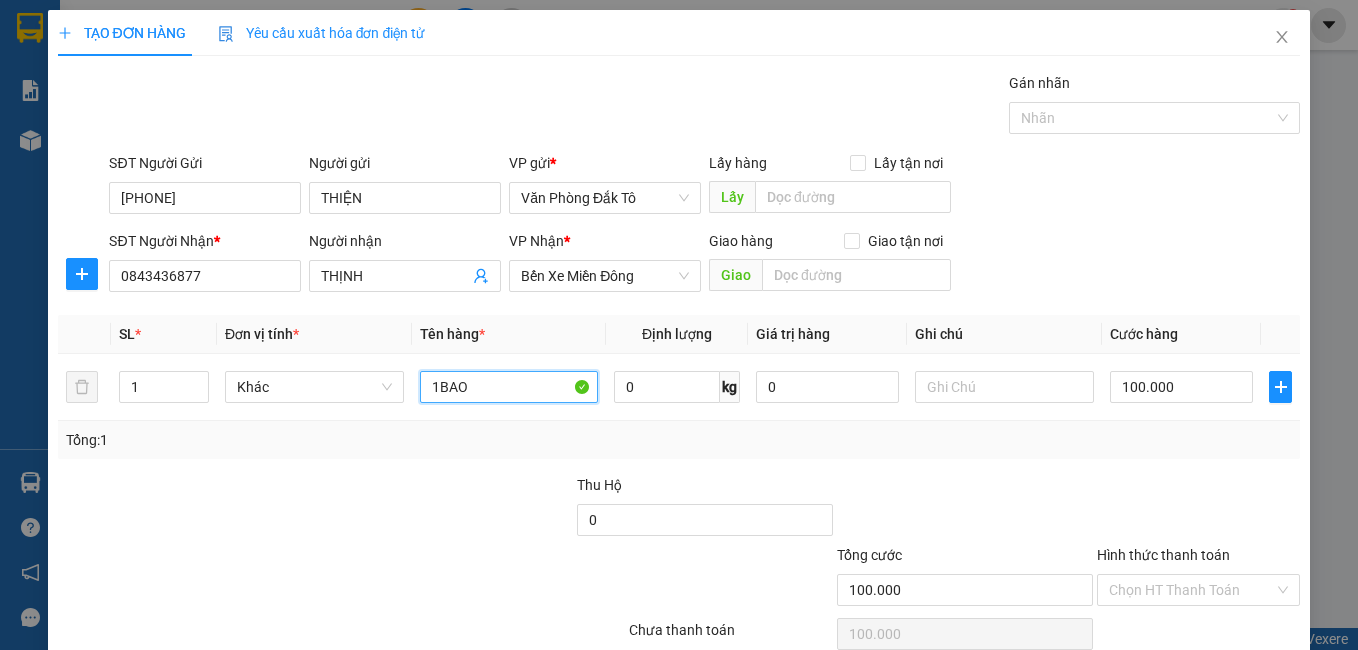 type on "1BAO" 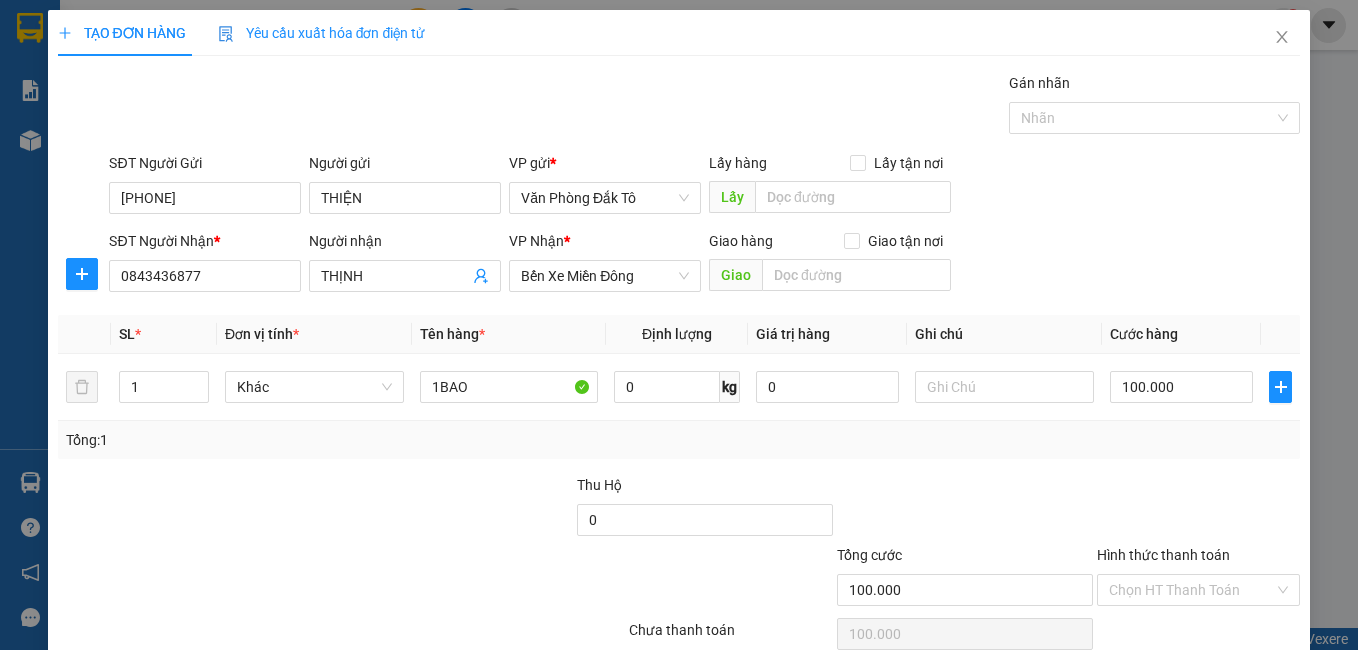 click on "SĐT Người Gửi [PHONE] Người gửi [LAST] VP gửi  * Văn phòng [DISTRICT] Lấy hàng Lấy tận nơi Lấy SĐT Người Nhận  * [PHONE] Người nhận [LAST] VP Nhận  * Bến Xe Miền Đông Giao hàng Giao tận nơi Giao SL  * Đơn vị tính  * Tên hàng  * Định lượng Giá trị hàng Ghi chú Cước hàng                   1 Khác 1BAO 0 kg 0 100.000 Tổng:  1 Thu Hộ 0 Tổng cước 100.000 Hình thức thanh toán Chọn HT Thanh Toán Số tiền thu trước 0 Chưa thanh toán 100.000 Chọn HT Thanh Toán Lưu nháp Xóa Thông tin Lưu Lưu và In" at bounding box center (679, 386) 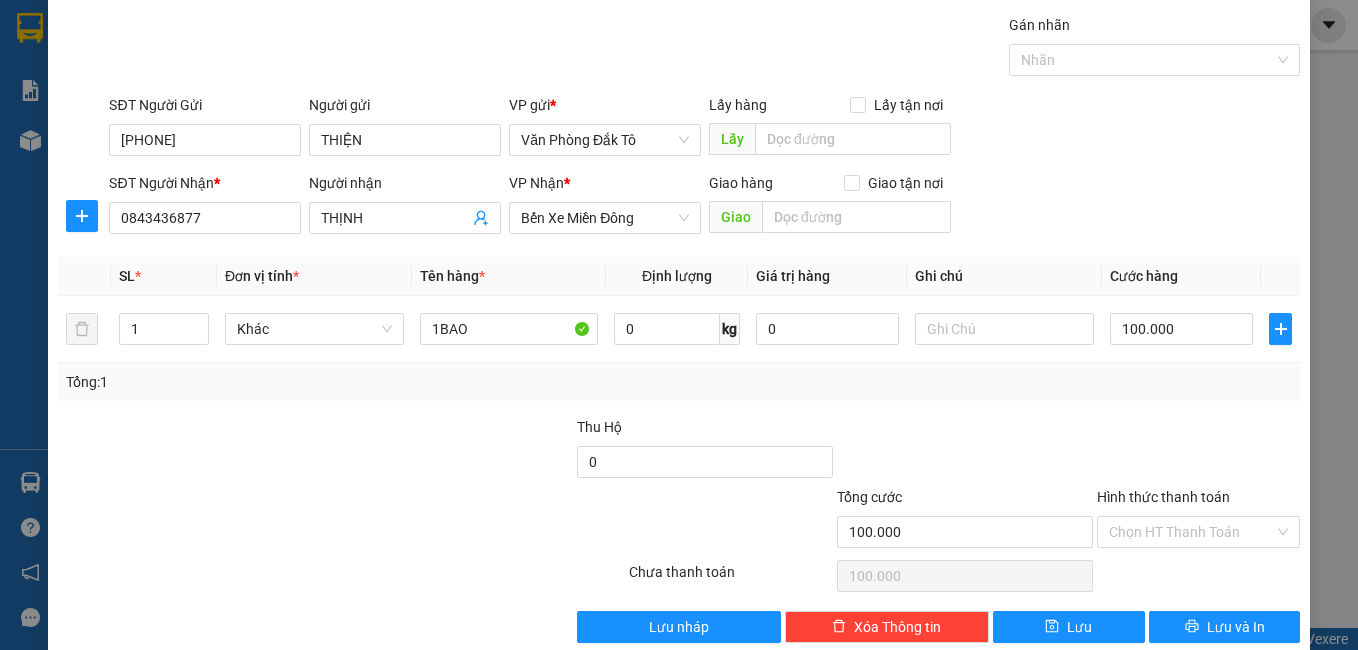 scroll, scrollTop: 90, scrollLeft: 0, axis: vertical 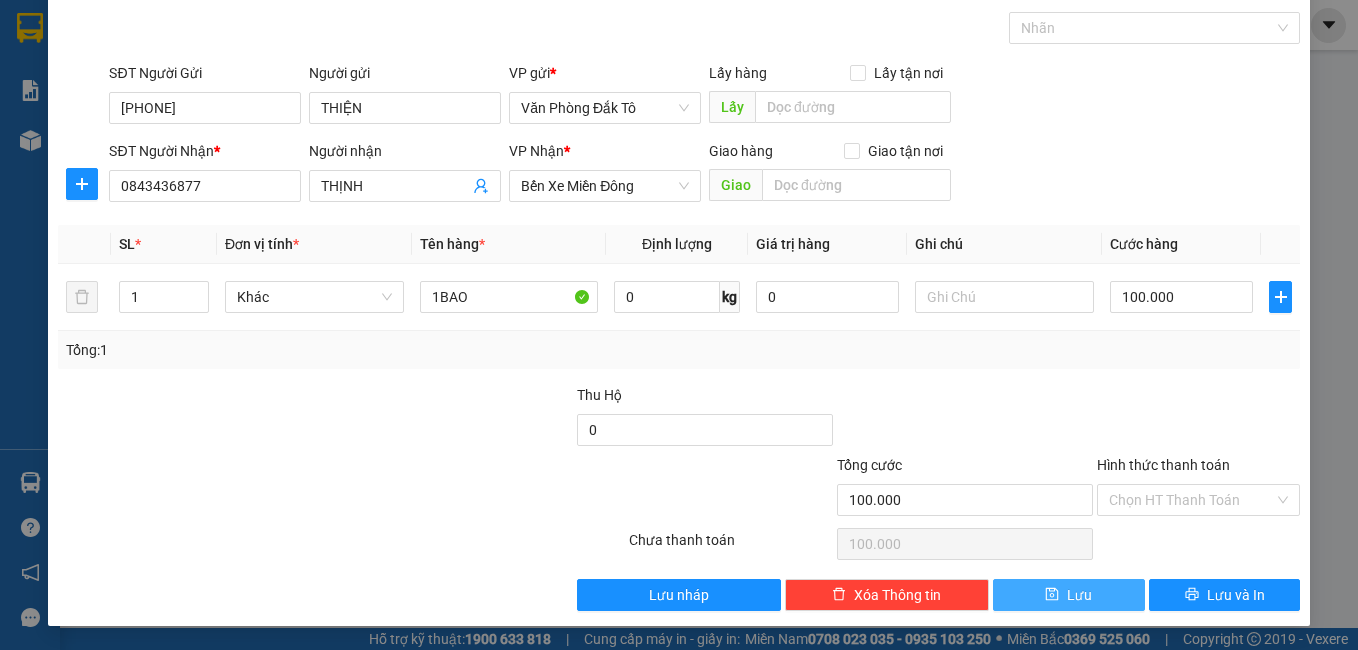 click on "Lưu" at bounding box center (1069, 595) 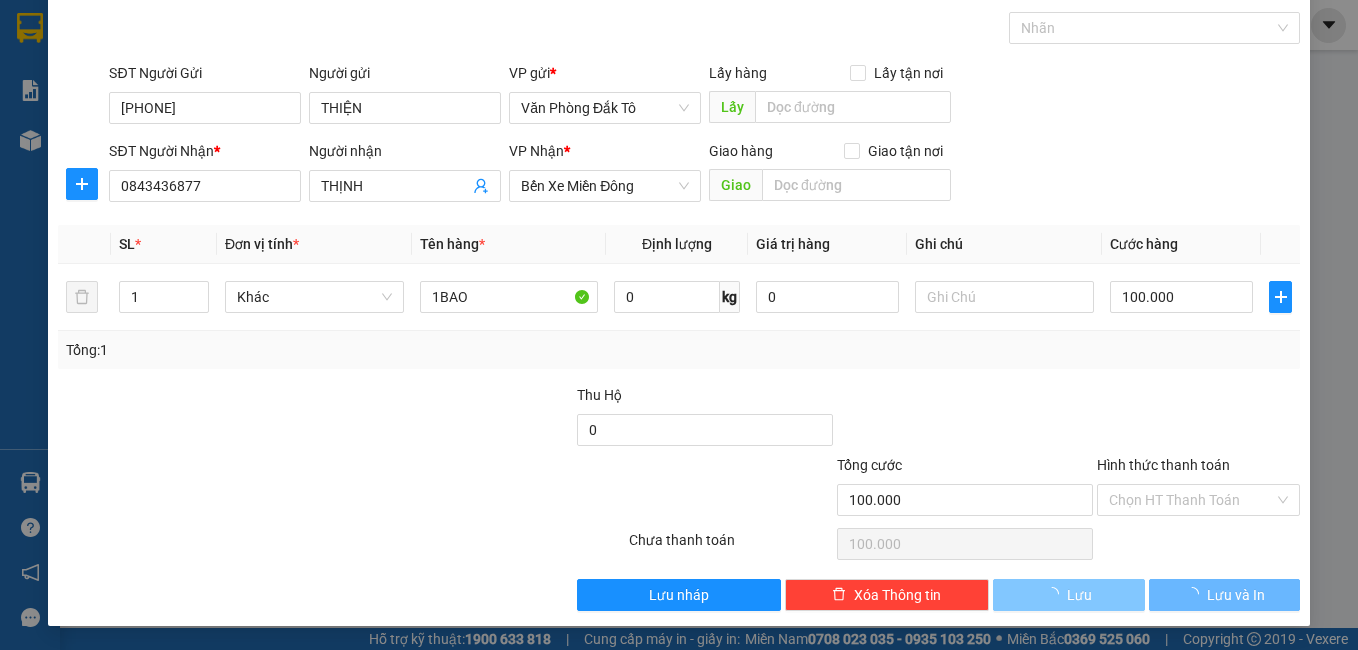 type 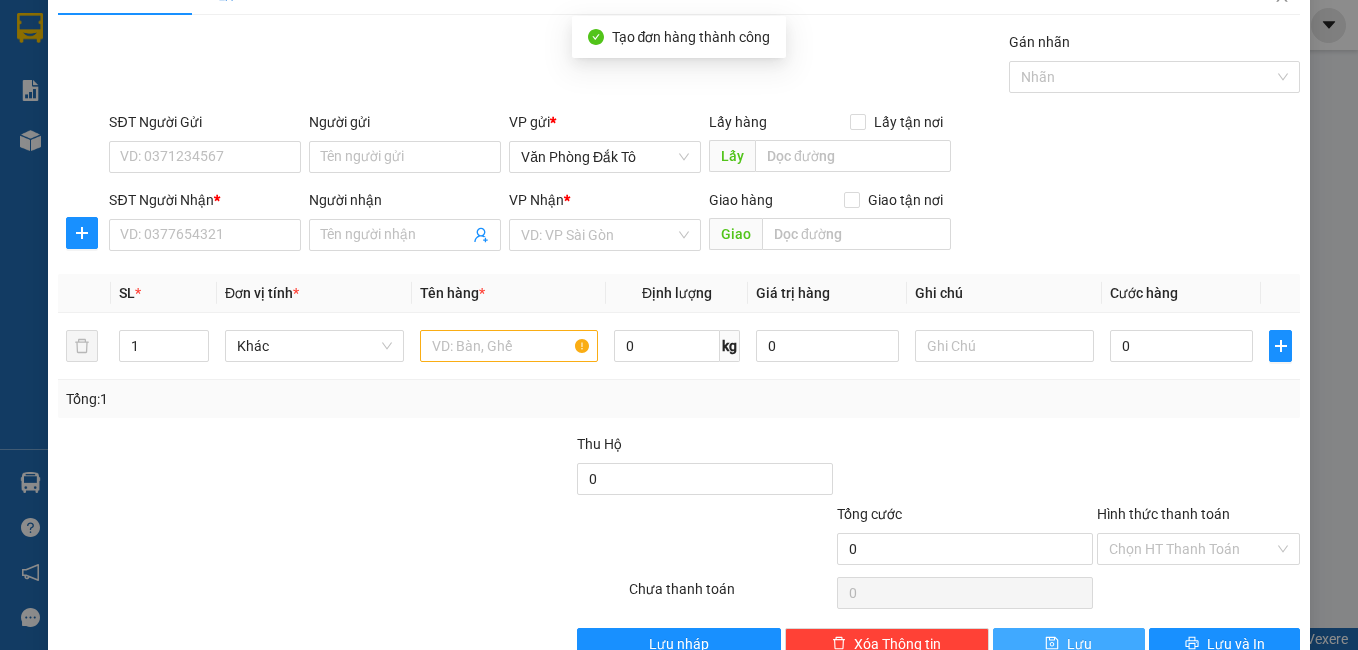 scroll, scrollTop: 0, scrollLeft: 0, axis: both 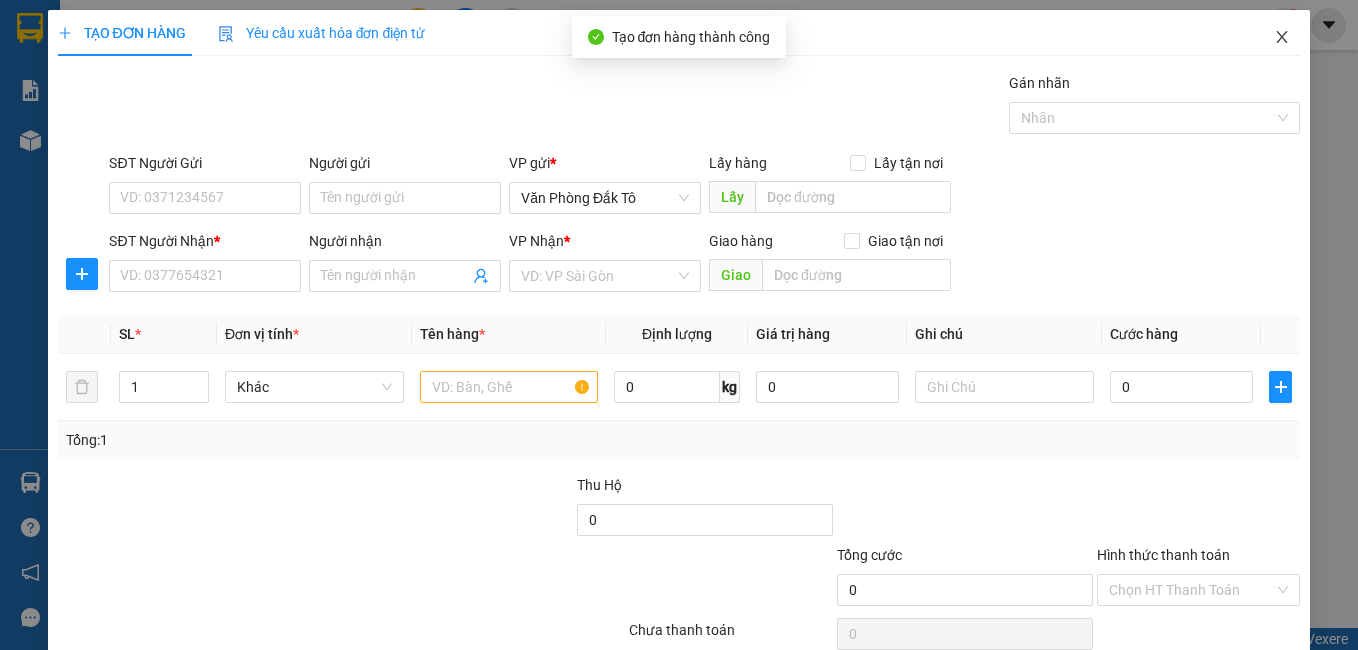 click 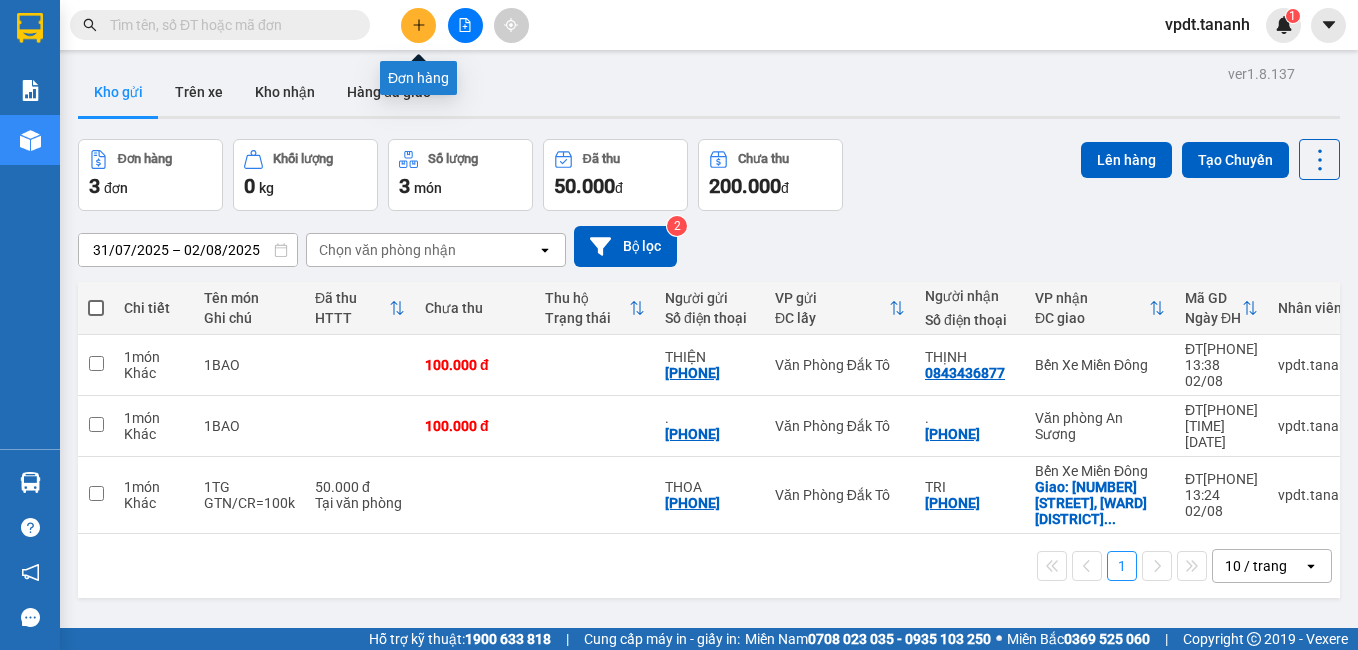 click 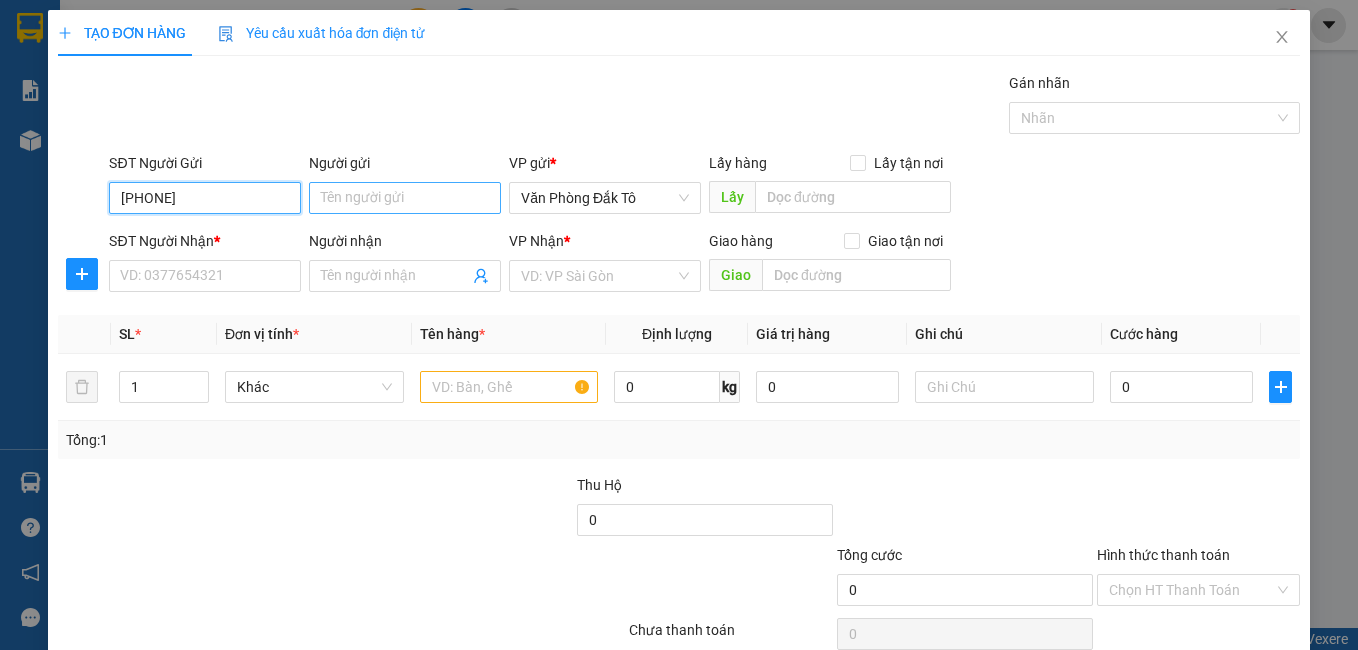 type on "[PHONE]" 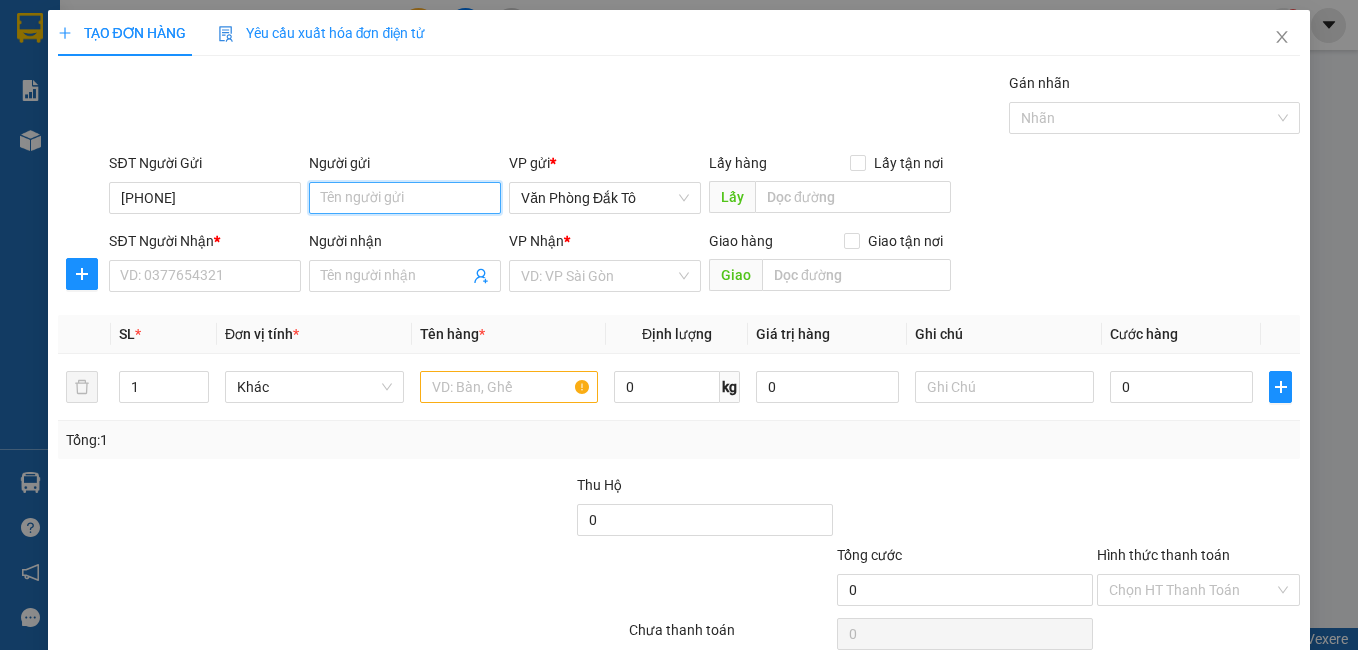 click on "Người gửi" at bounding box center [405, 198] 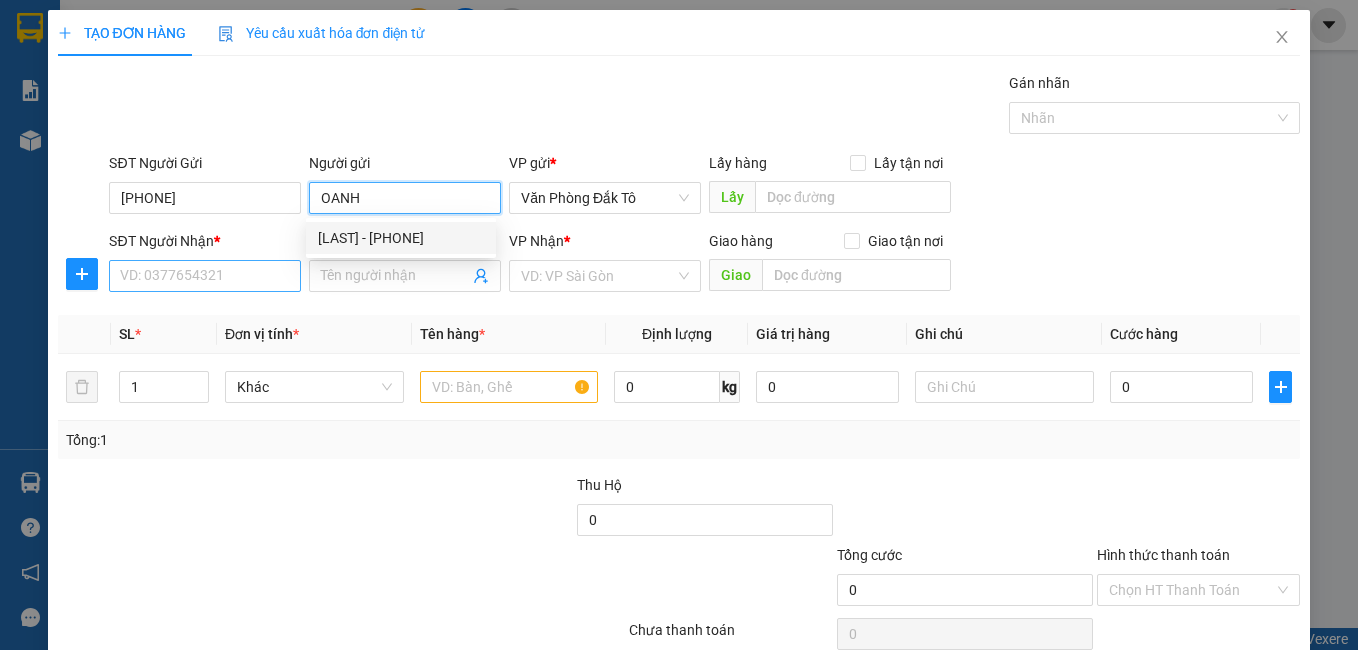 type on "OANH" 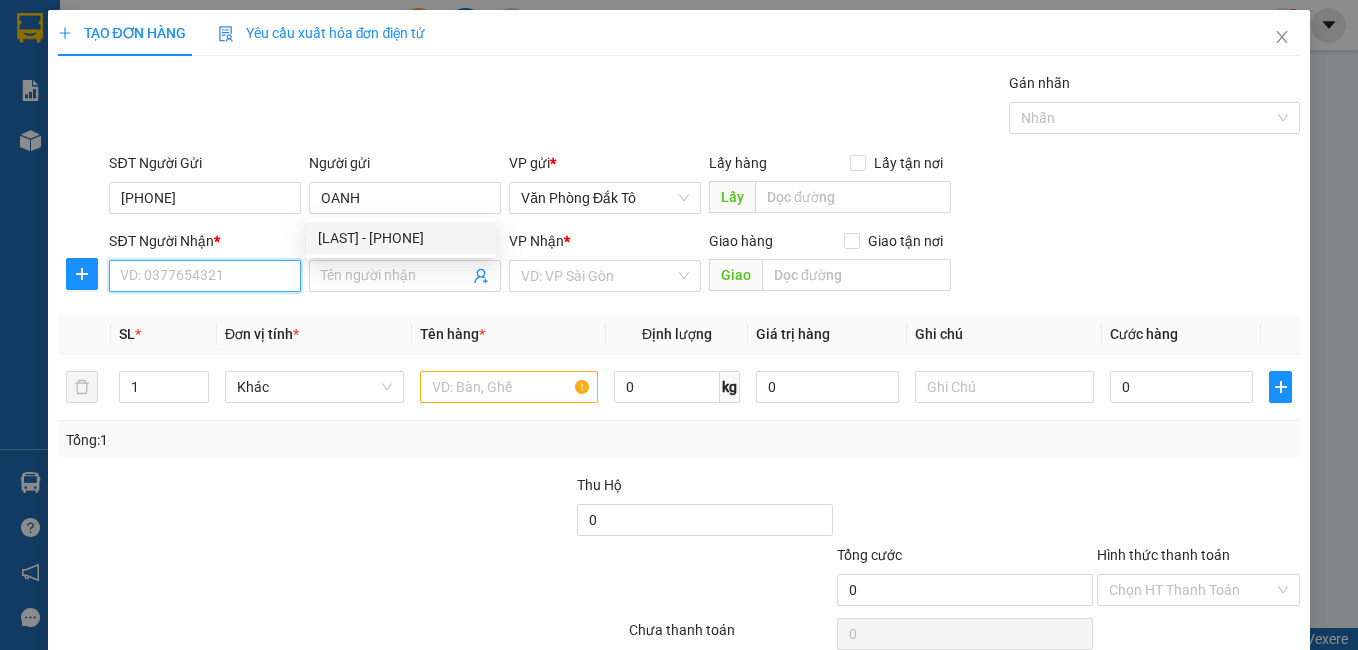 click on "SĐT Người Nhận  *" at bounding box center [205, 276] 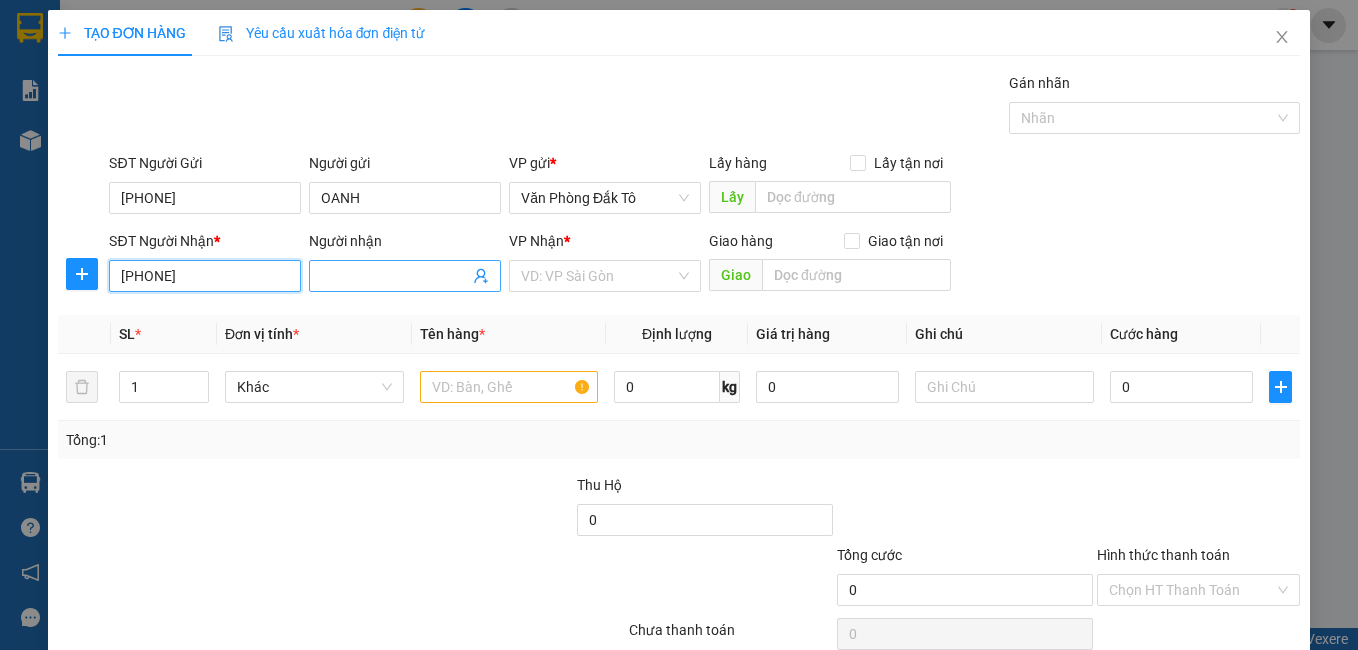 type on "[PHONE]" 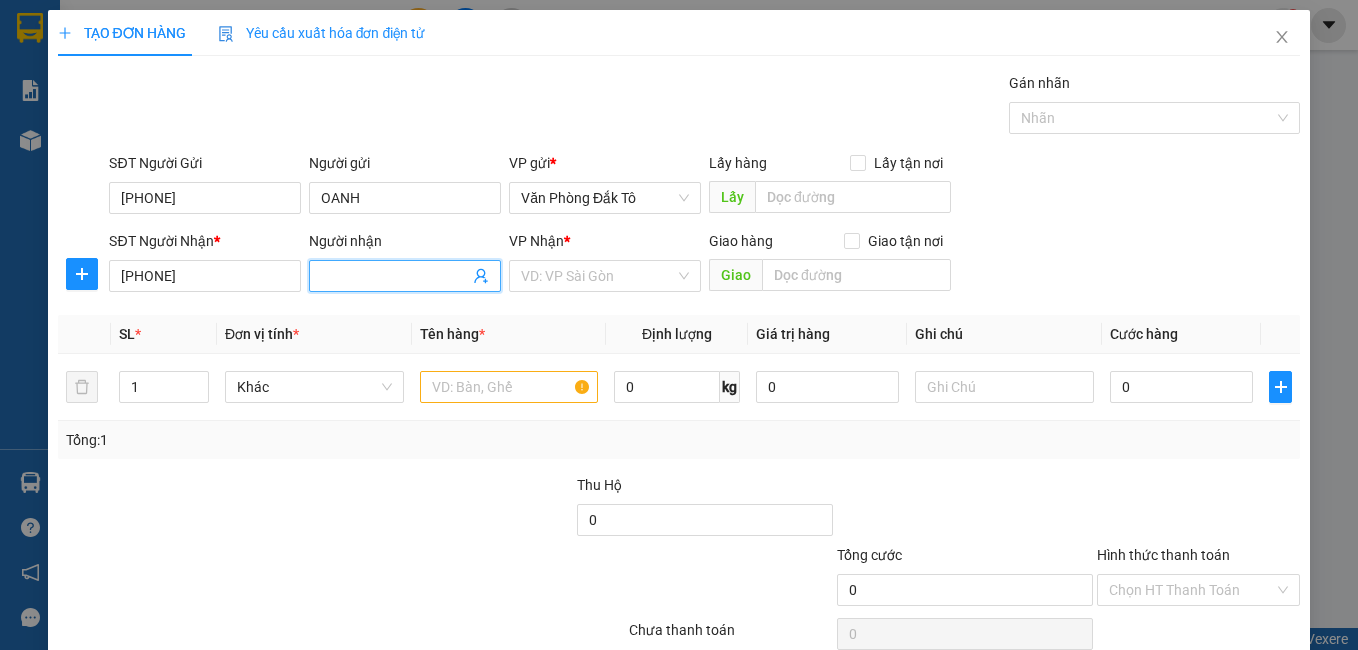 click on "Người nhận" at bounding box center [395, 276] 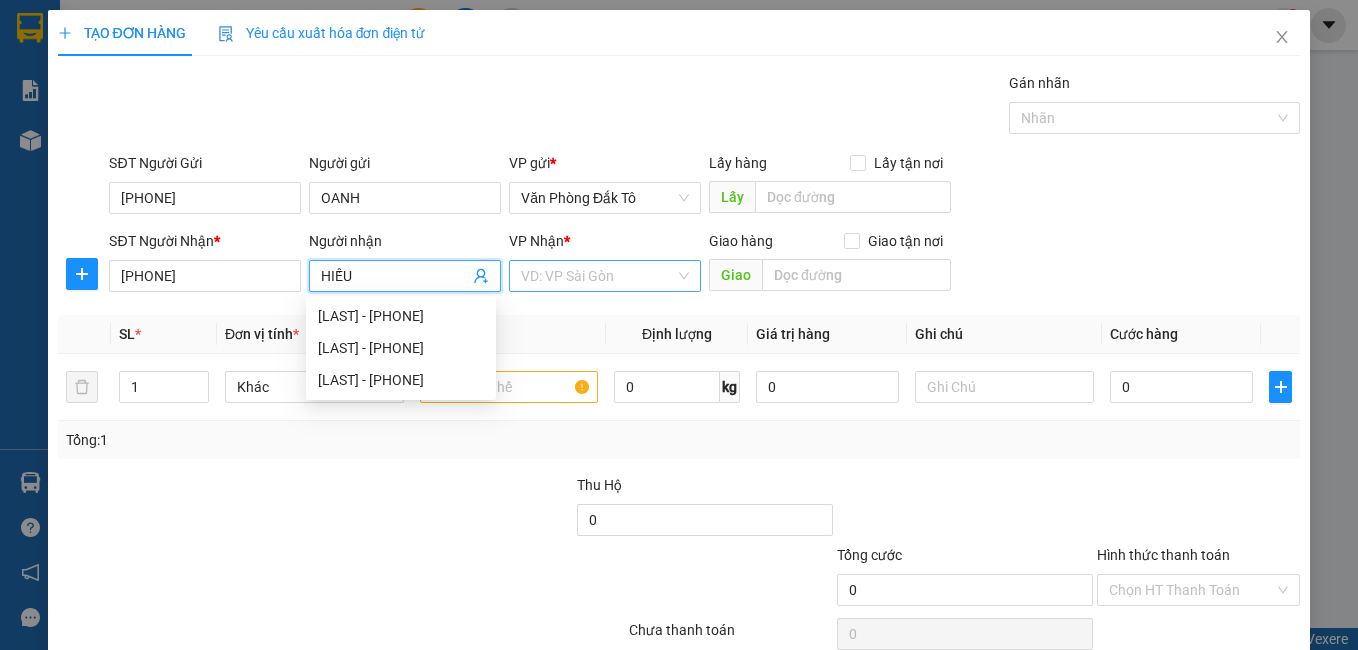 type on "HIẾU" 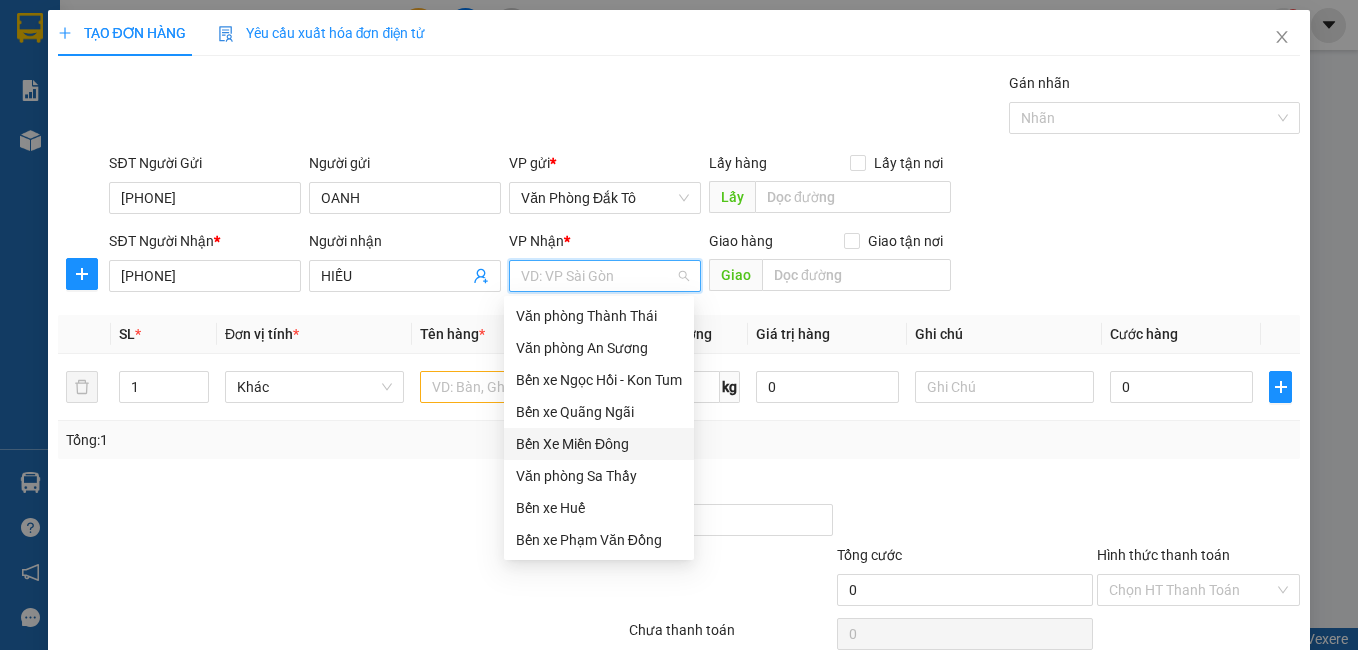 click on "Bến Xe Miền Đông" at bounding box center [599, 444] 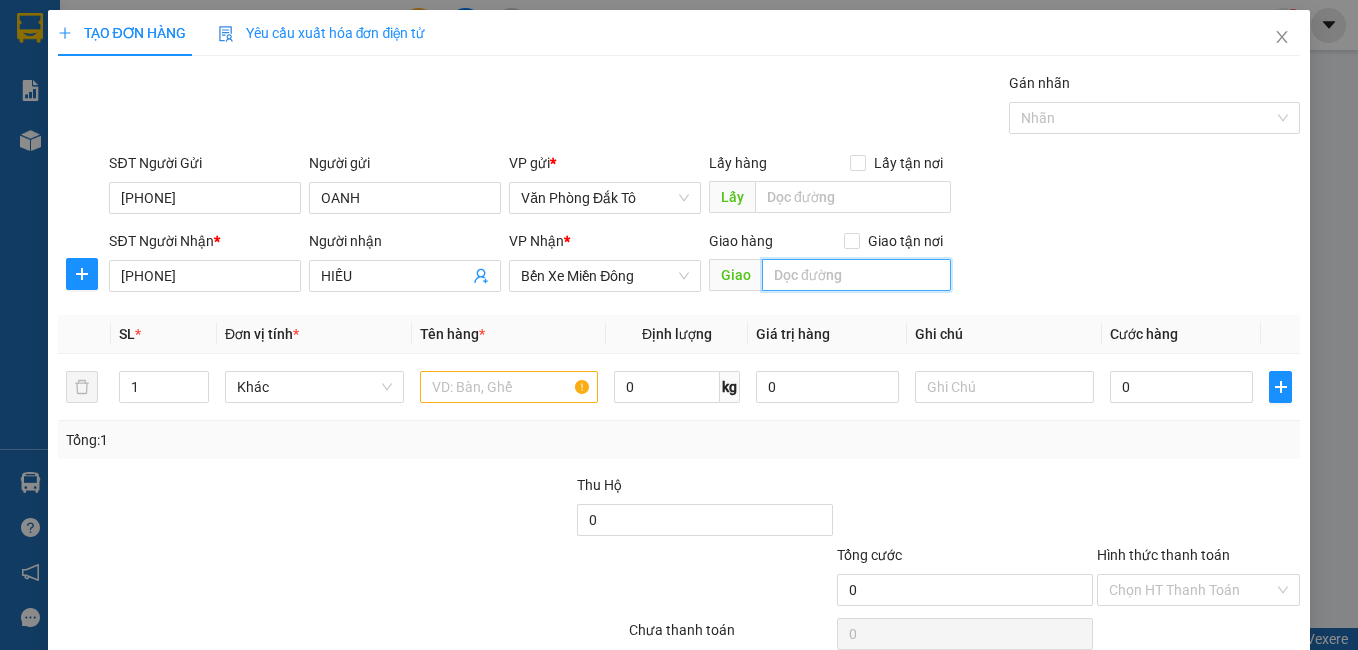 click at bounding box center [856, 275] 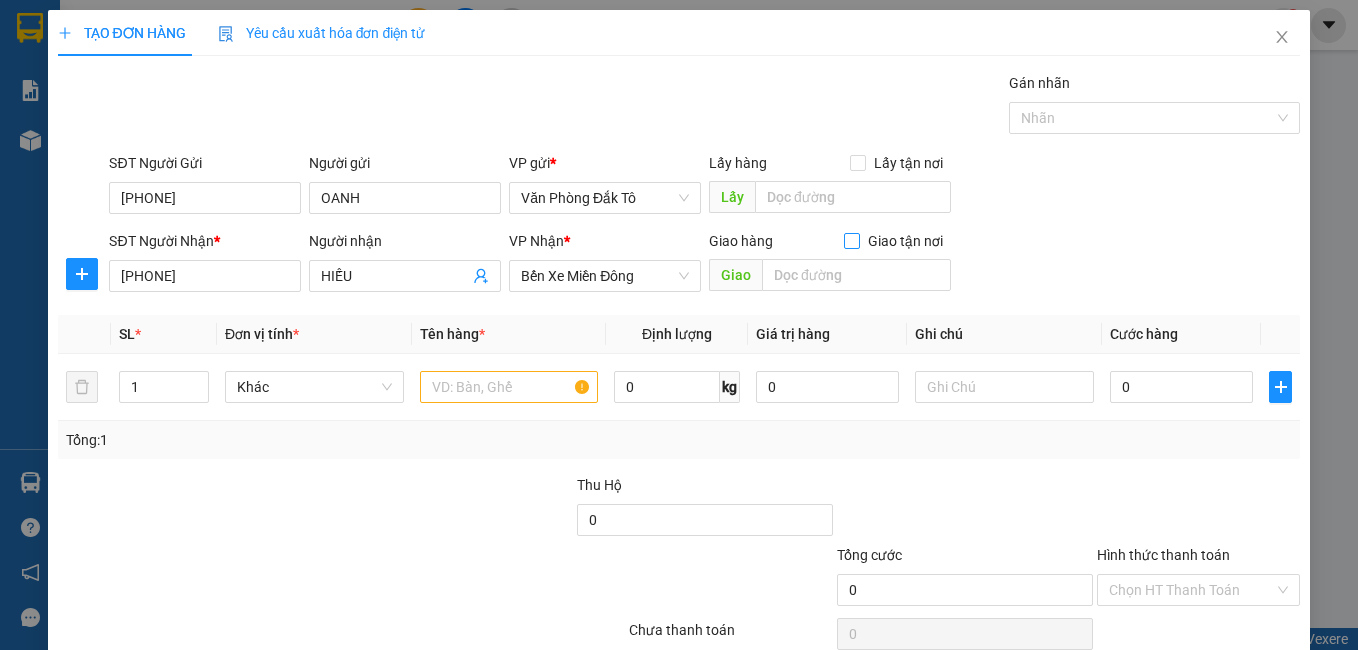 click on "Giao tận nơi" at bounding box center (851, 240) 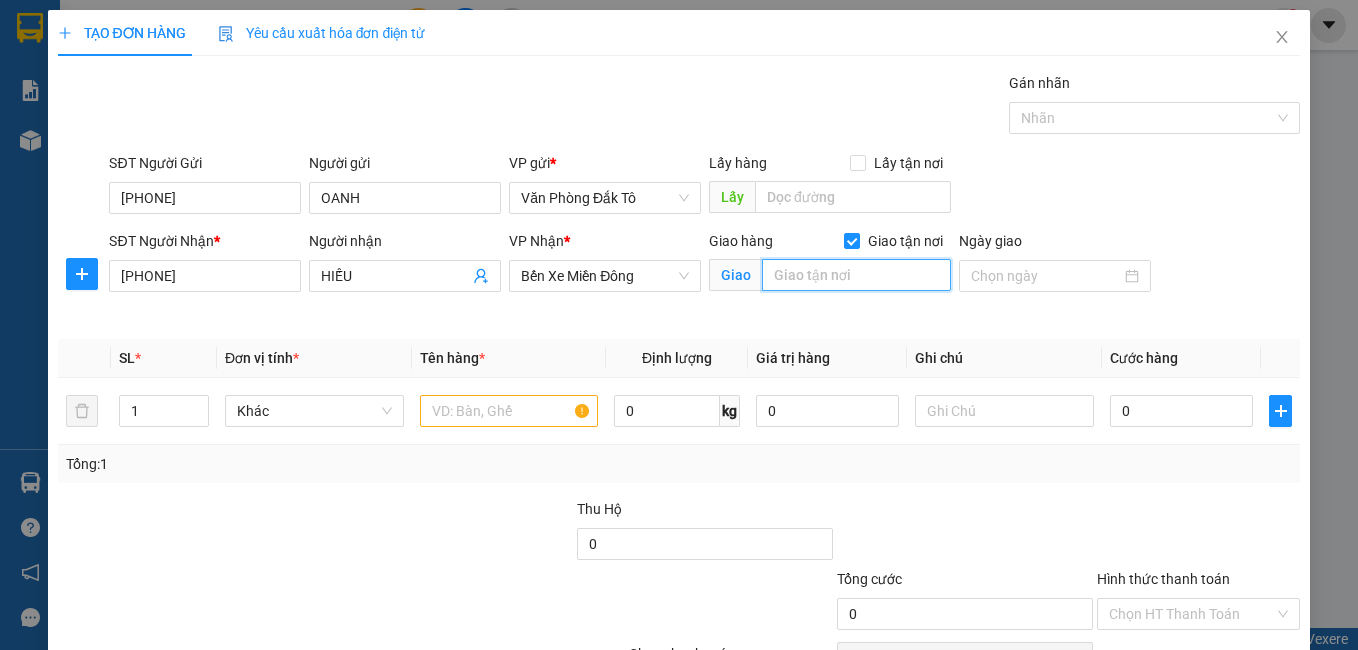 click at bounding box center (856, 275) 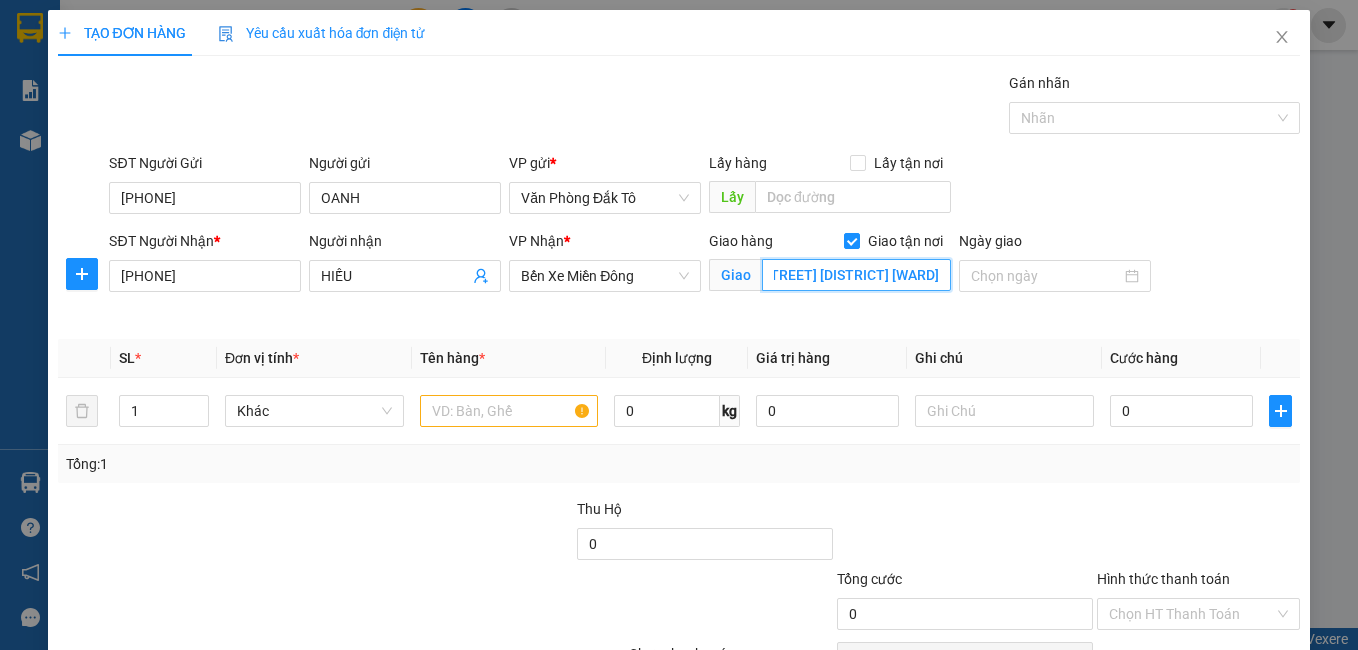 scroll, scrollTop: 0, scrollLeft: 93, axis: horizontal 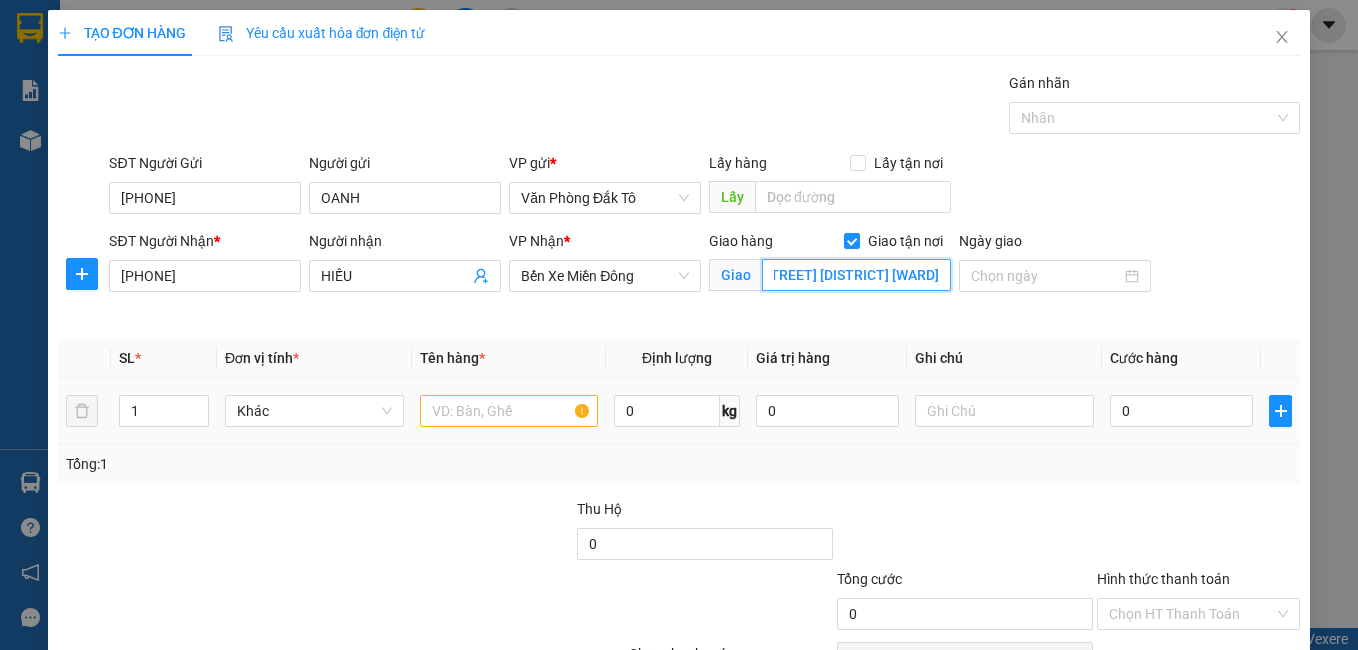 type on "[NUMBER] [STREET] [DISTRICT] [WARD]" 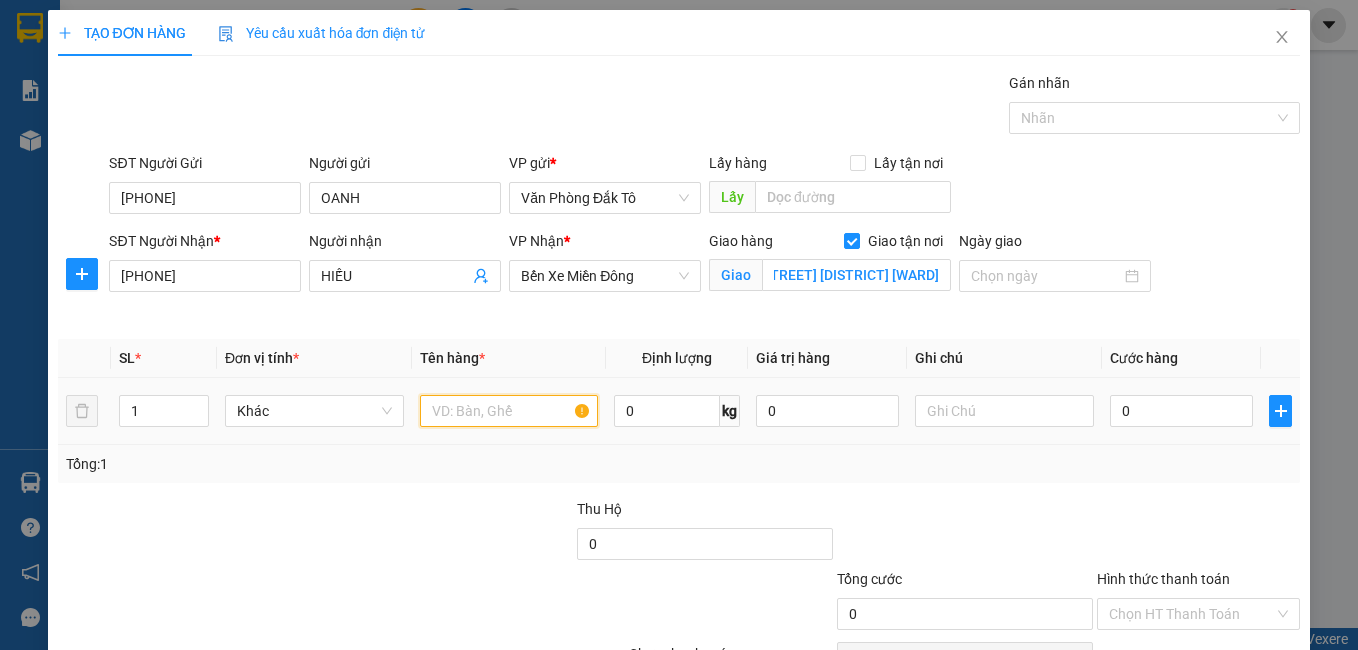 click at bounding box center (509, 411) 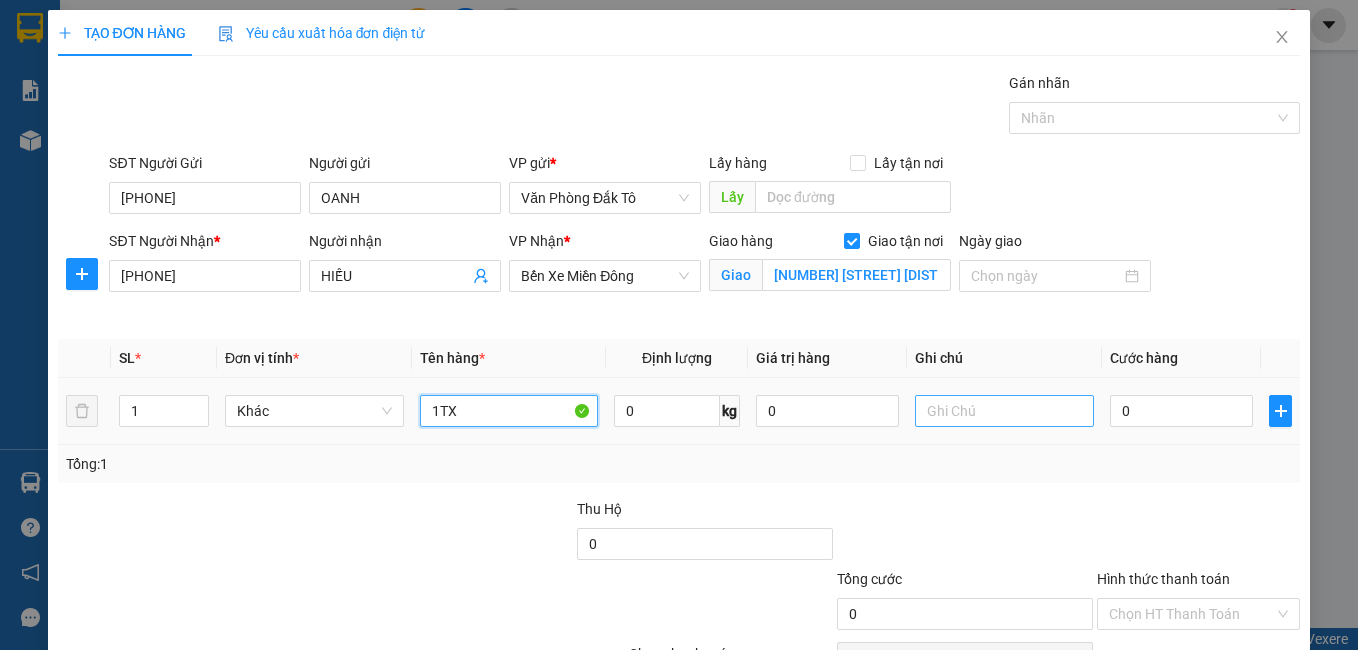 type on "1TX" 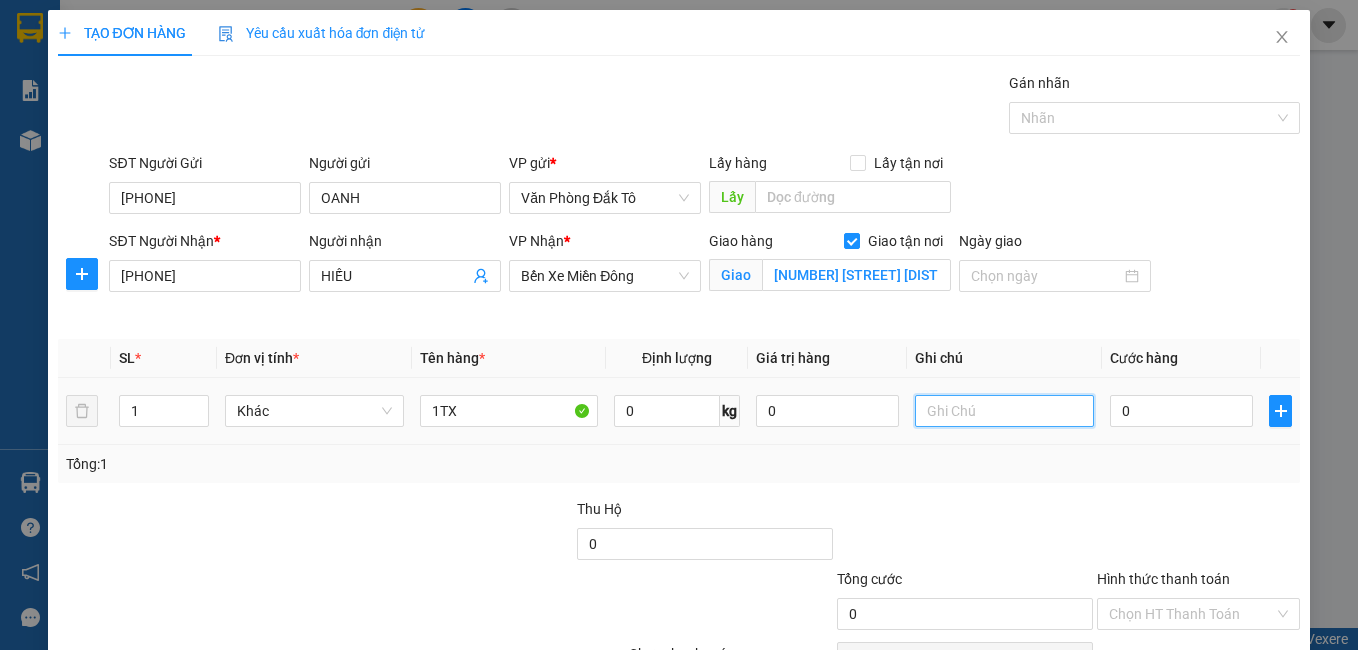 click at bounding box center [1004, 411] 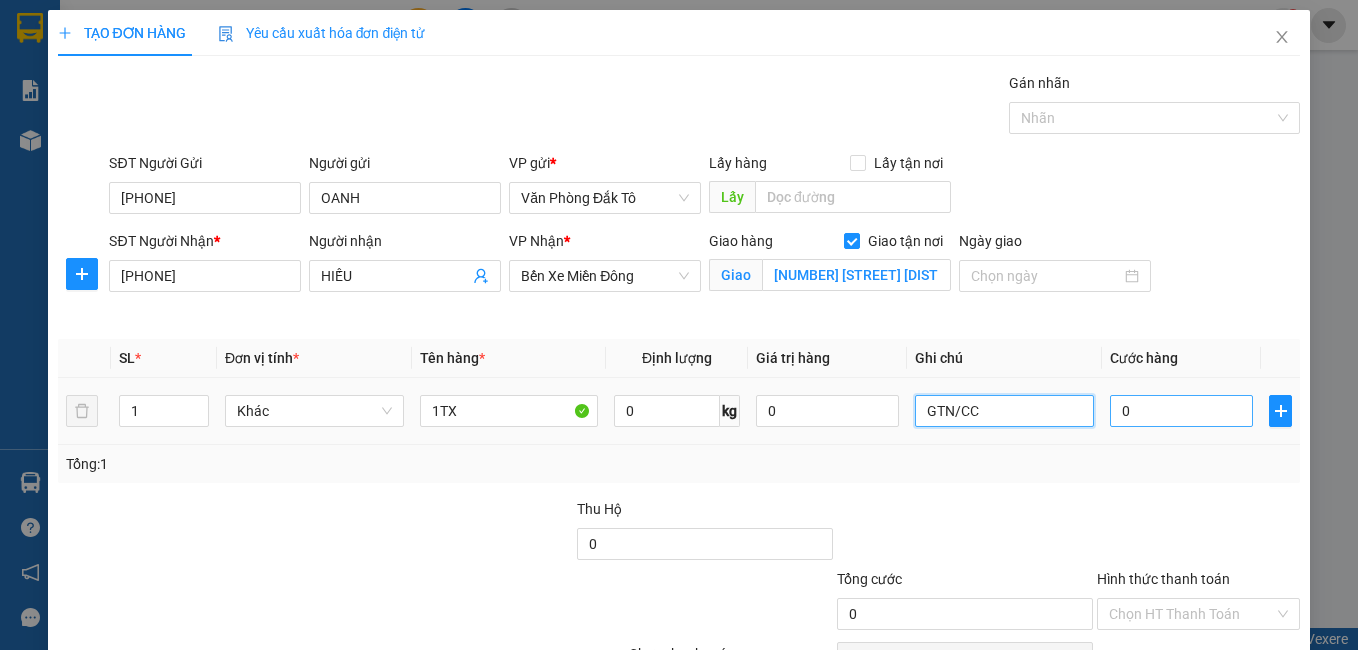 type on "GTN/CC" 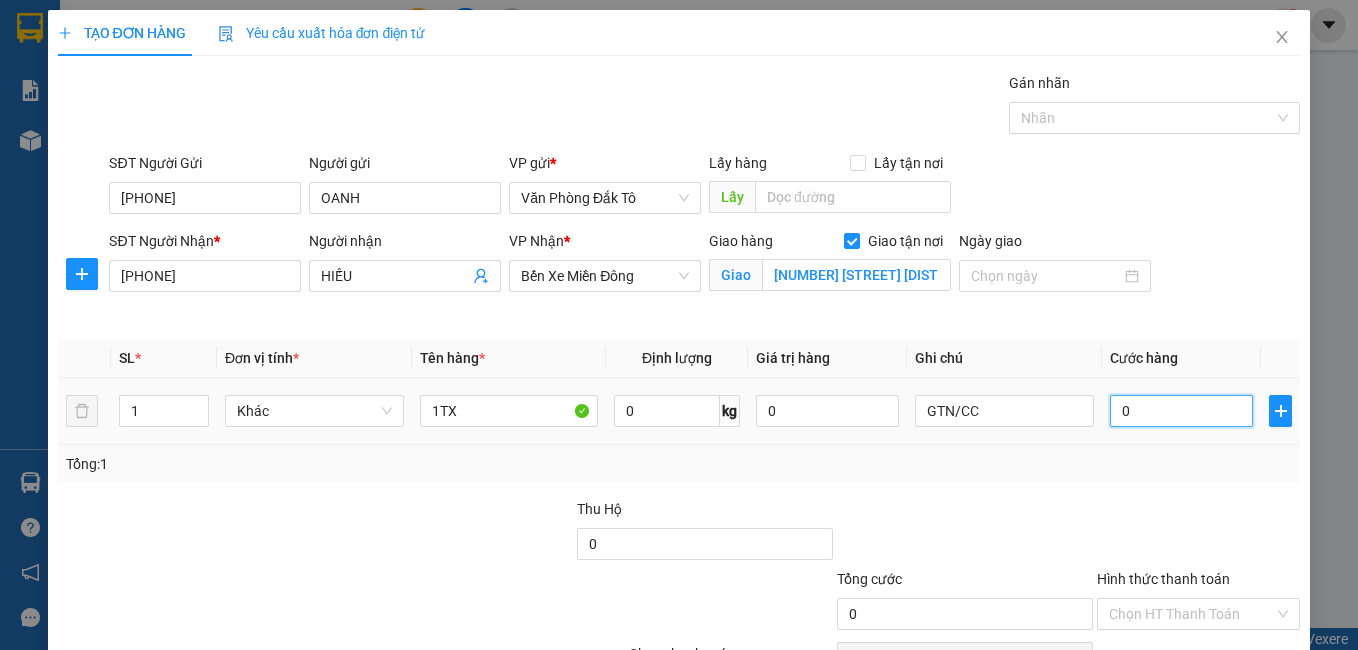 click on "0" at bounding box center (1181, 411) 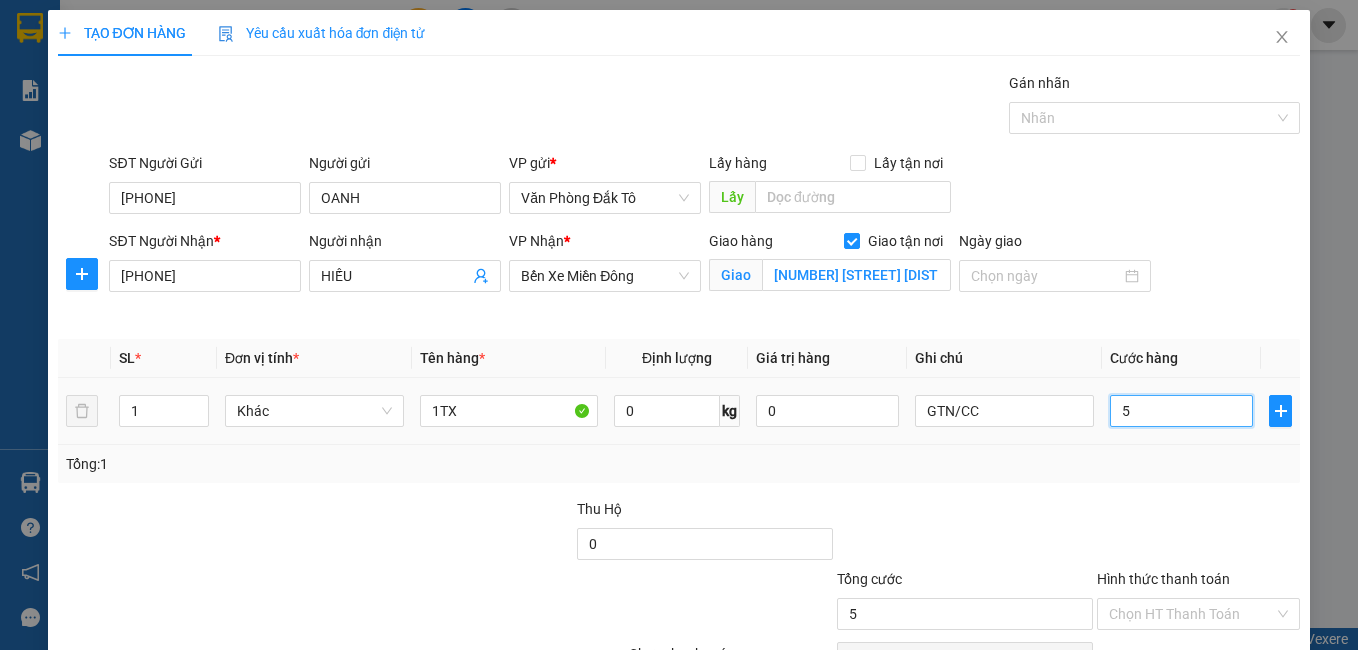 type on "50" 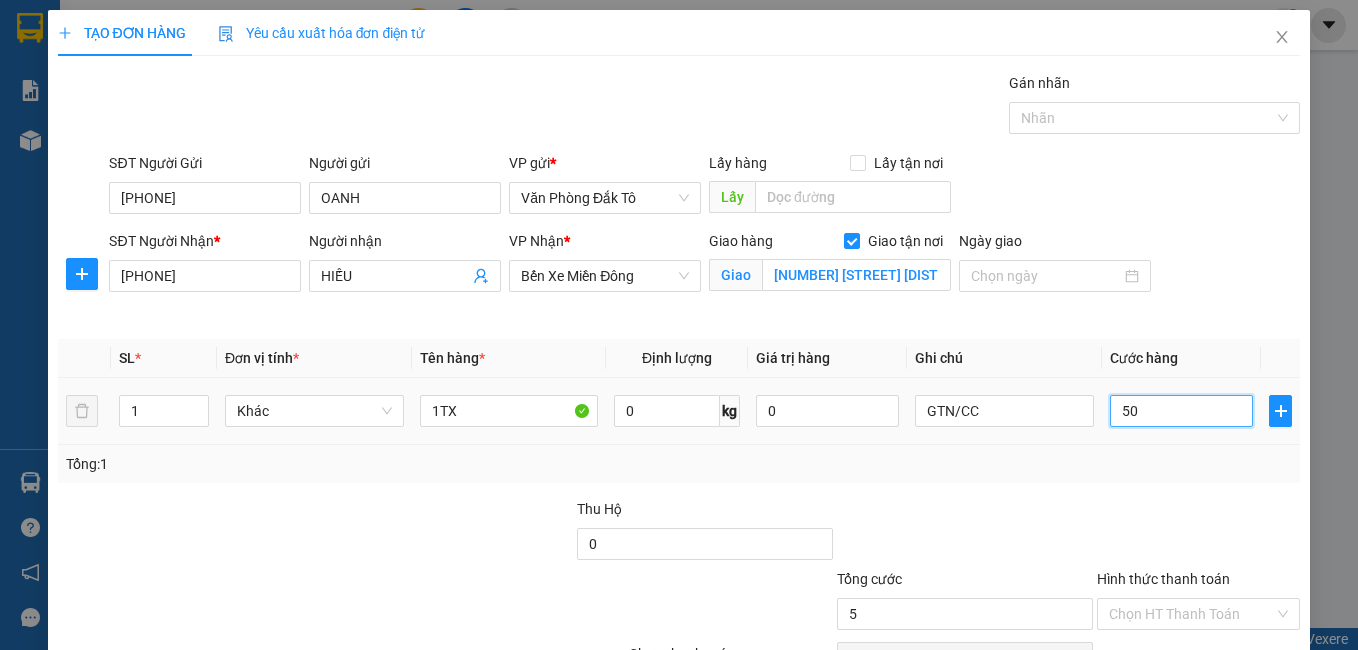 type on "50" 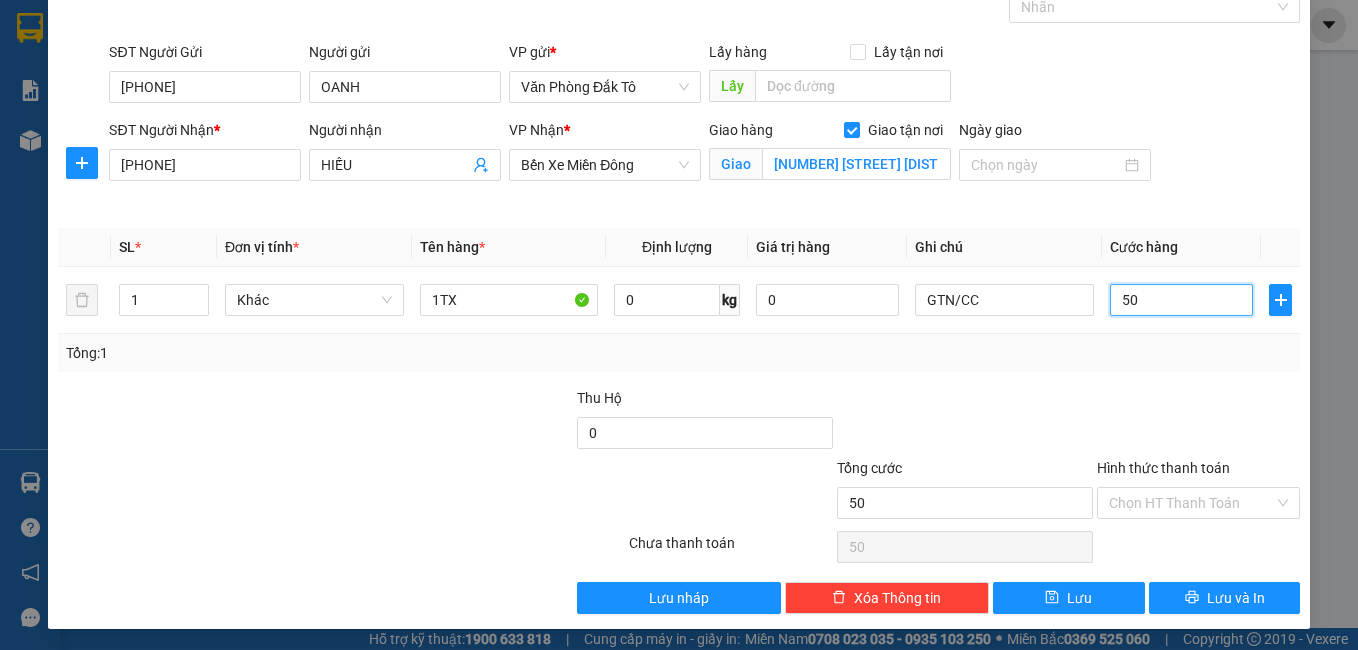 scroll, scrollTop: 114, scrollLeft: 0, axis: vertical 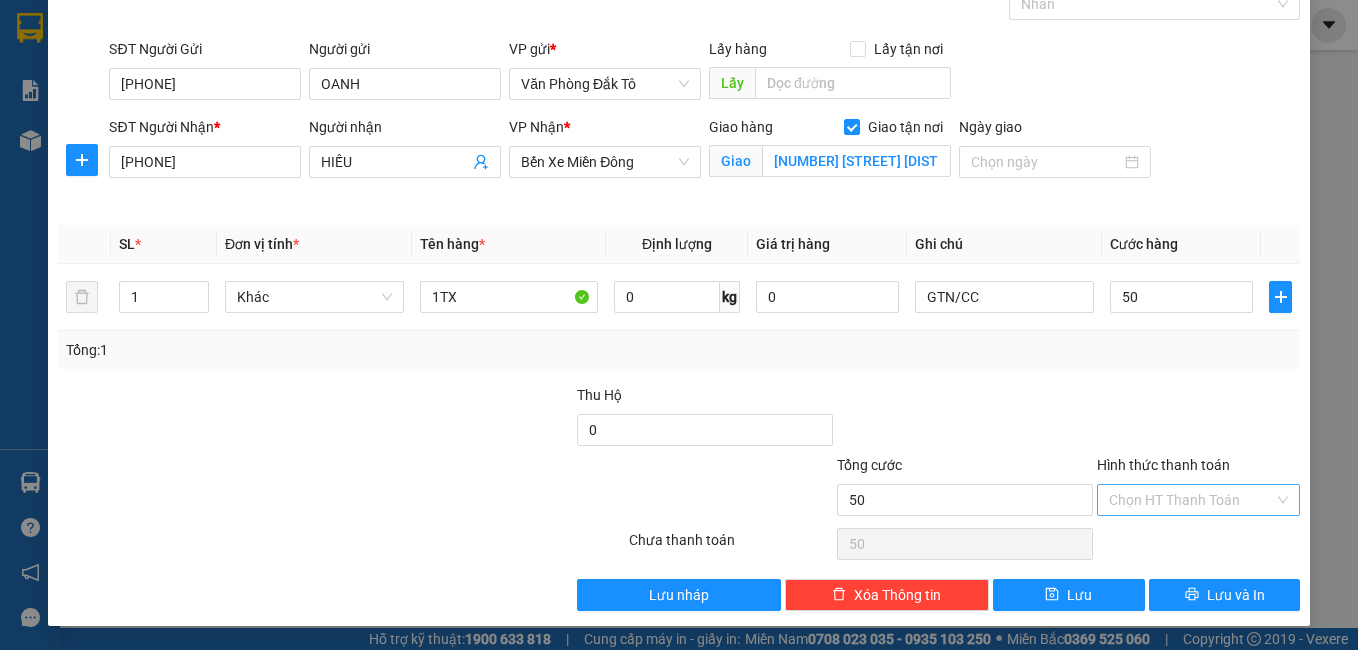 type on "50.000" 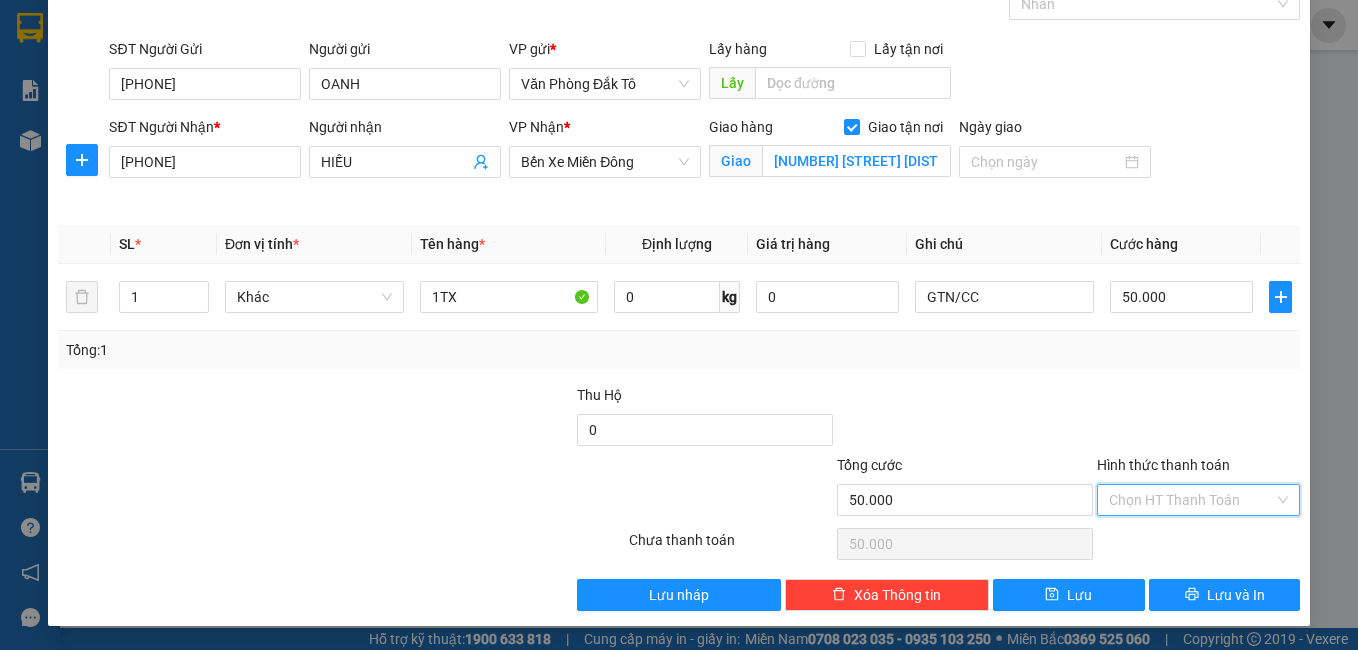 click on "Hình thức thanh toán" at bounding box center (1192, 500) 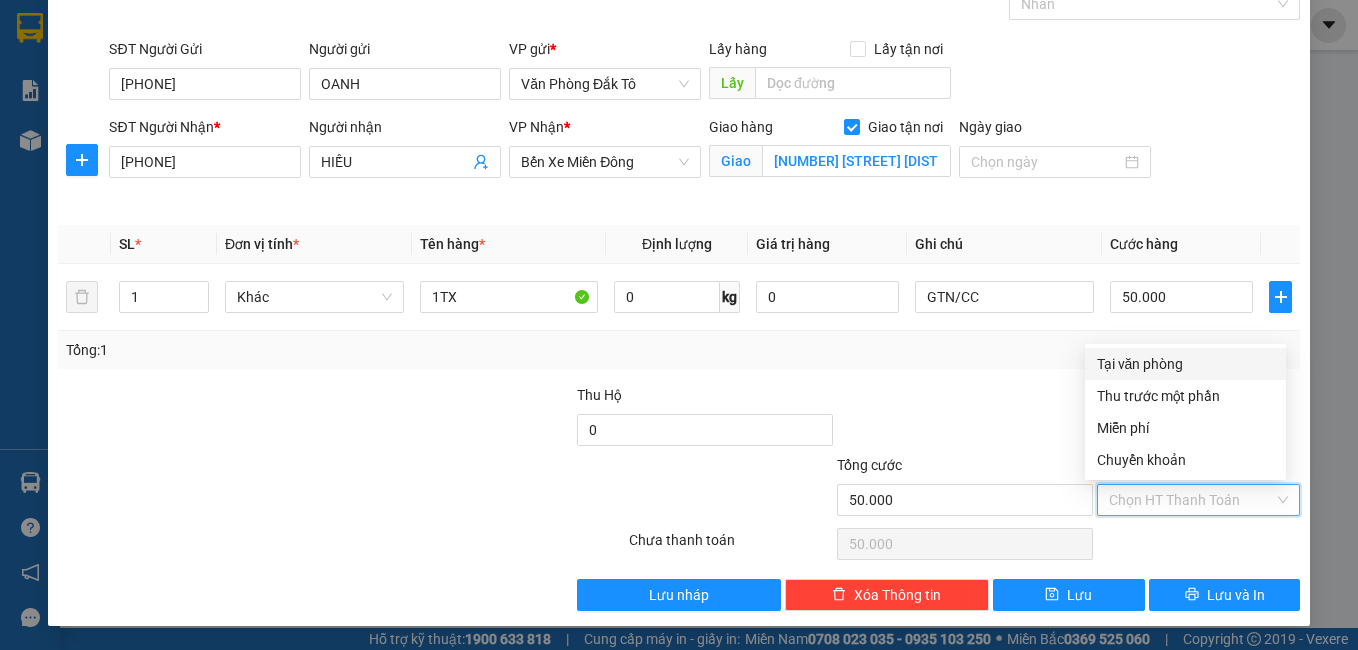 click on "Tại văn phòng" at bounding box center [1185, 364] 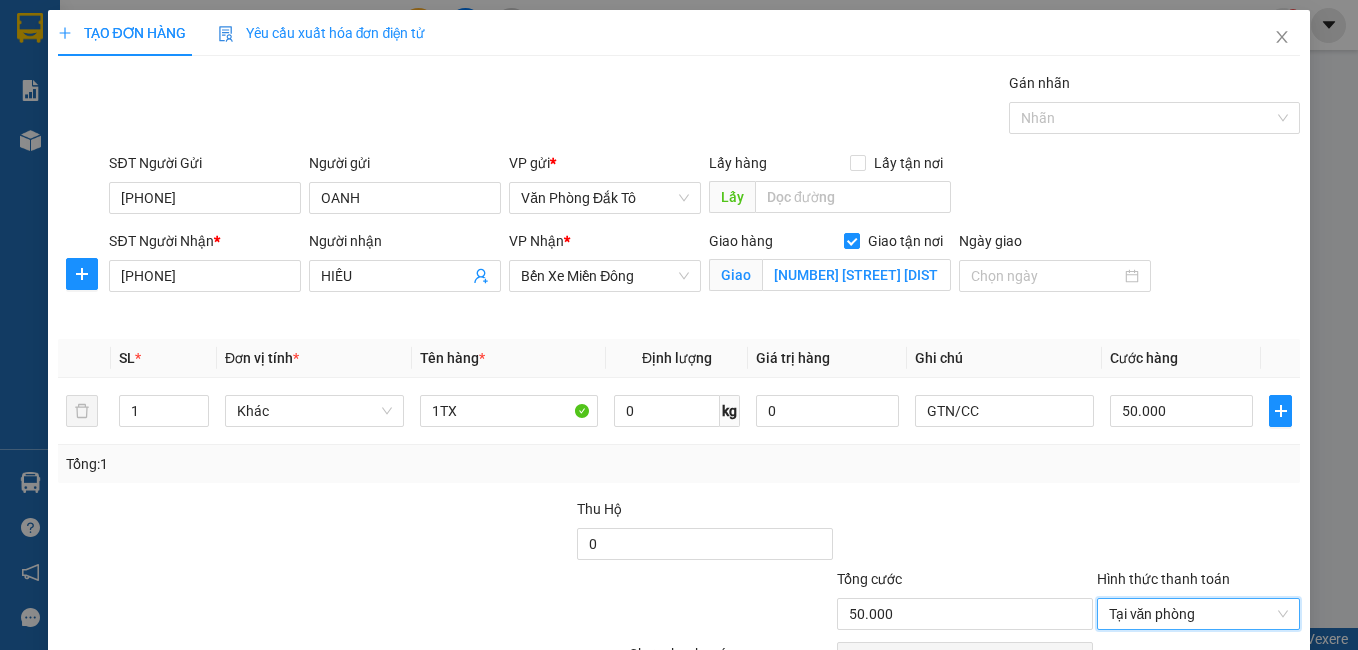 scroll, scrollTop: 114, scrollLeft: 0, axis: vertical 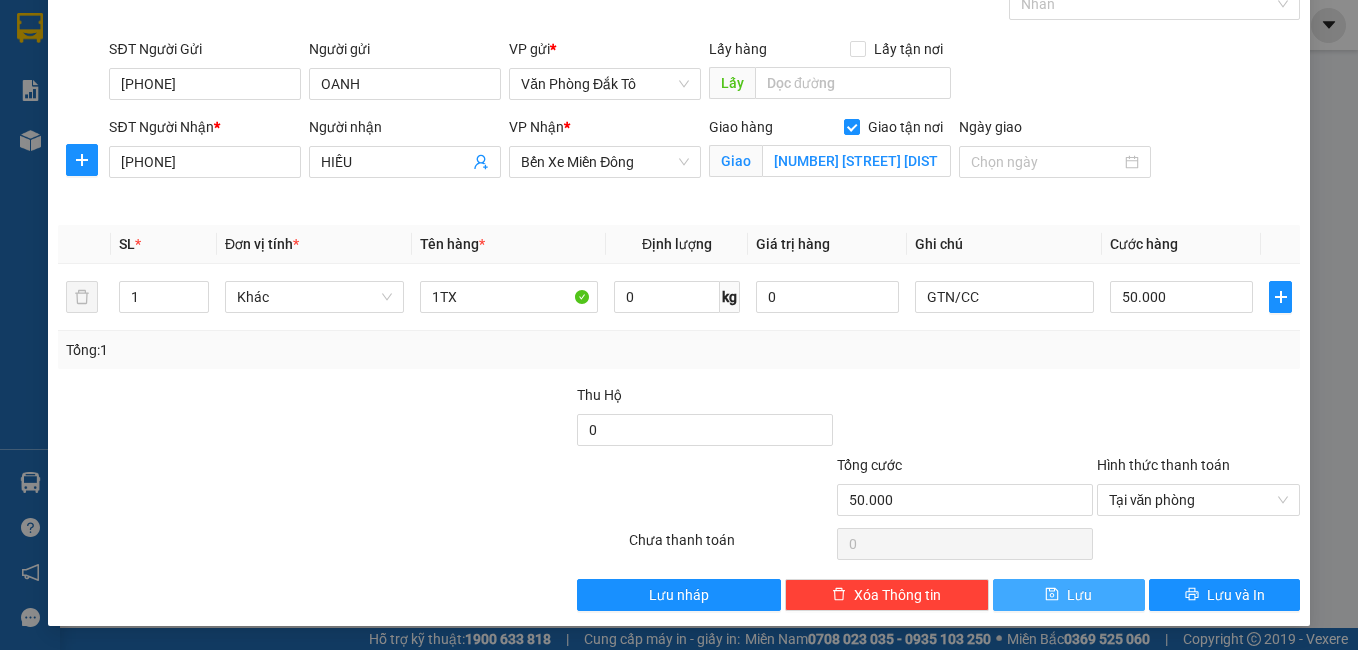 click 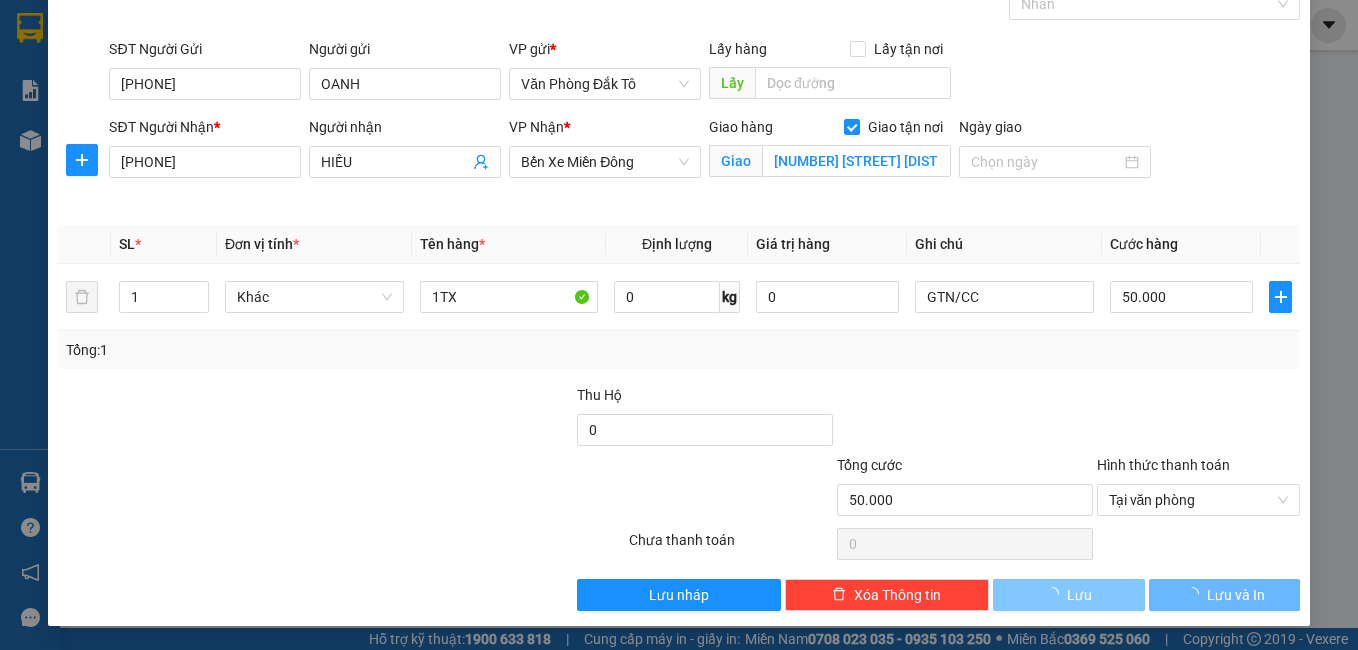 type 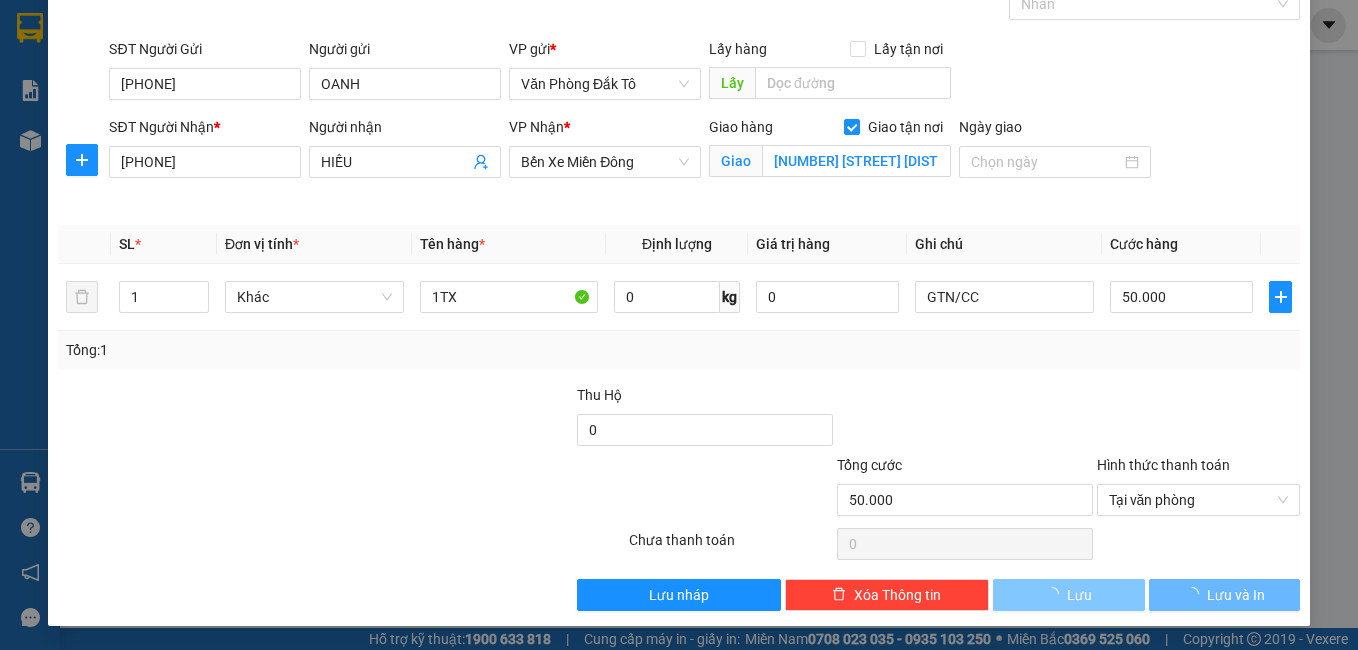 type 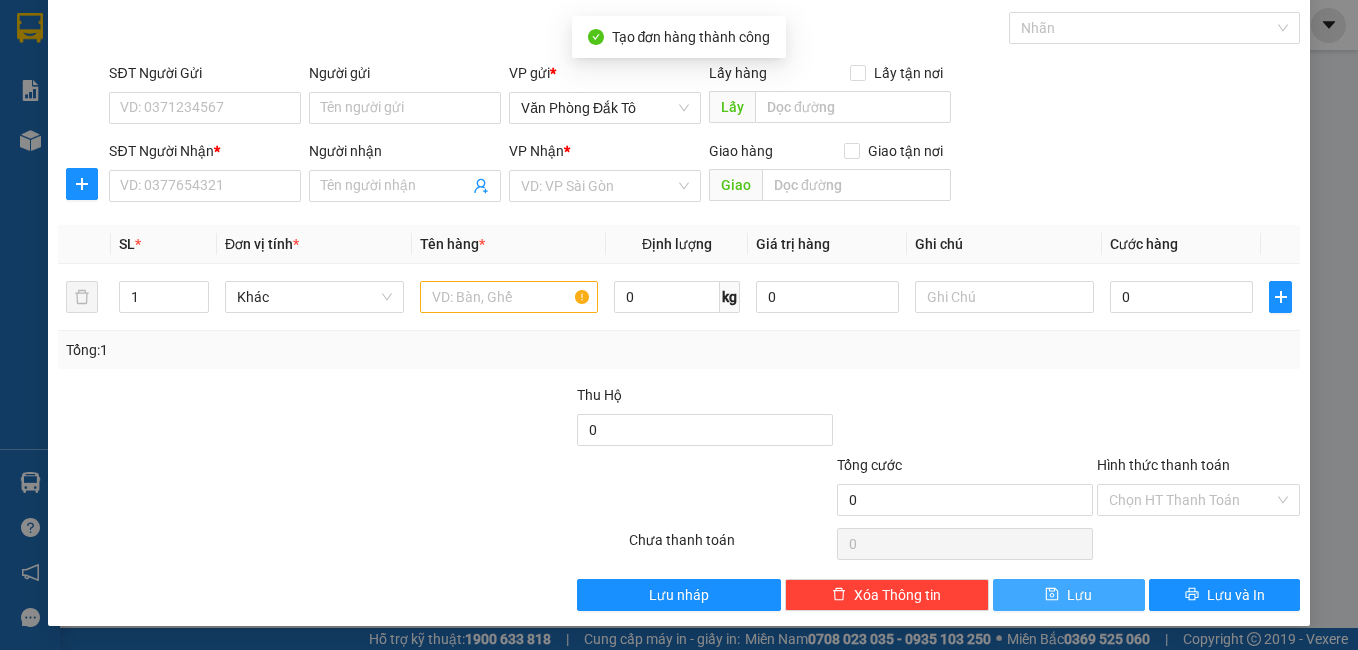 scroll, scrollTop: 0, scrollLeft: 0, axis: both 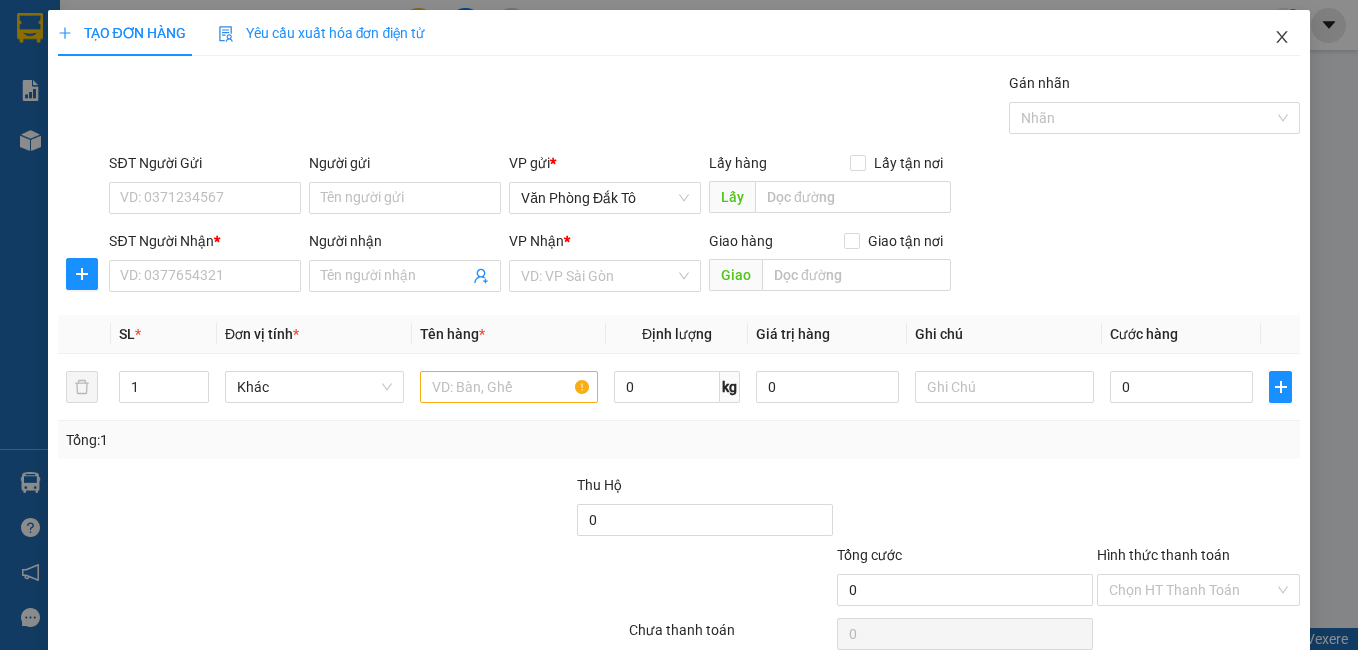 click 